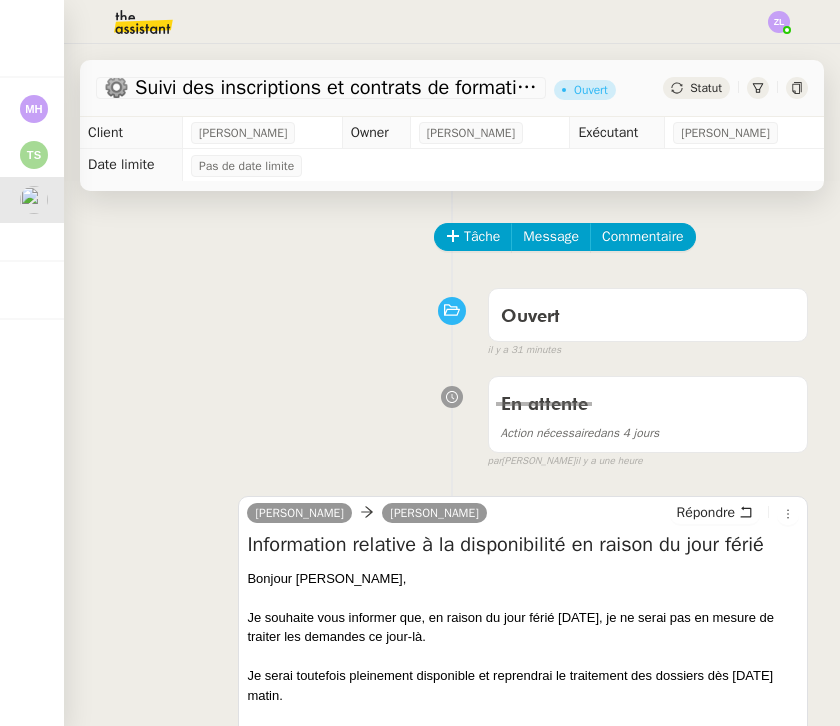 scroll, scrollTop: 0, scrollLeft: 0, axis: both 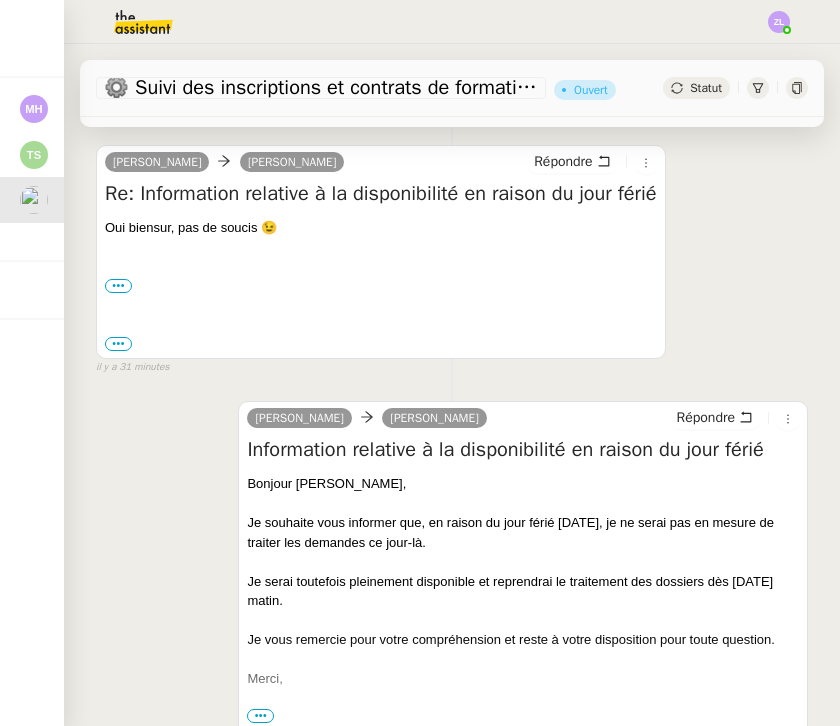 click on "•••
Bonne journée,  Cordialement / Best regards, [PERSON_NAME] Digitale nomade,  Coach professionnelle certifiée PCC Formatrice et Mentor accréditée ICF SoluCoach - Académie Solucoach   (organisme de formation certifié Qualiopi) [PHONE_NUMBER] 62 |  [DOMAIN_NAME] [STREET_ADDRESS]...  et [GEOGRAPHIC_DATA] - [GEOGRAPHIC_DATA] - [GEOGRAPHIC_DATA] - [GEOGRAPHIC_DATA] - [GEOGRAPHIC_DATA] - [GEOGRAPHIC_DATA] -  [GEOGRAPHIC_DATA] - [GEOGRAPHIC_DATA] - [GEOGRAPHIC_DATA] - [GEOGRAPHIC_DATA]... the World. IMPORTANT:  Afin d'optimiser mon temps et répondre au mieux à vos demandes, je traite mes emails par lots à des moments précis de la journée. Pour les urgences, n'hésitez pas à préciser "URGENT" en objet de votre message. Merci de votre compréhension.  Be green, keep it on the screen..." at bounding box center (381, 286) 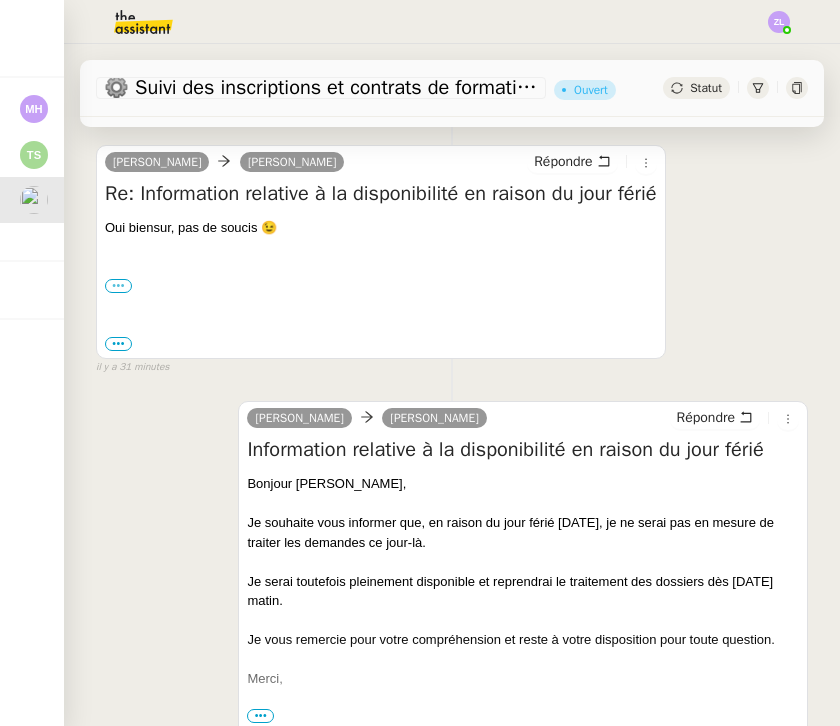 click on "•••" at bounding box center (118, 286) 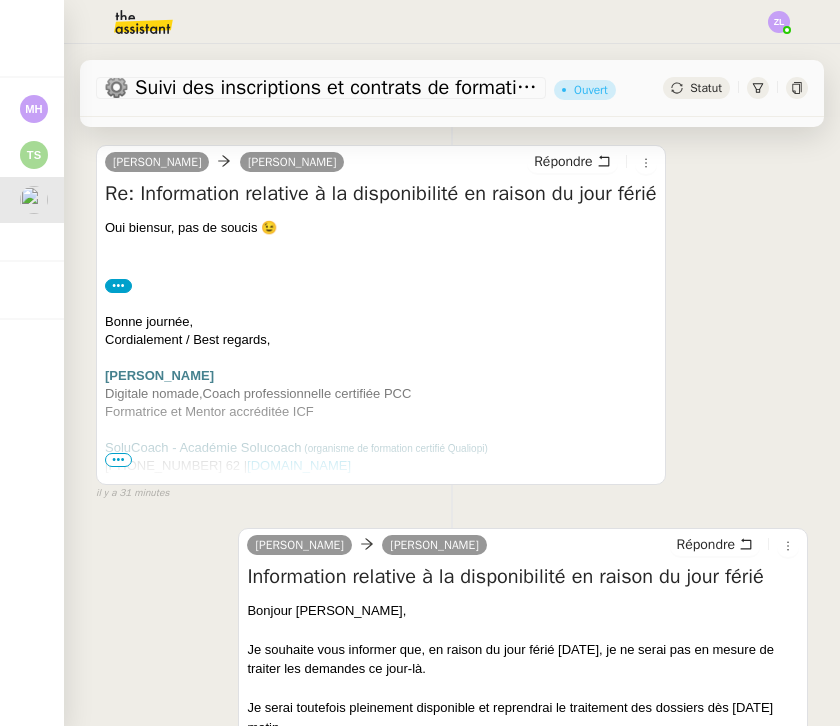 click on "•••" at bounding box center [118, 460] 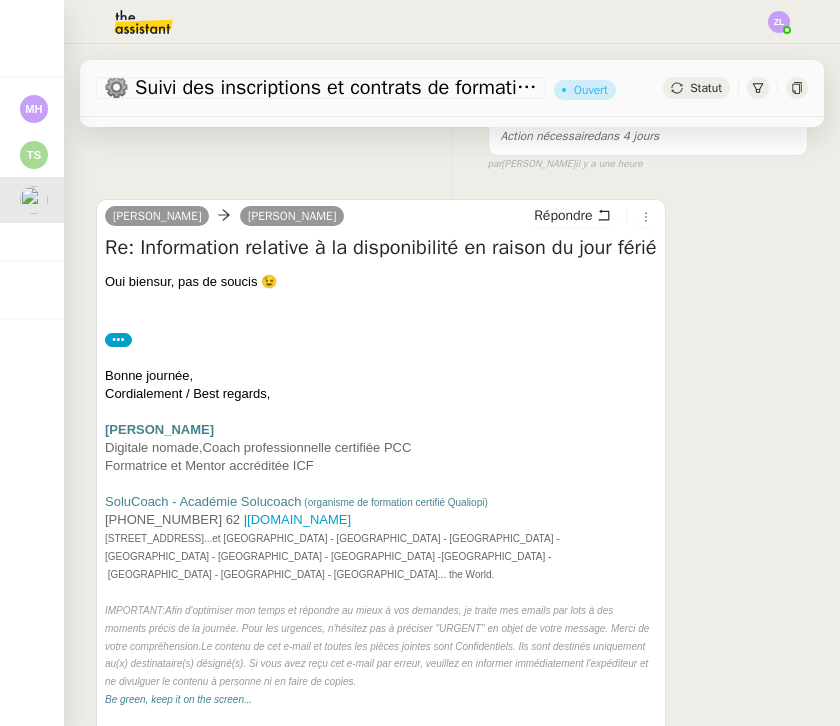 scroll, scrollTop: 394, scrollLeft: 0, axis: vertical 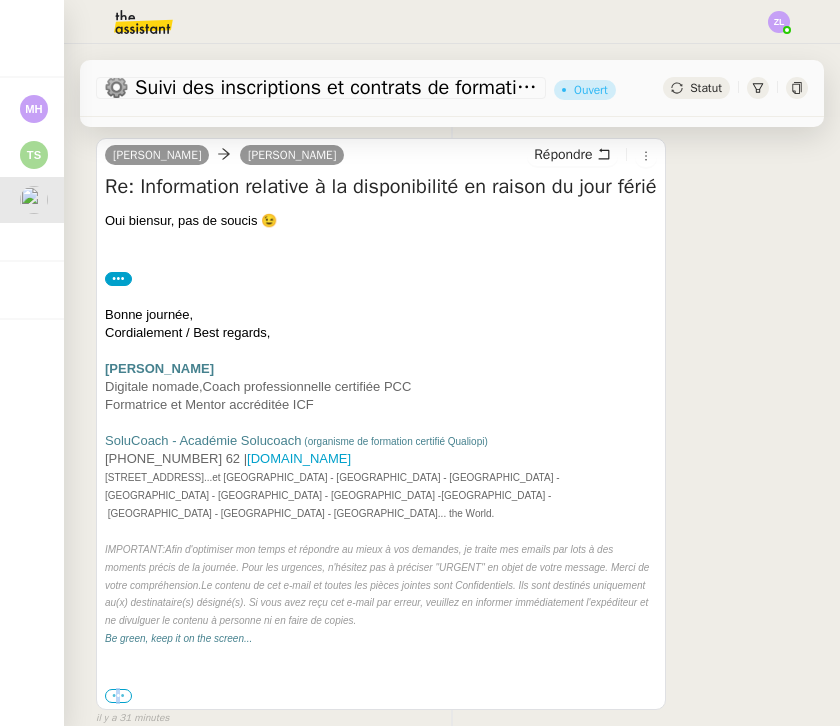 click on "•••" at bounding box center (118, 696) 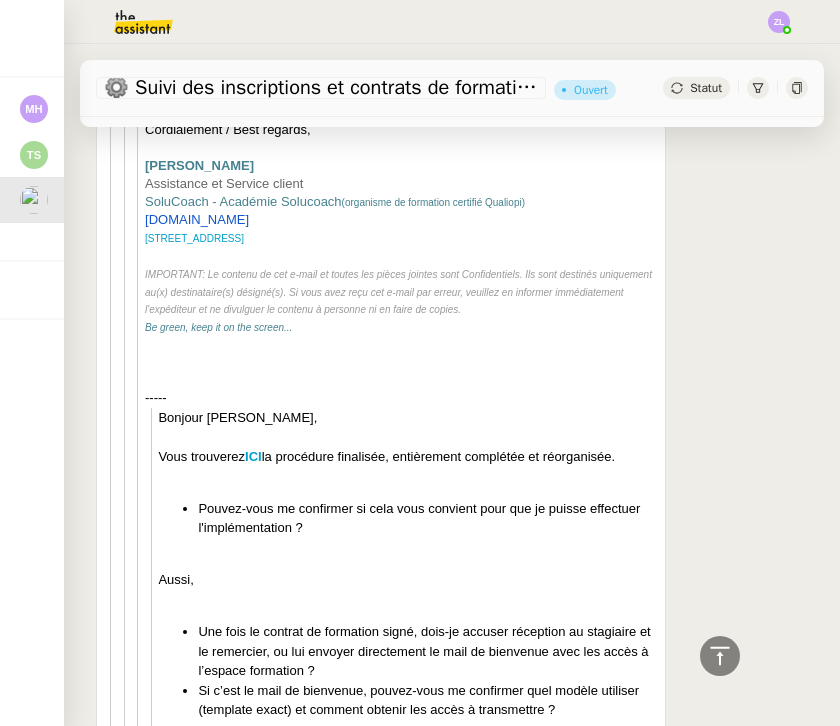 scroll, scrollTop: 2602, scrollLeft: 0, axis: vertical 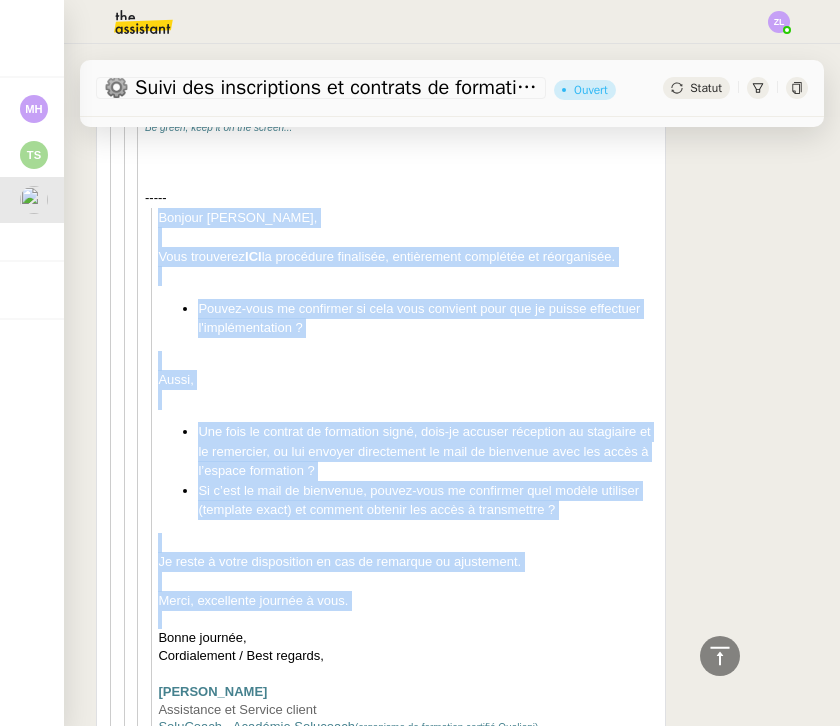 drag, startPoint x: 158, startPoint y: 494, endPoint x: 356, endPoint y: 531, distance: 201.4274 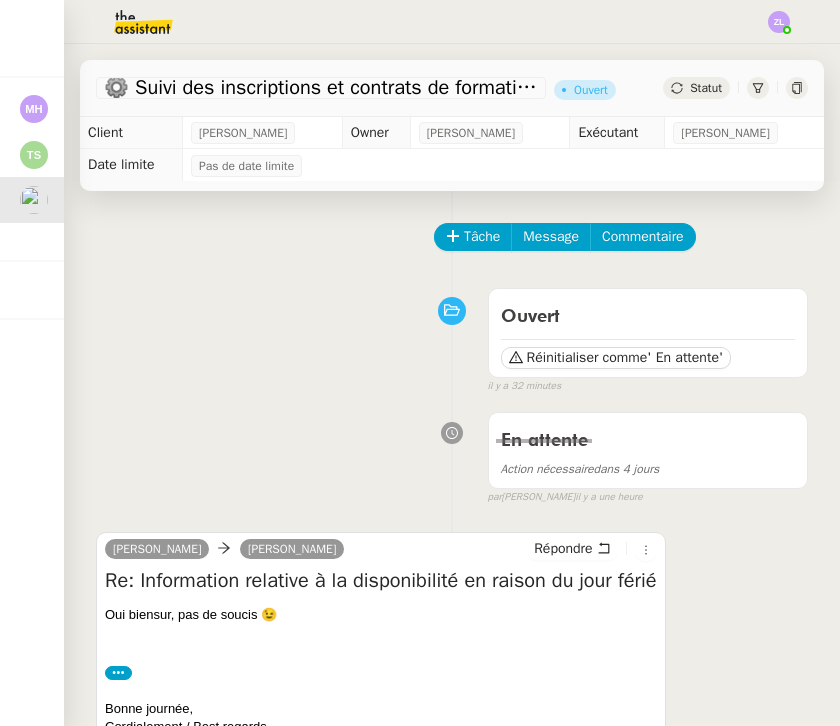 scroll, scrollTop: 0, scrollLeft: 0, axis: both 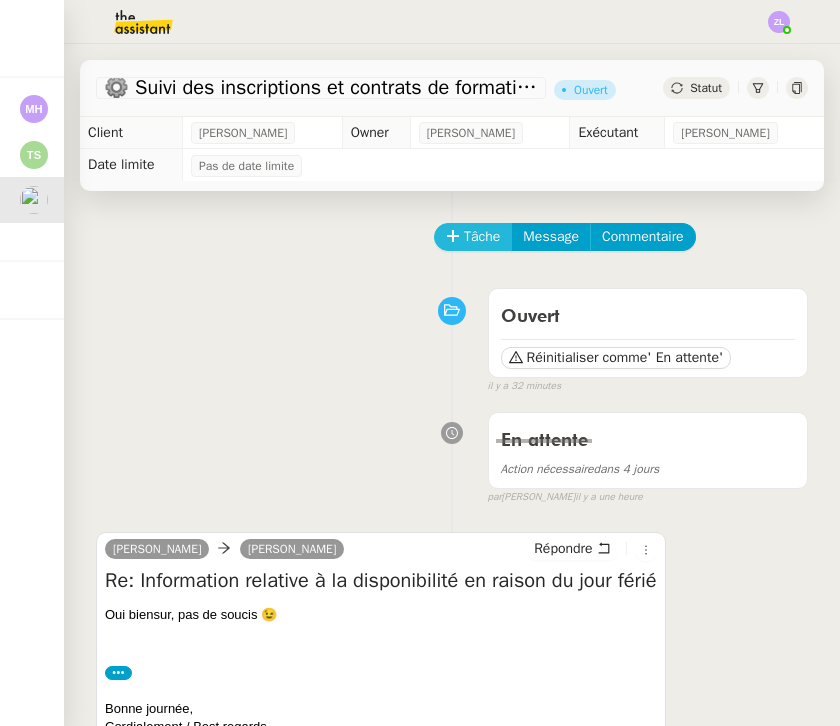click on "Tâche" 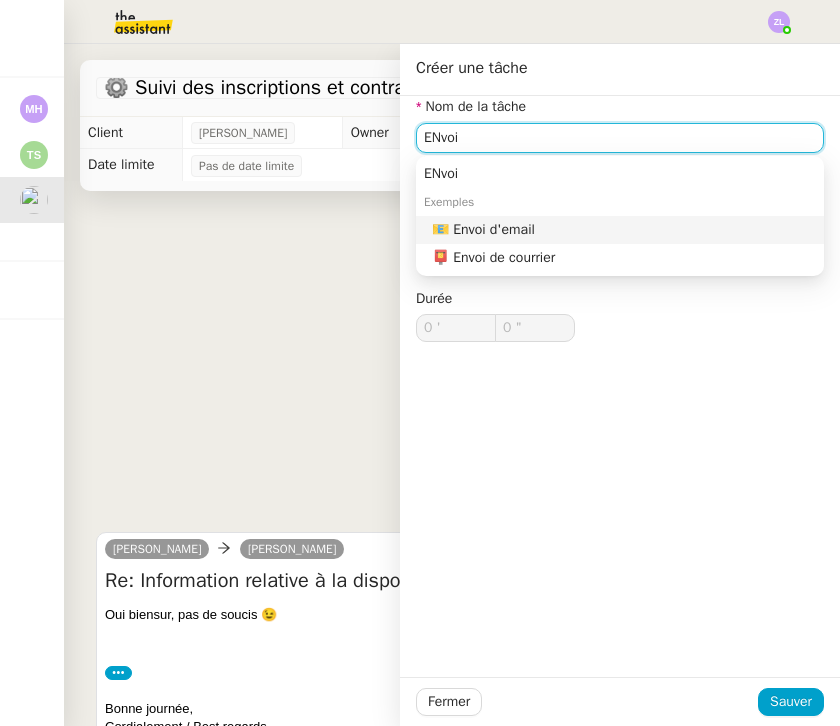 click on "📧 Envoi d'email" 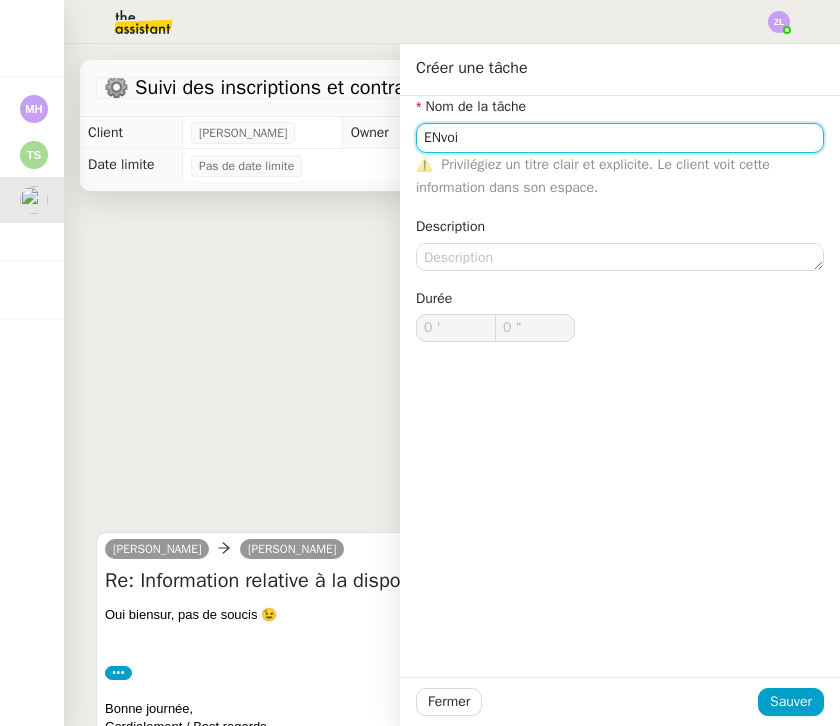 type on "Envoi d'email" 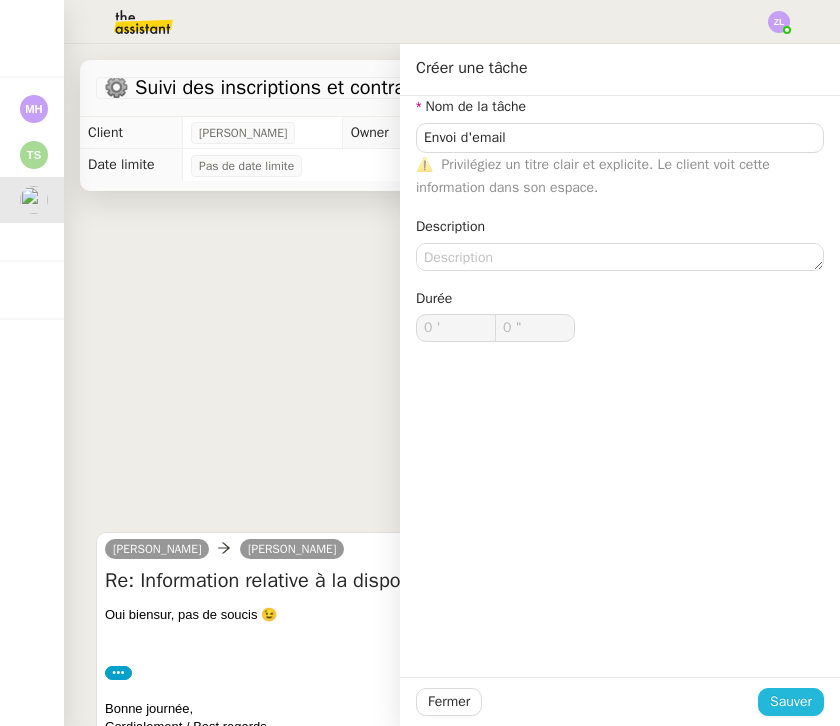 click on "Sauver" 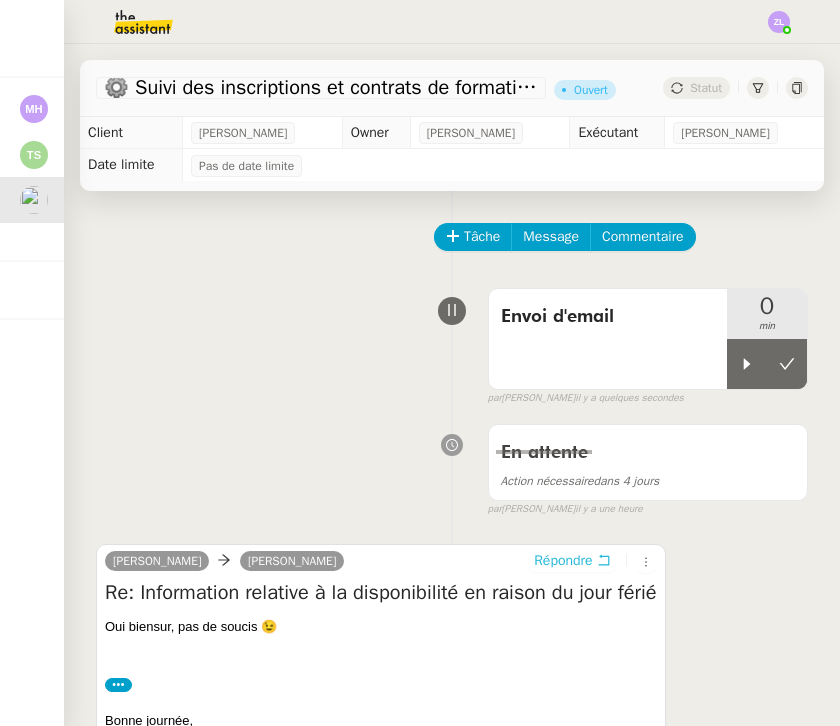 drag, startPoint x: 743, startPoint y: 370, endPoint x: 536, endPoint y: 568, distance: 286.44894 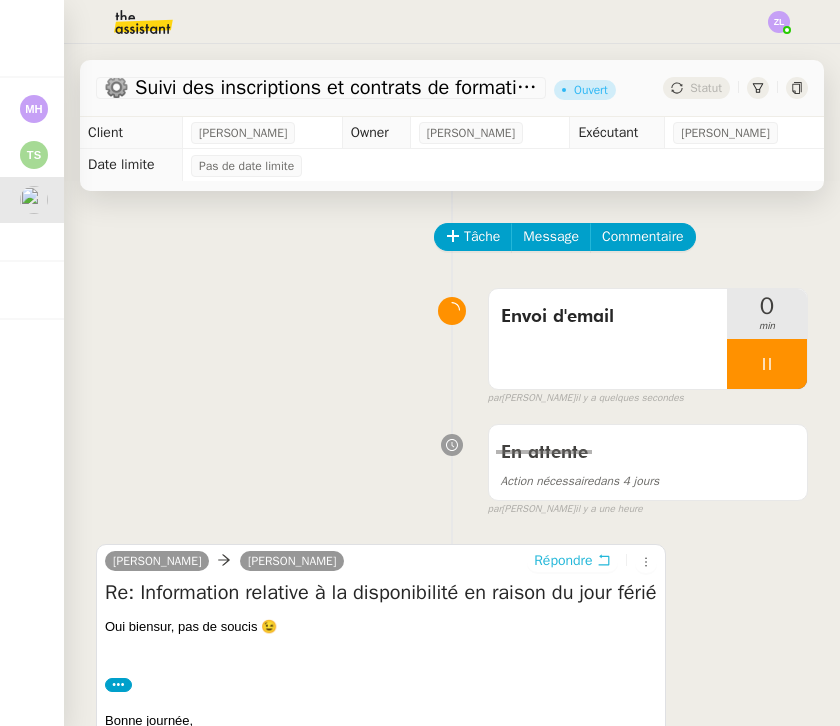 click on "Répondre" at bounding box center [563, 561] 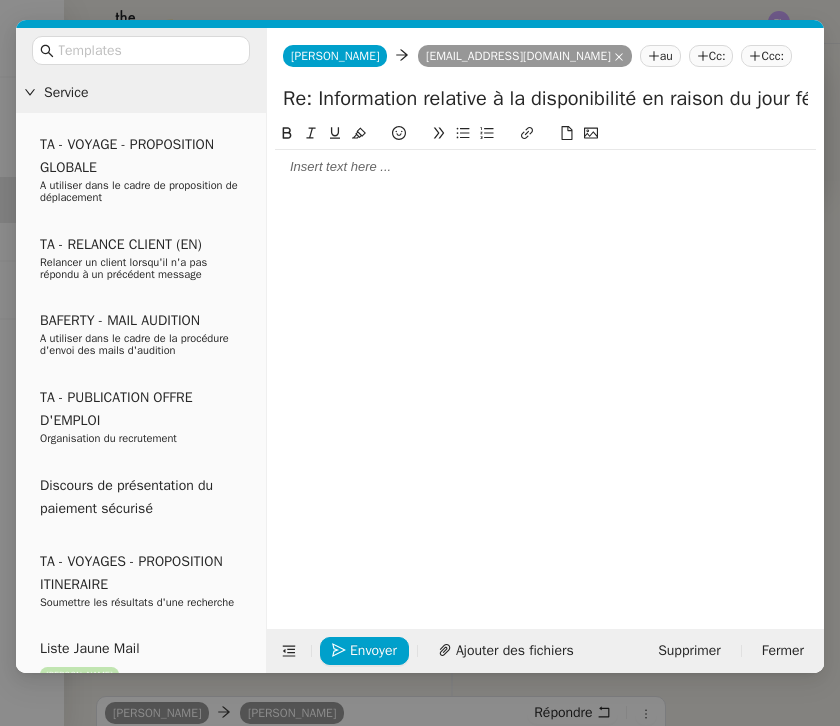 click 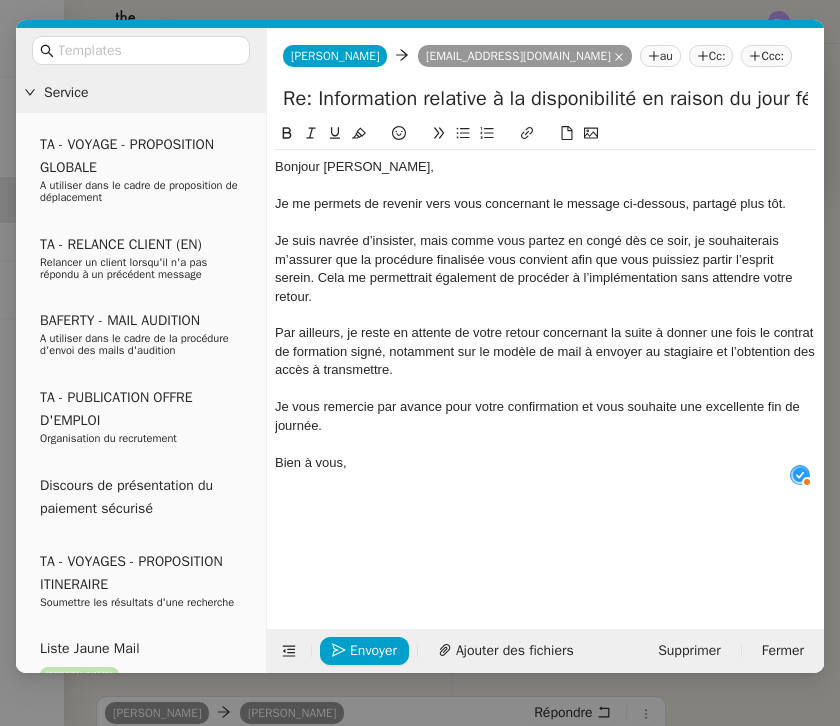scroll, scrollTop: 21, scrollLeft: 0, axis: vertical 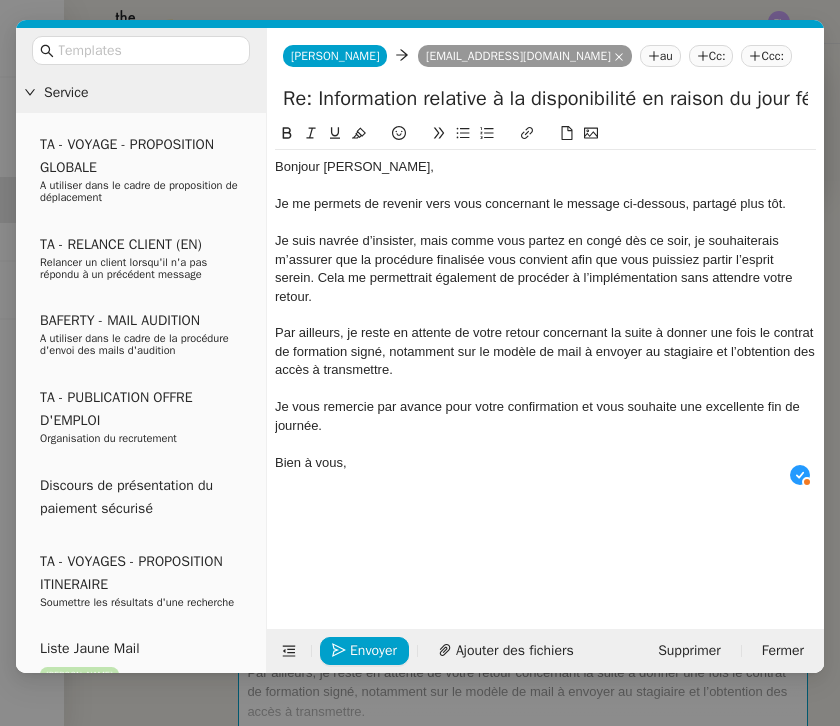 click on "Service TA - VOYAGE - PROPOSITION GLOBALE    A utiliser dans le cadre de proposition de déplacement TA - RELANCE CLIENT (EN)    Relancer un client lorsqu'il n'a pas répondu à un précédent message BAFERTY - MAIL AUDITION    A utiliser dans le cadre de la procédure d'envoi des mails d'audition TA - PUBLICATION OFFRE D'EMPLOI     Organisation du recrutement Discours de présentation du paiement sécurisé    TA - VOYAGES - PROPOSITION ITINERAIRE    Soumettre les résultats d'une recherche Liste Jaune Mail      [PERSON_NAME] TA - CONFIRMATION PAIEMENT (EN)    Confirmer avec le client de modèle de transaction - Attention Plan Pro nécessaire. TA - COURRIER EXPEDIE (recommandé)    A utiliser dans le cadre de l'envoi d'un courrier recommandé TA - PARTAGE DE CALENDRIER (EN)    A utiliser pour demander au client de partager son calendrier afin de faciliter l'accès et la gestion PSPI - Appel de fonds MJL    A utiliser dans le cadre de la procédure d'appel de fonds MJL TA - RELANCE CLIENT" at bounding box center [420, 363] 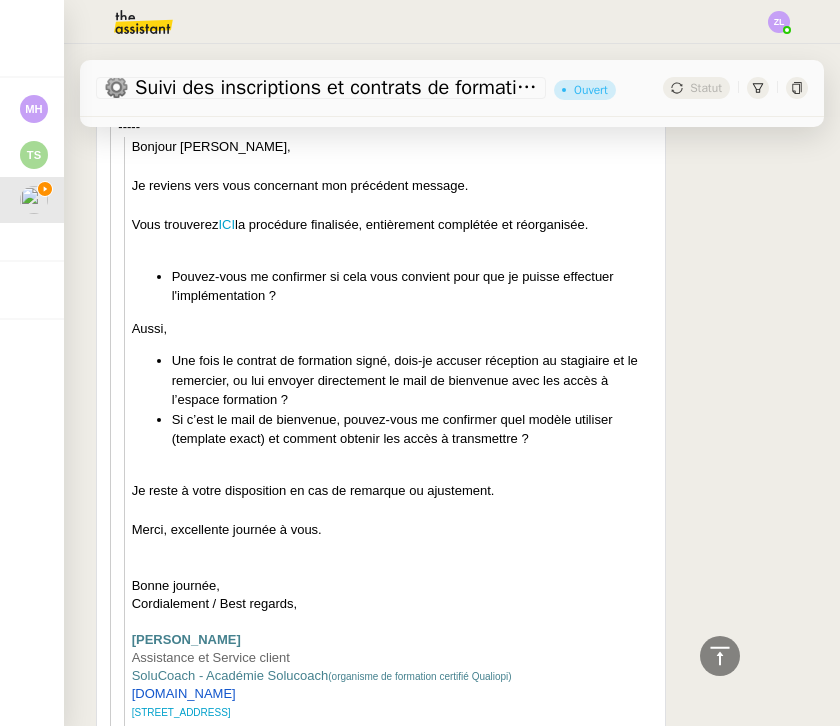 scroll, scrollTop: 1934, scrollLeft: 0, axis: vertical 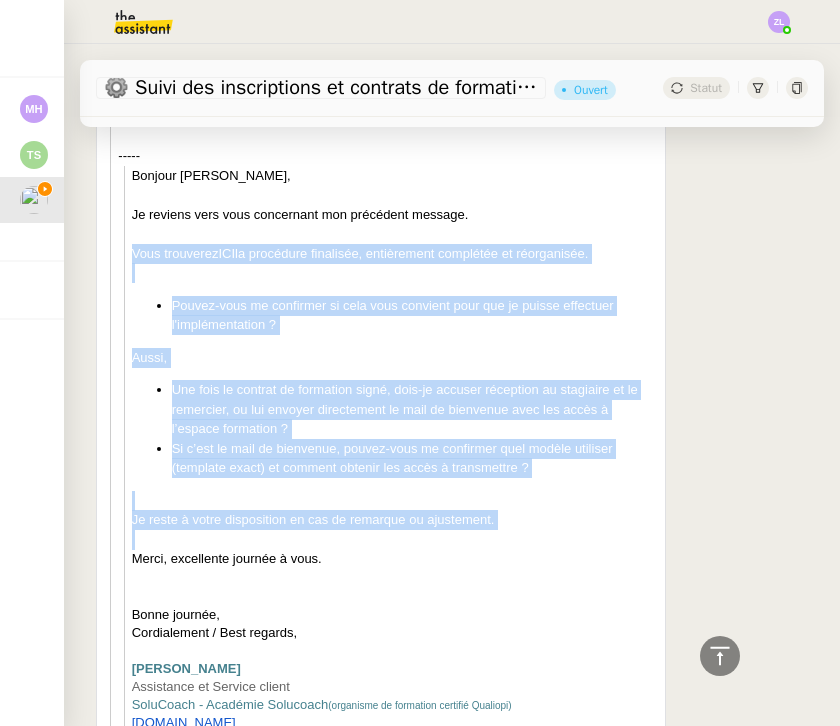 drag, startPoint x: 133, startPoint y: 222, endPoint x: 244, endPoint y: 492, distance: 291.92636 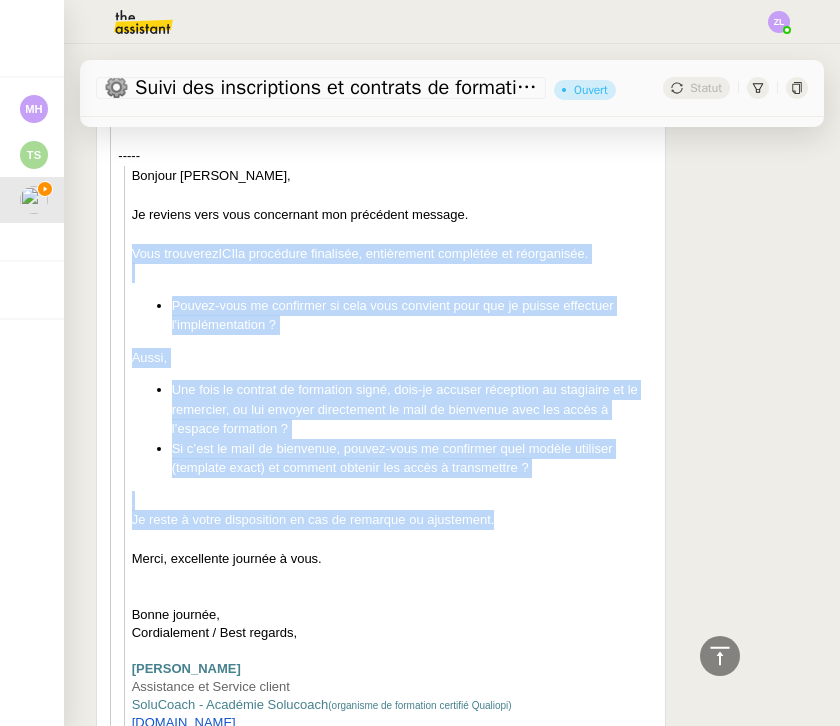 copy on "Vous trouverez  ICI  la procédure finalisée, entièrement complétée et réorganisée. Pouvez-vous me confirmer si cela vous convient pour que je puisse effectuer l'implémentation ? Aussi, Une fois le contrat de formation signé, dois-je accuser réception au stagiaire et le remercier, ou lui envoyer directement le mail de bienvenue avec les accès à l’espace formation ? Si c’est le mail de bienvenue, pouvez-vous me confirmer quel modèle utiliser (template exact) et comment obtenir les accès à transmettre ? Je reste à votre disposition en cas de remarque ou ajustement." 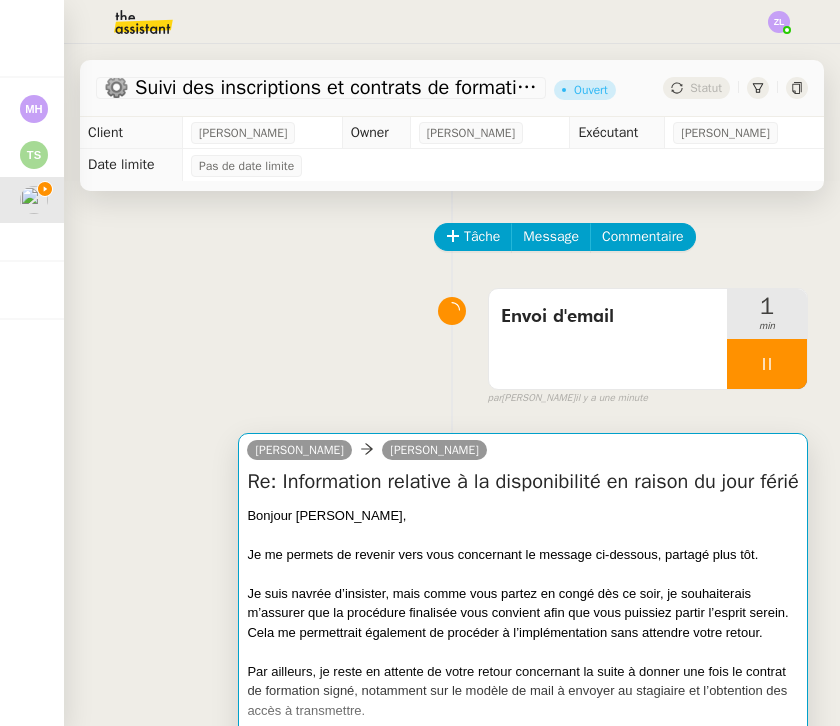scroll, scrollTop: -1, scrollLeft: 0, axis: vertical 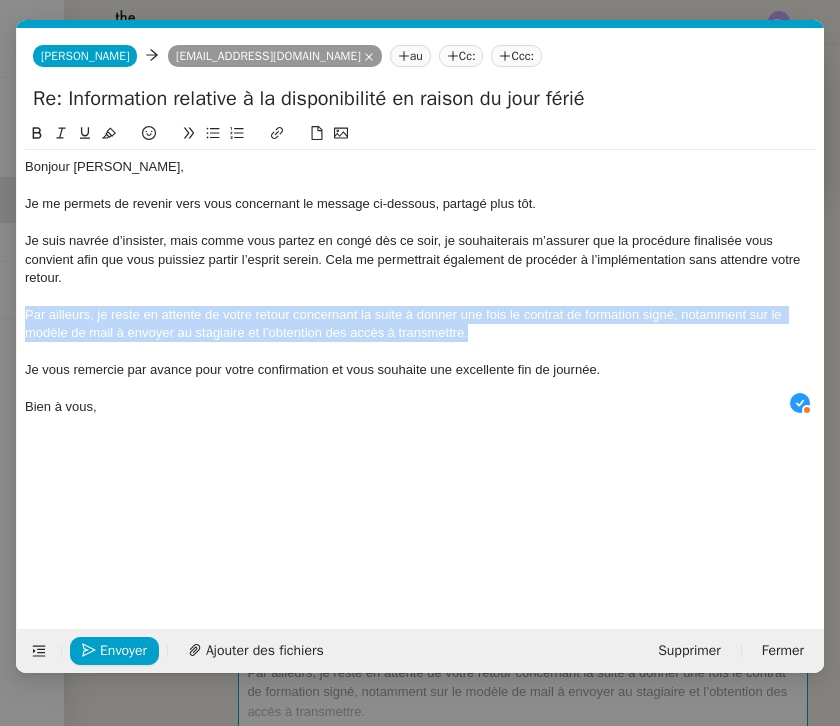 drag, startPoint x: 27, startPoint y: 305, endPoint x: 488, endPoint y: 331, distance: 461.7326 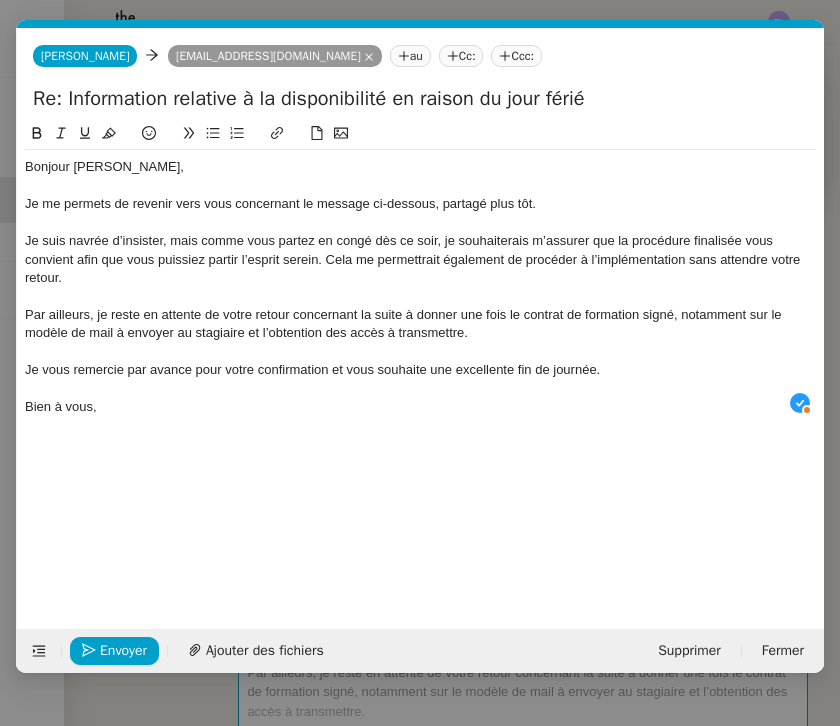 scroll, scrollTop: 21, scrollLeft: 0, axis: vertical 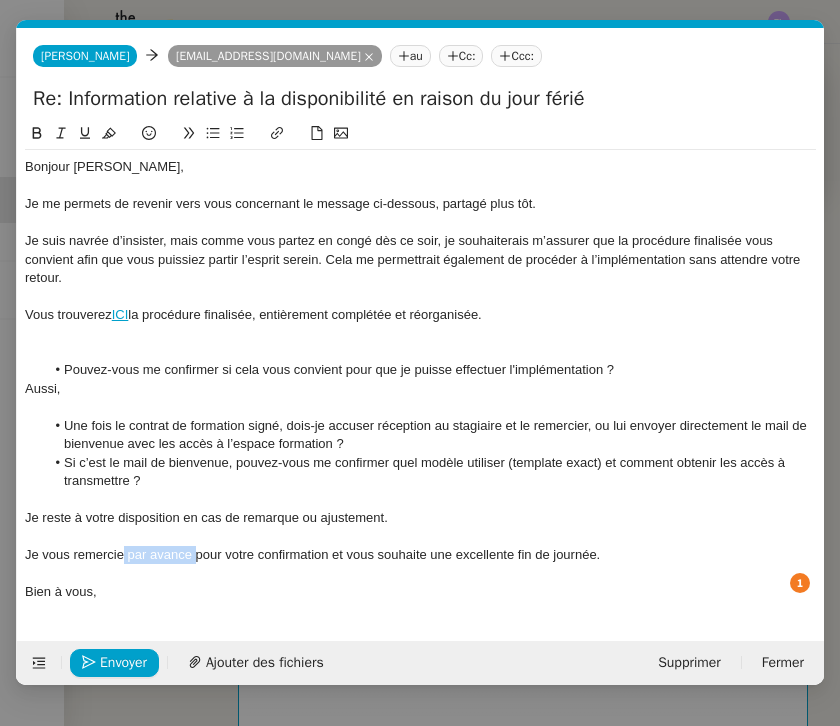 drag, startPoint x: 196, startPoint y: 544, endPoint x: 123, endPoint y: 545, distance: 73.00685 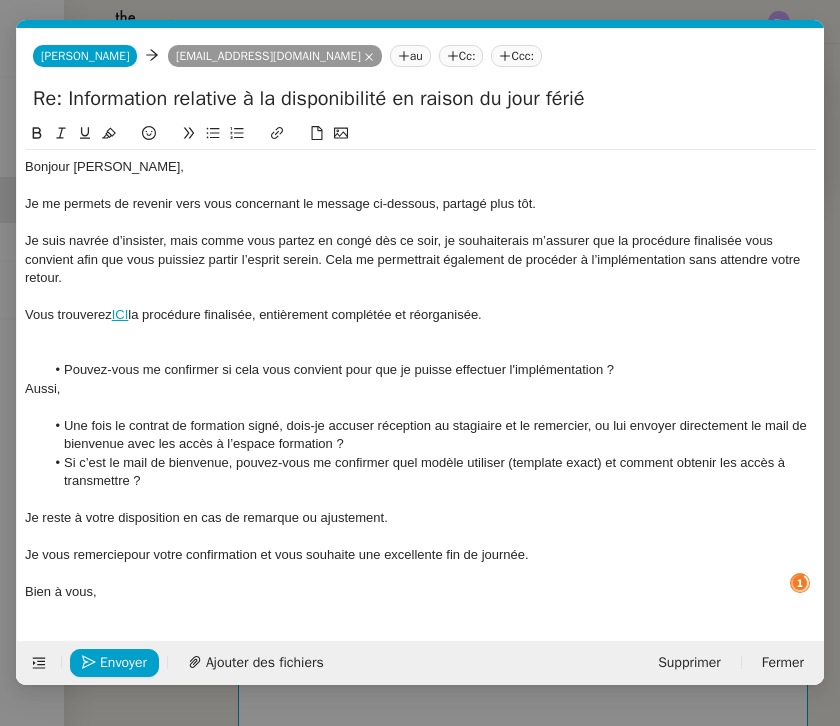 type 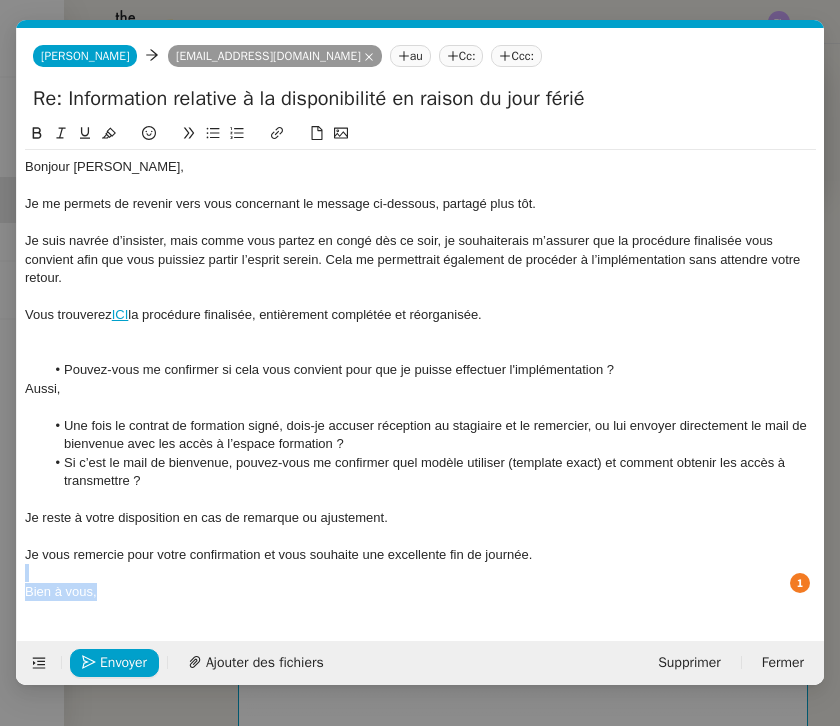 drag, startPoint x: 107, startPoint y: 586, endPoint x: 0, endPoint y: 572, distance: 107.912 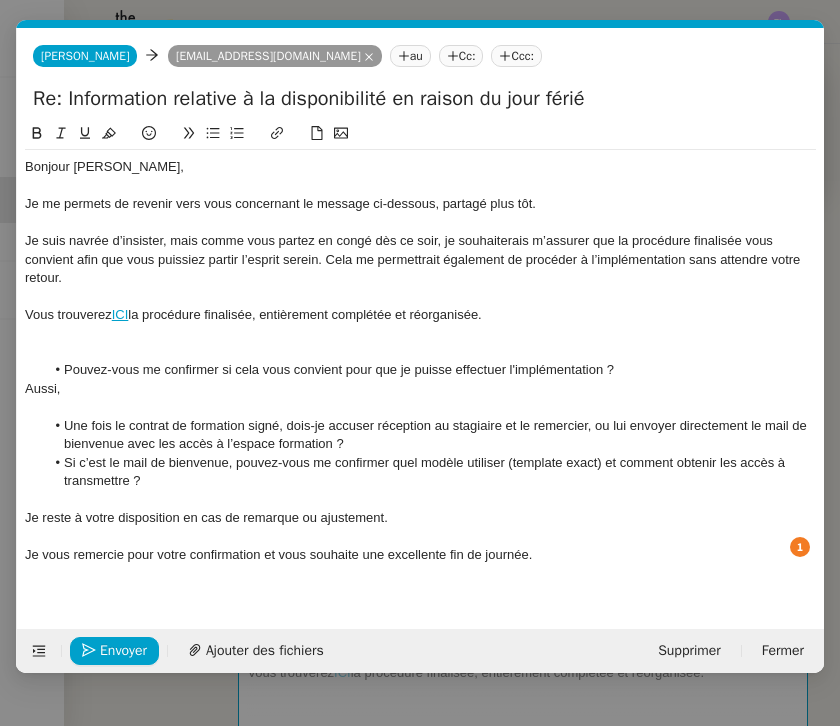 click 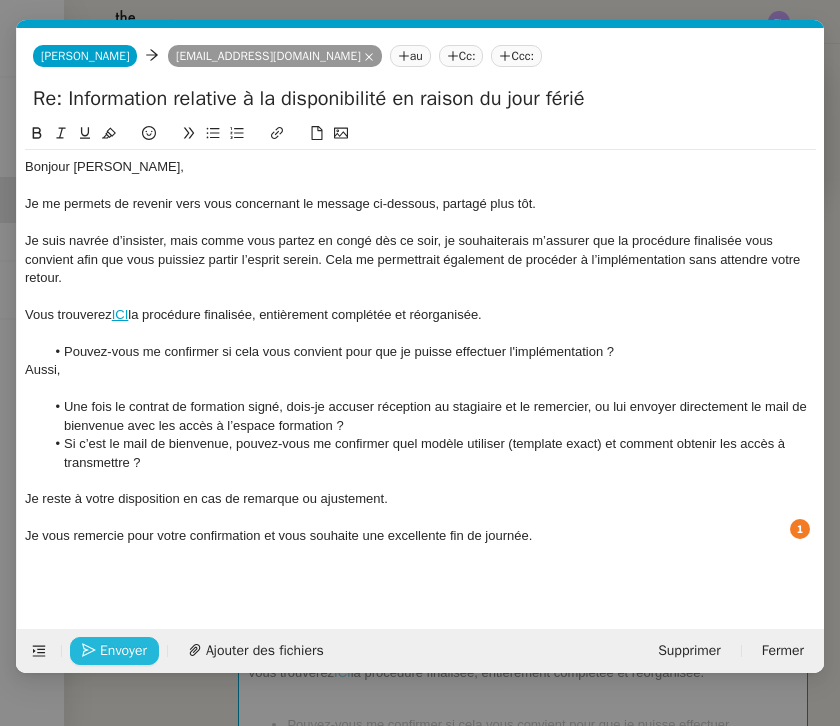 click on "Envoyer" 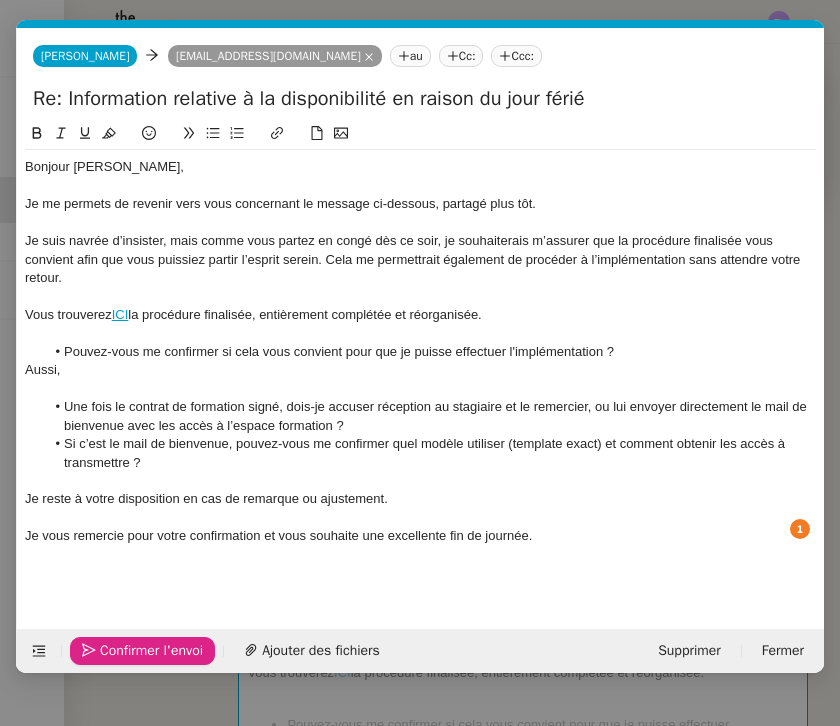 click on "Confirmer l'envoi" 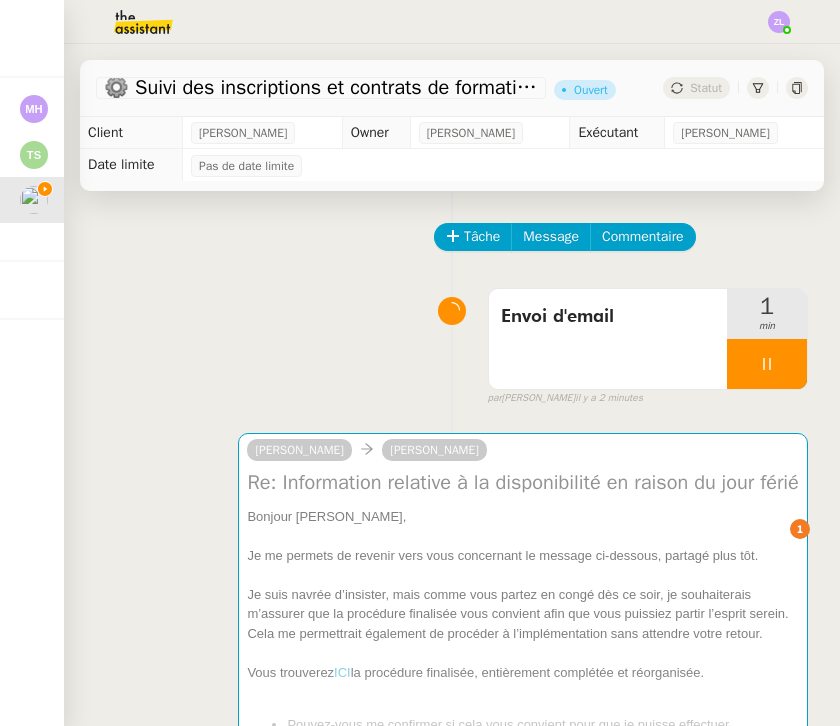click on "Service TA - VOYAGE - PROPOSITION GLOBALE    A utiliser dans le cadre de proposition de déplacement TA - RELANCE CLIENT (EN)    Relancer un client lorsqu'il n'a pas répondu à un précédent message BAFERTY - MAIL AUDITION    A utiliser dans le cadre de la procédure d'envoi des mails d'audition TA - PUBLICATION OFFRE D'EMPLOI     Organisation du recrutement Discours de présentation du paiement sécurisé    TA - VOYAGES - PROPOSITION ITINERAIRE    Soumettre les résultats d'une recherche Liste Jaune Mail      [PERSON_NAME] TA - CONFIRMATION PAIEMENT (EN)    Confirmer avec le client de modèle de transaction - Attention Plan Pro nécessaire. TA - COURRIER EXPEDIE (recommandé)    A utiliser dans le cadre de l'envoi d'un courrier recommandé TA - PARTAGE DE CALENDRIER (EN)    A utiliser pour demander au client de partager son calendrier afin de faciliter l'accès et la gestion PSPI - Appel de fonds MJL    A utiliser dans le cadre de la procédure d'appel de fonds MJL TA - RELANCE CLIENT" at bounding box center [420, 363] 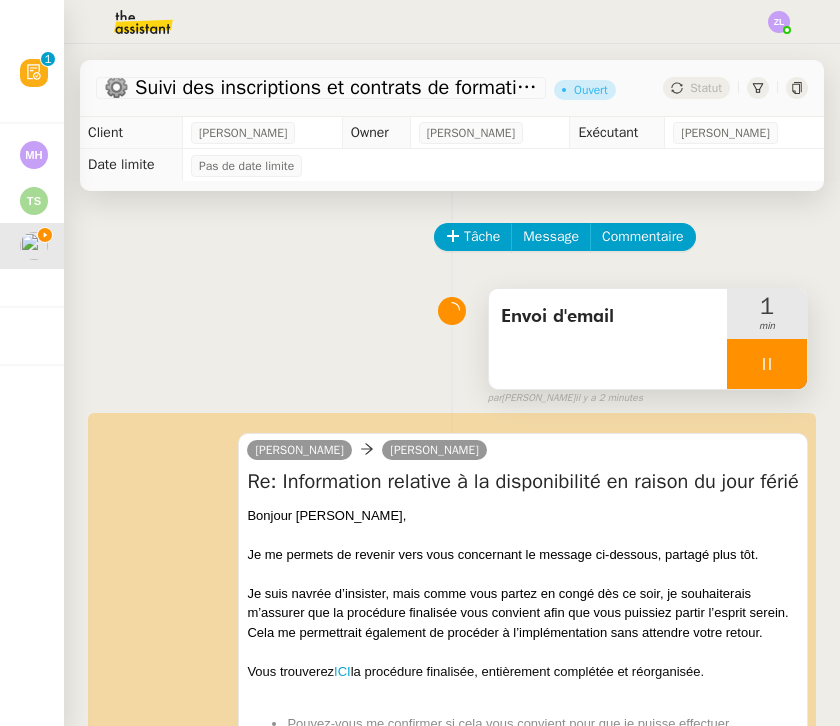 click at bounding box center [767, 364] 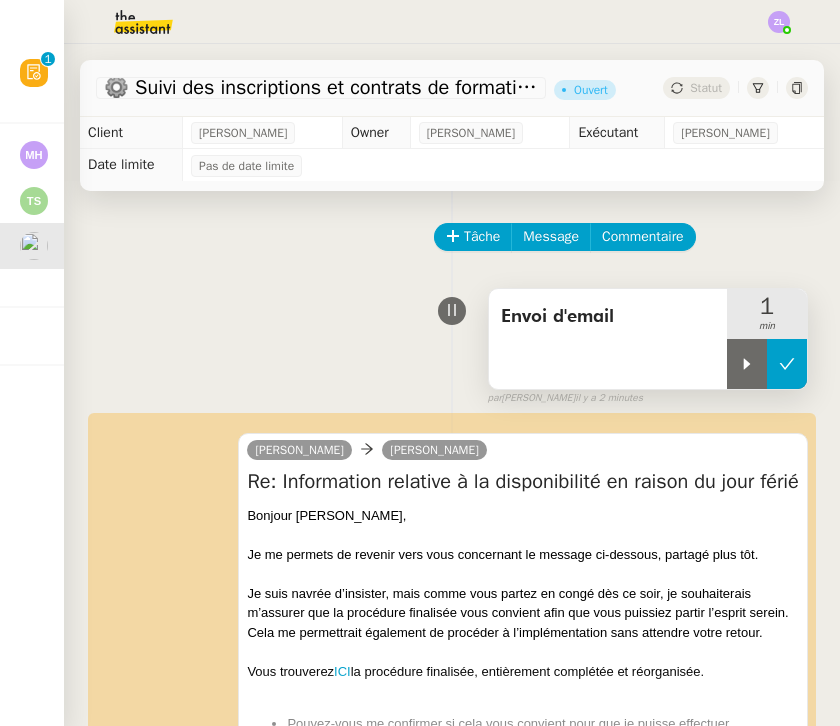 click at bounding box center [787, 364] 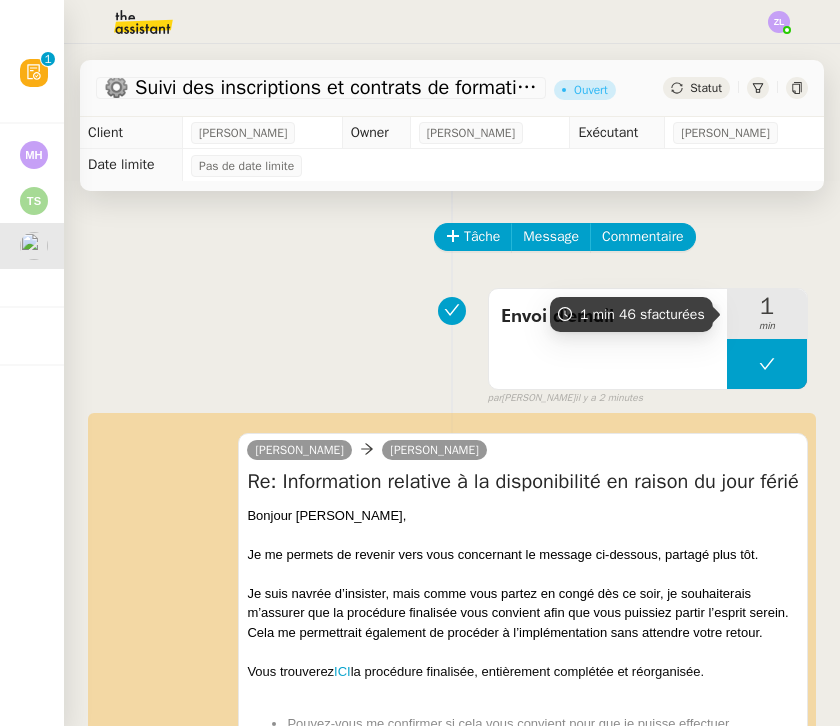 click on "Statut" 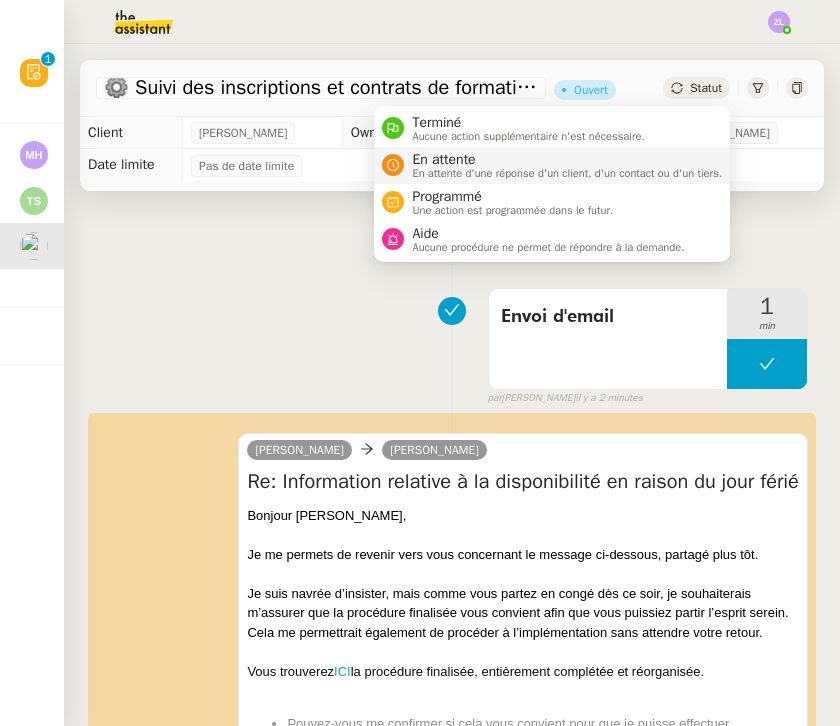 click on "En attente" at bounding box center [567, 160] 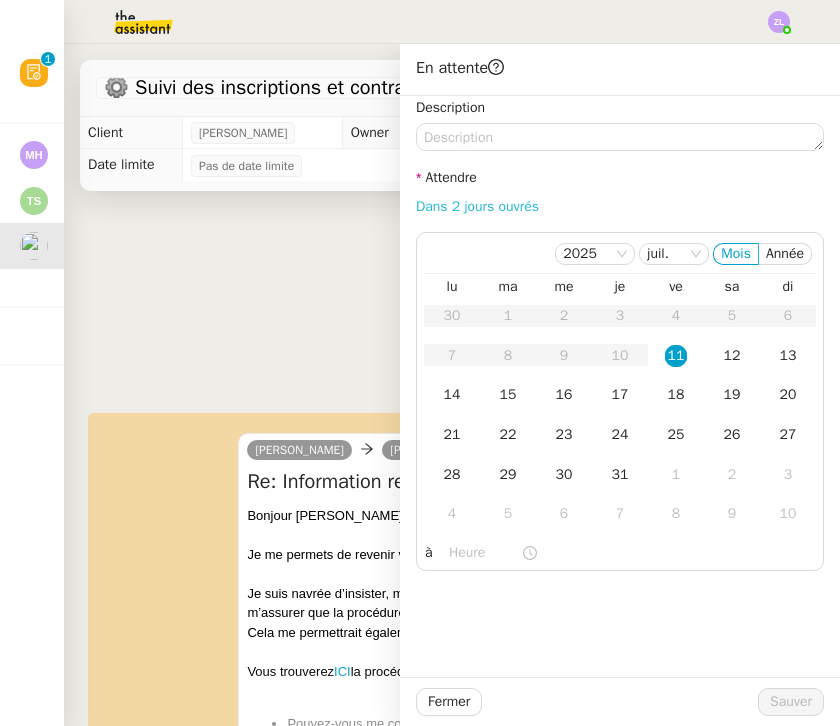 click on "Dans 2 jours ouvrés" 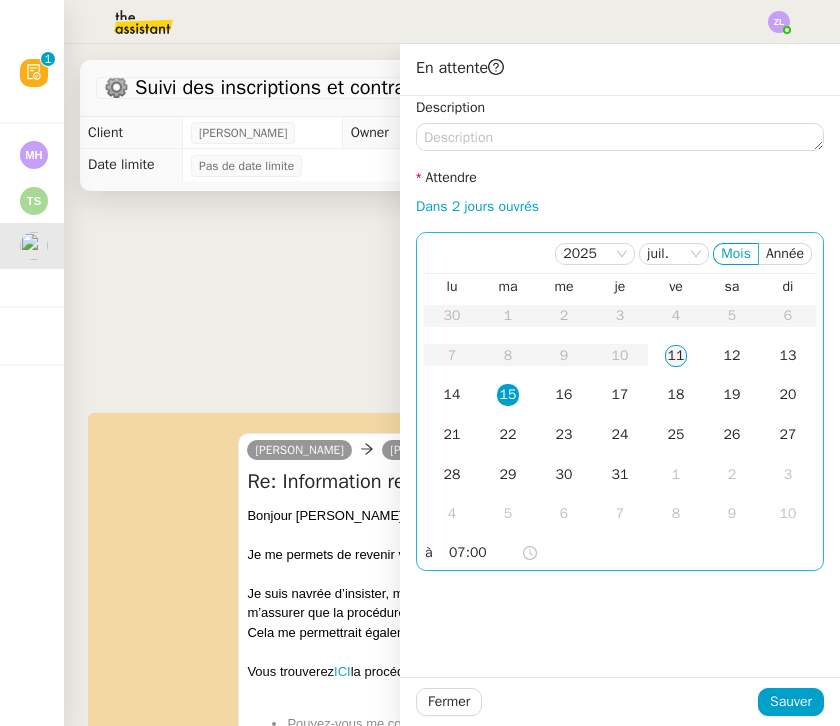 click on "11" 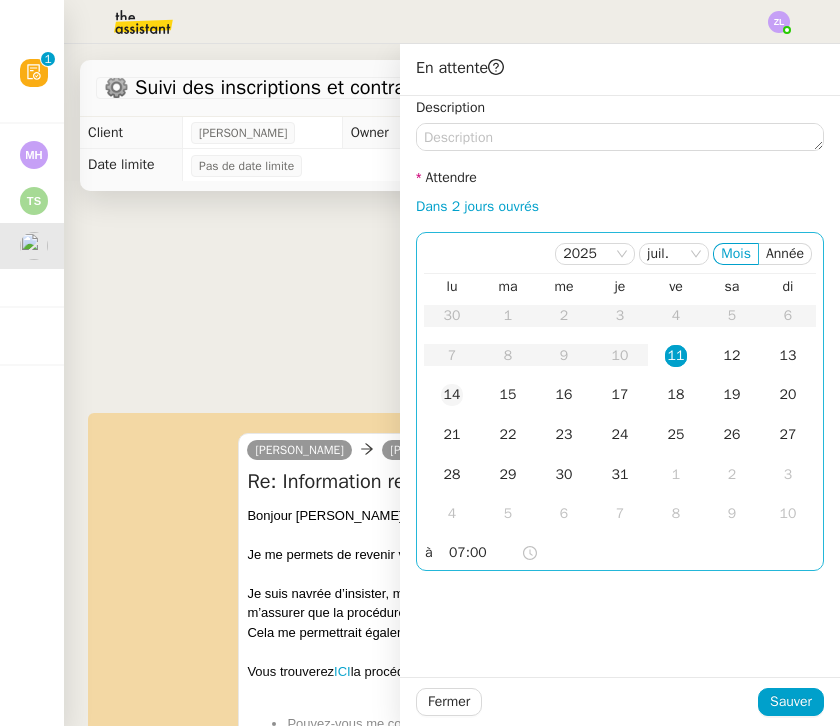 click on "14" 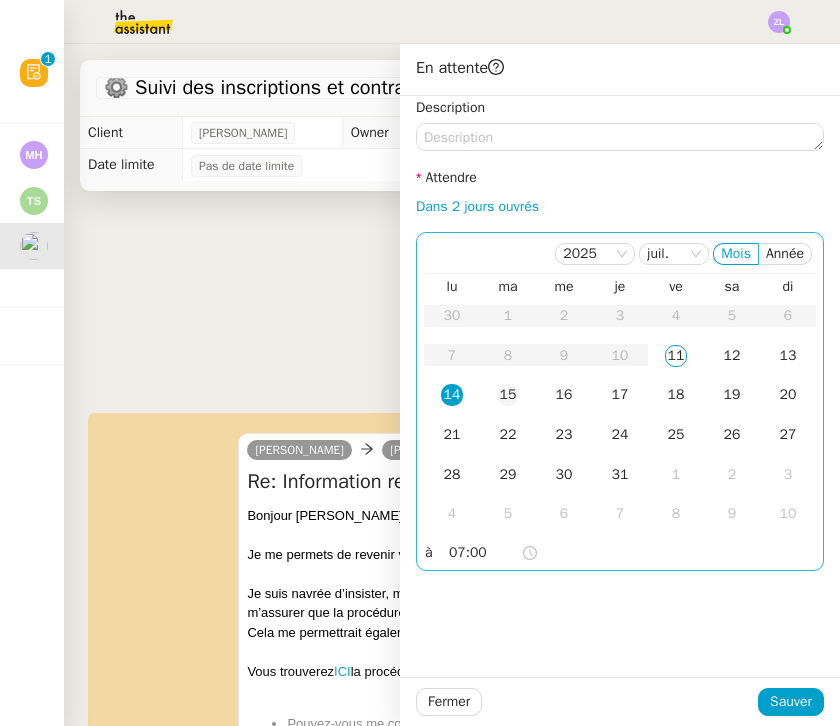 click on "15" 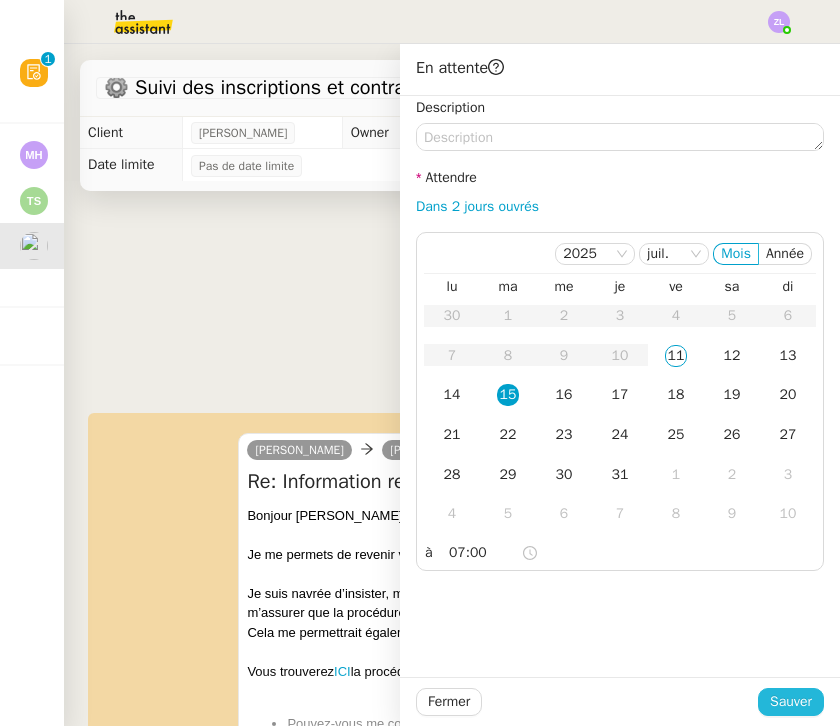 click on "Sauver" 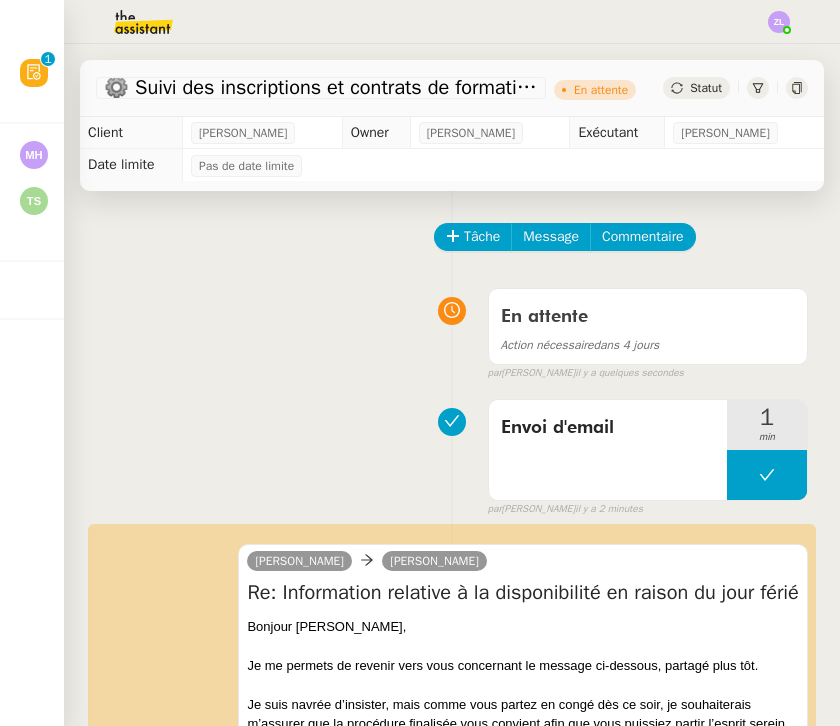 click on "⚙️ Lettrage de paiement    [PERSON_NAME]" 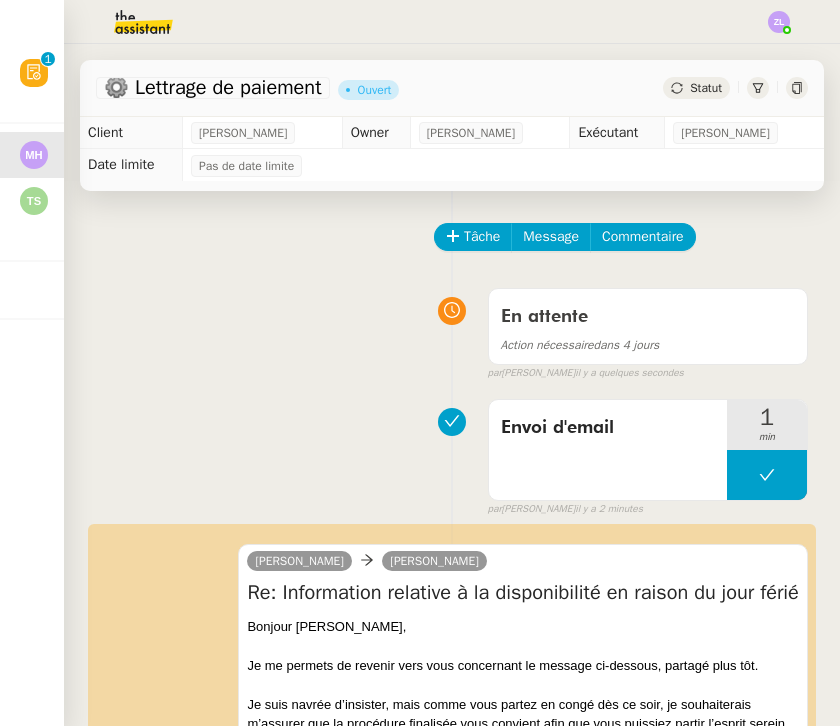 click 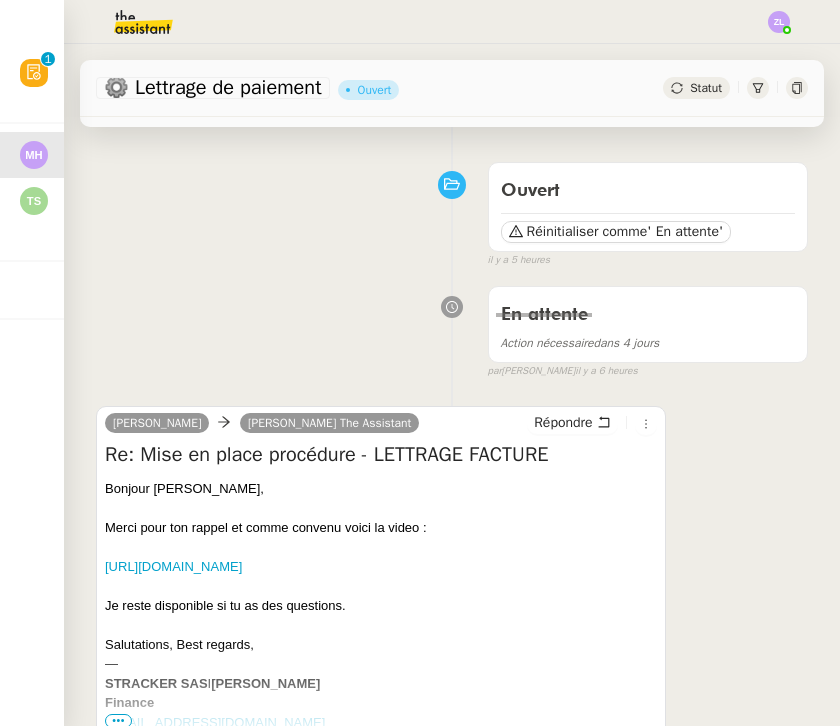 scroll, scrollTop: 105, scrollLeft: 0, axis: vertical 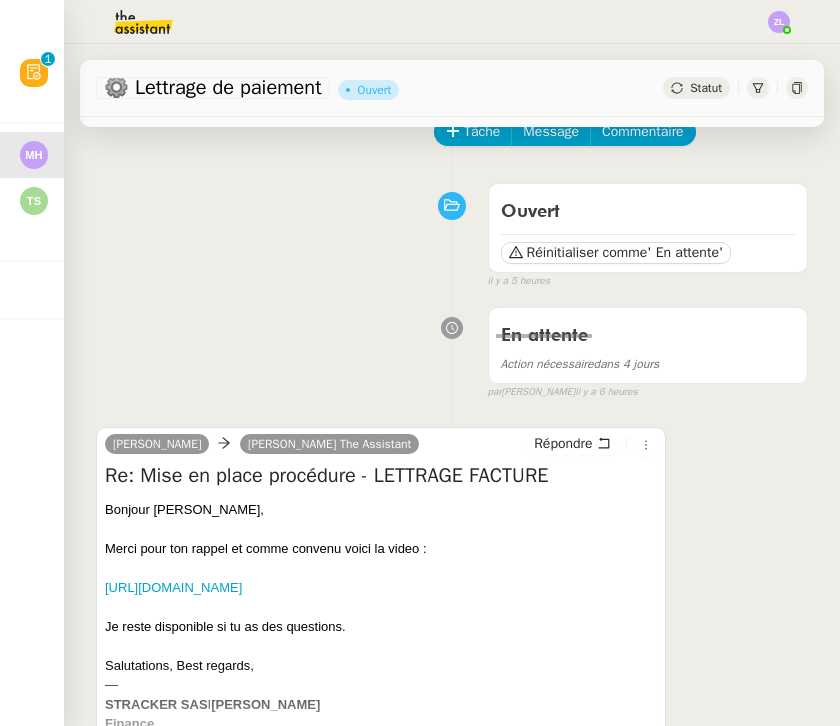 click 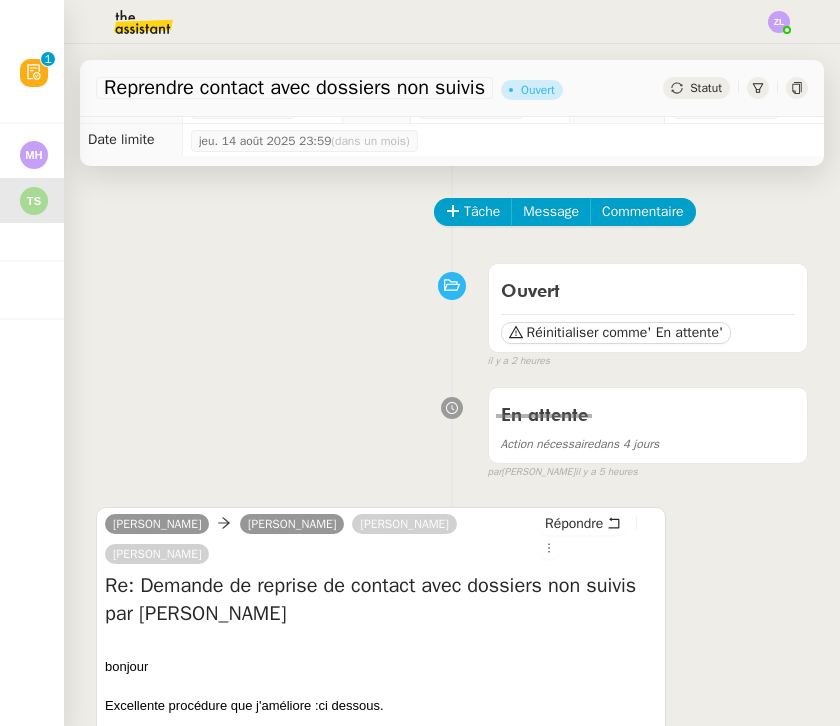 scroll, scrollTop: 0, scrollLeft: 0, axis: both 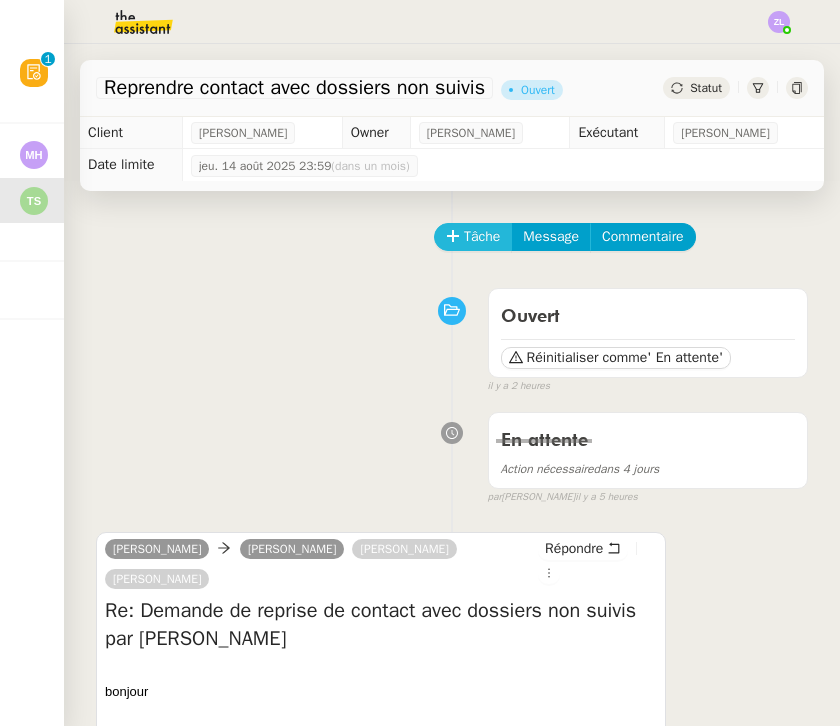 click on "Tâche" 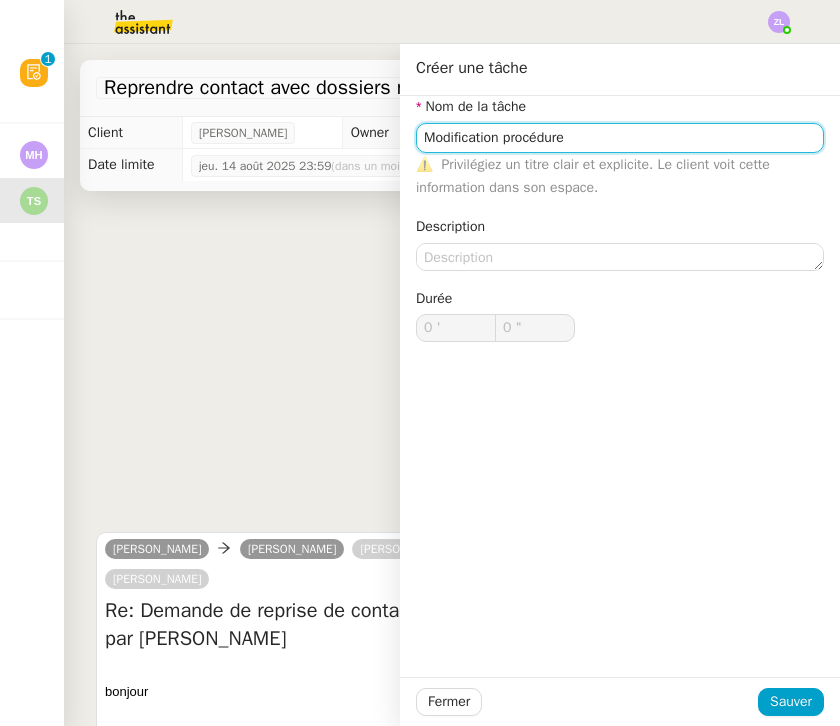 type on "Modification procédure" 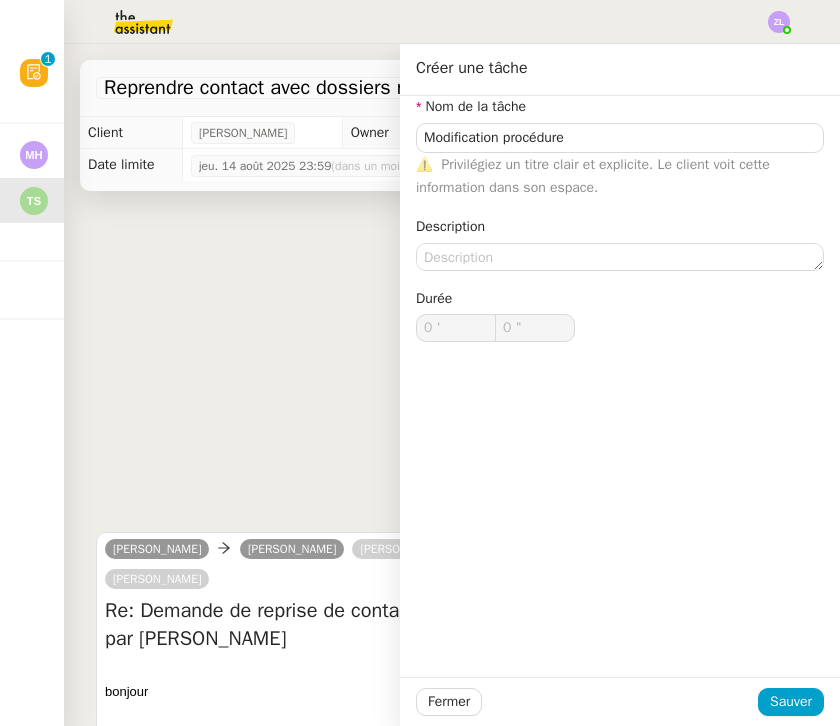 click on "Fermer Sauver" 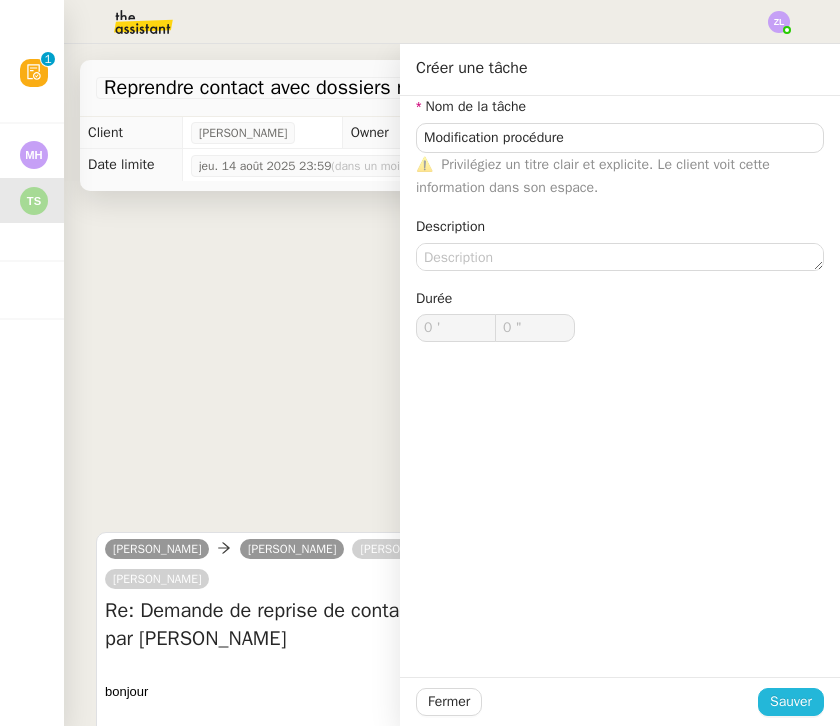 click on "Sauver" 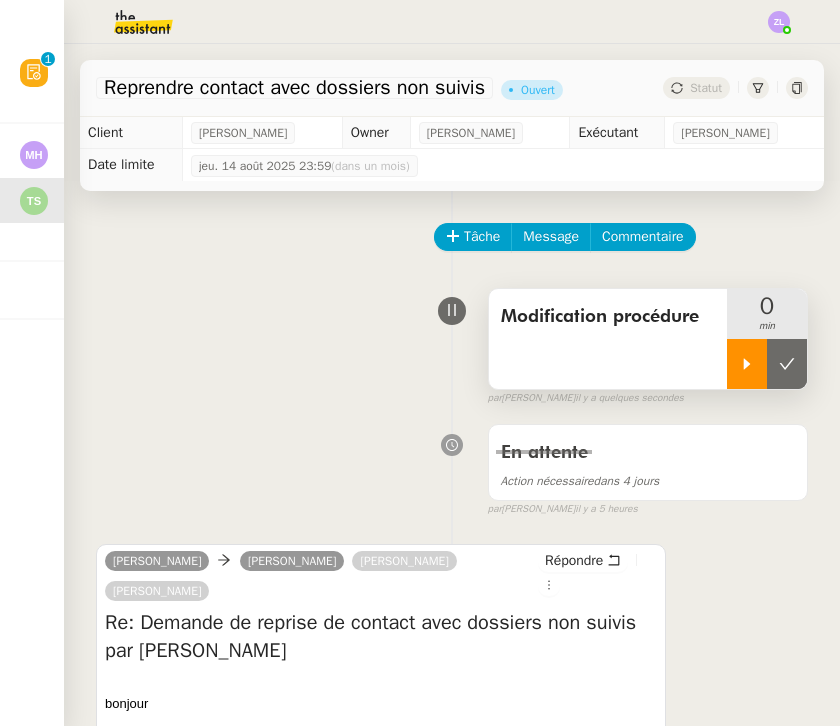 click 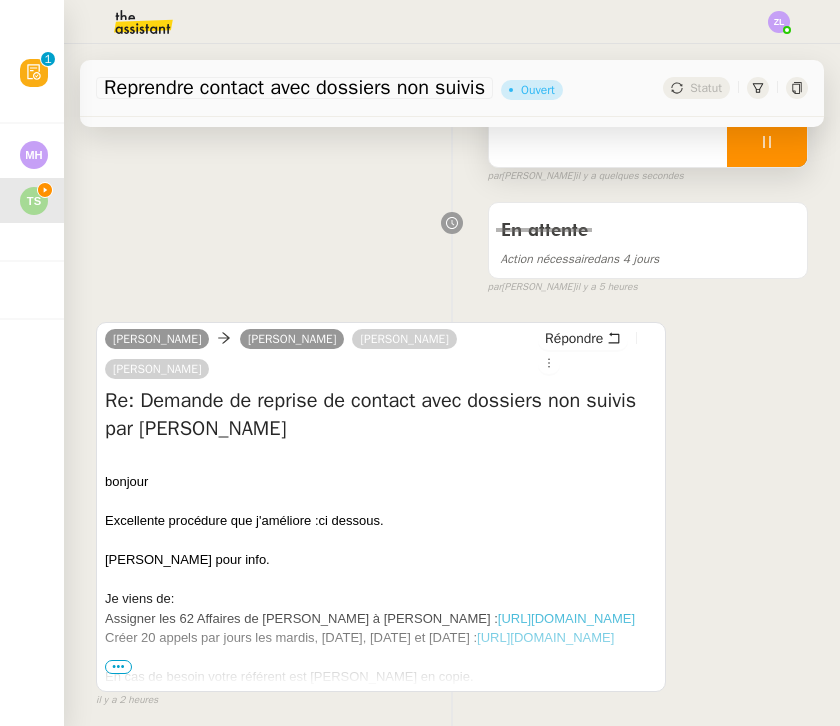 scroll, scrollTop: 539, scrollLeft: 0, axis: vertical 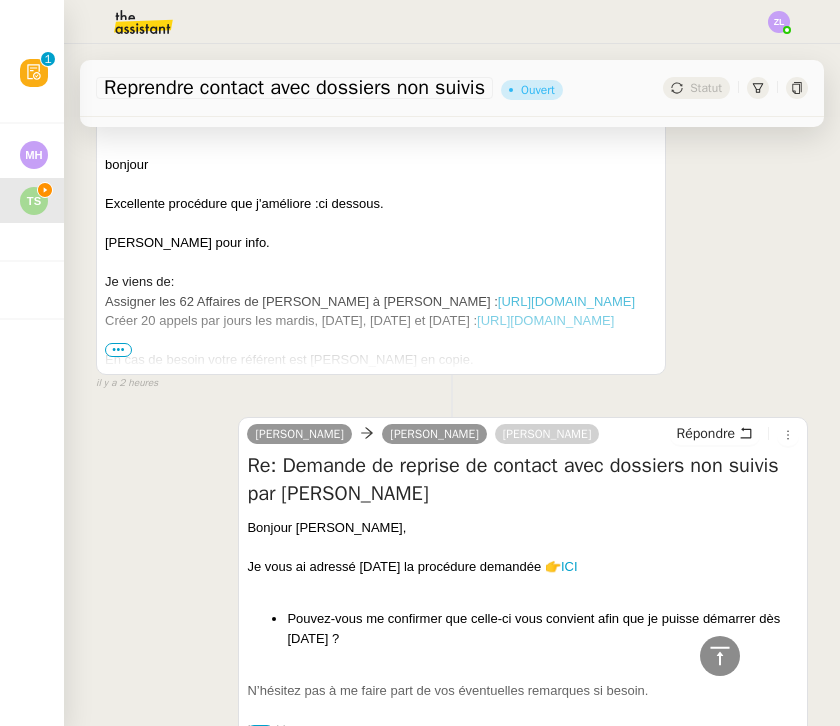 click on "•••" at bounding box center (118, 350) 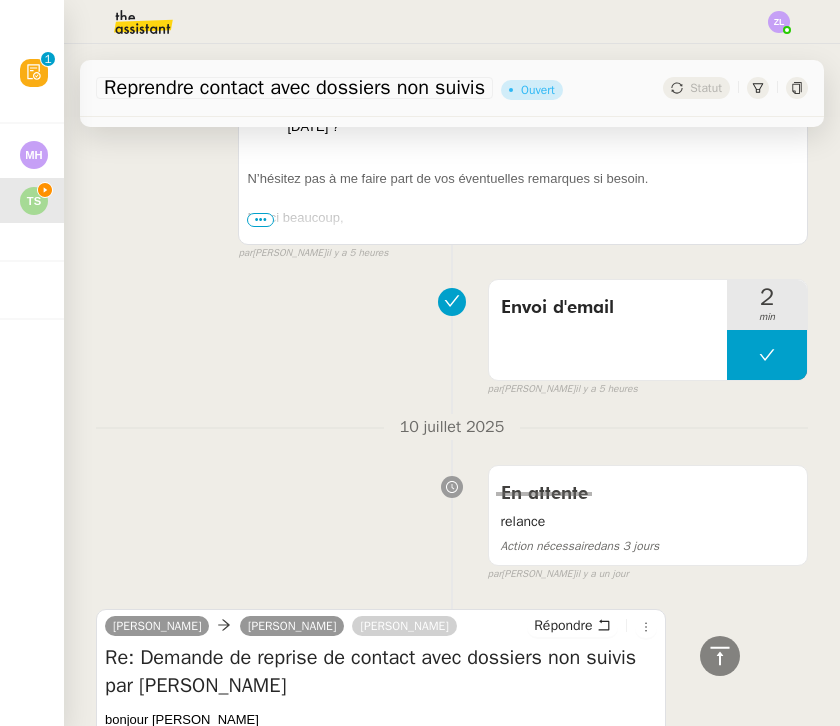 scroll, scrollTop: 1366, scrollLeft: 0, axis: vertical 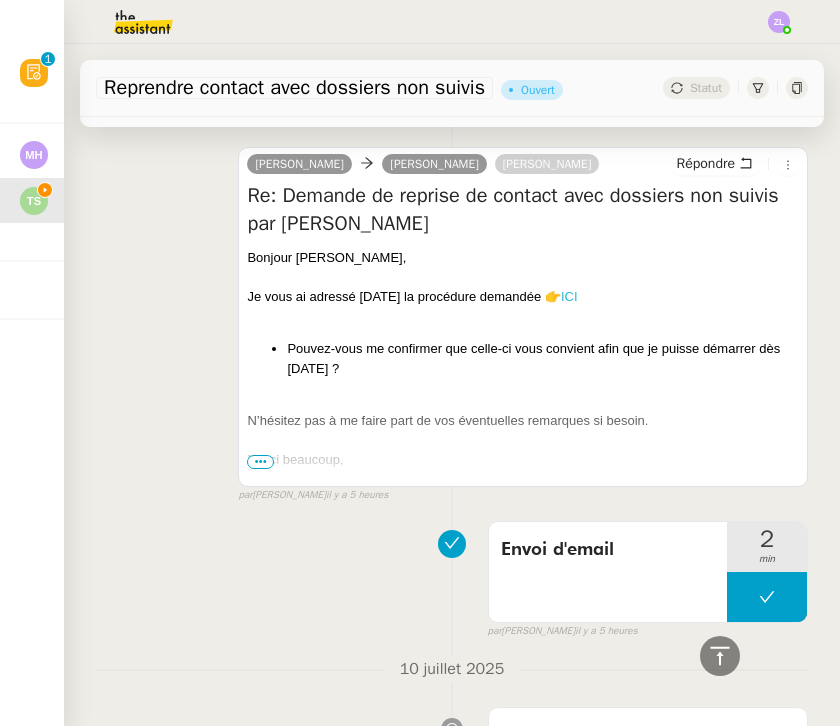 click on "ICI" at bounding box center (569, 296) 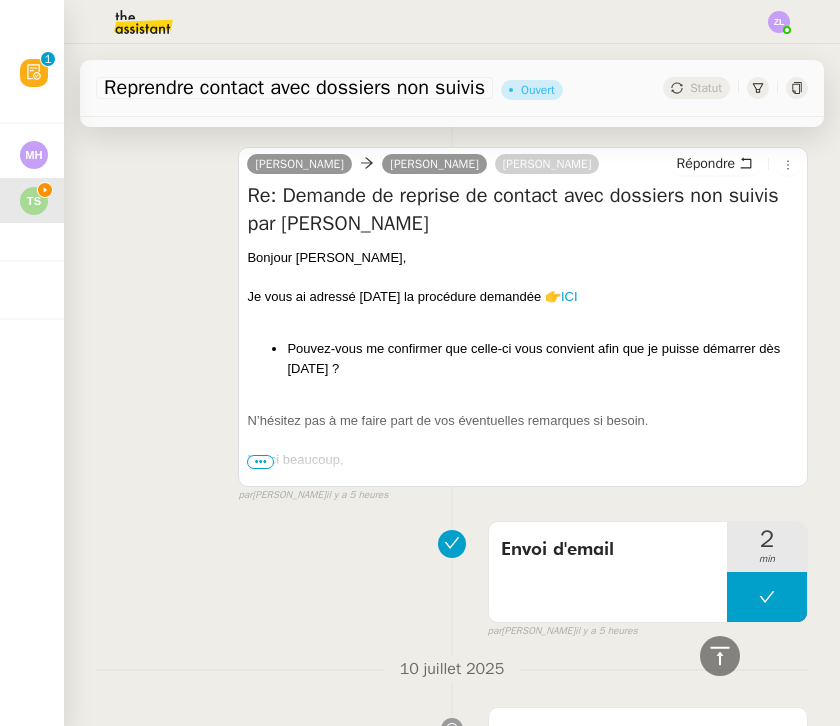 click on "[PERSON_NAME]    1 demandes en cours" 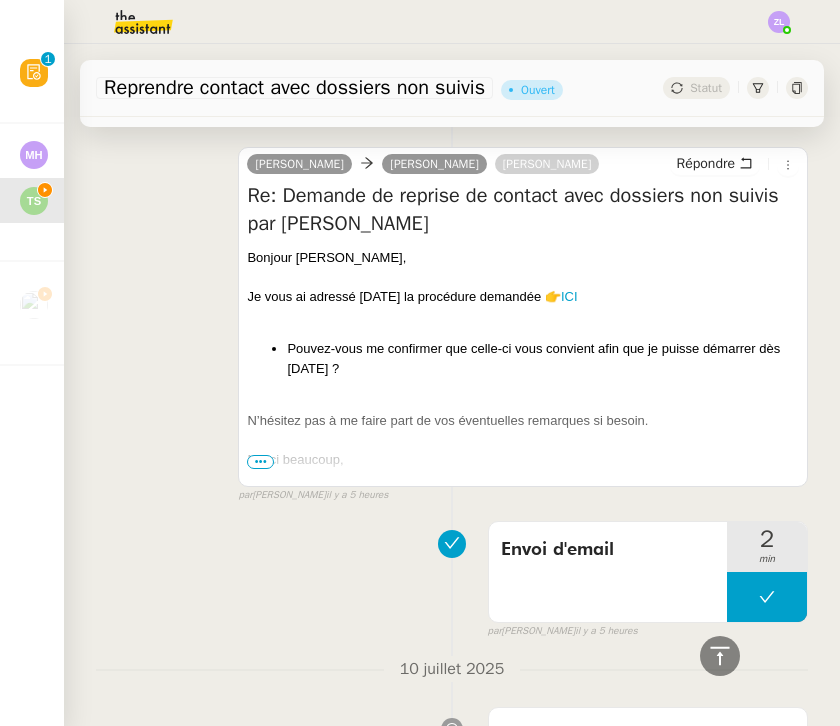 click on "[PERSON_NAME]    6 demandes en cours" 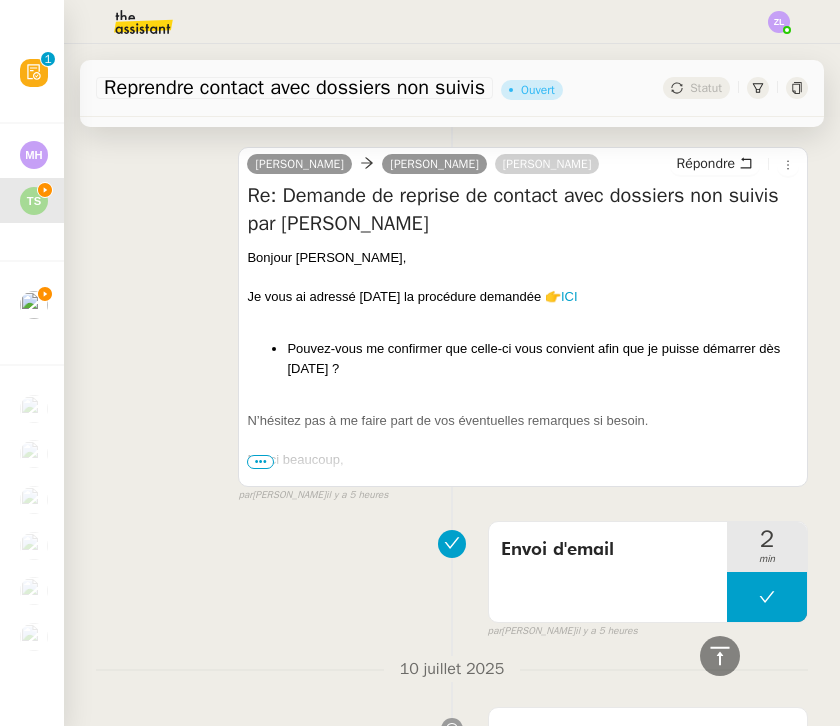 click on "[DATE]- New flight request - [PERSON_NAME]    [PERSON_NAME]" 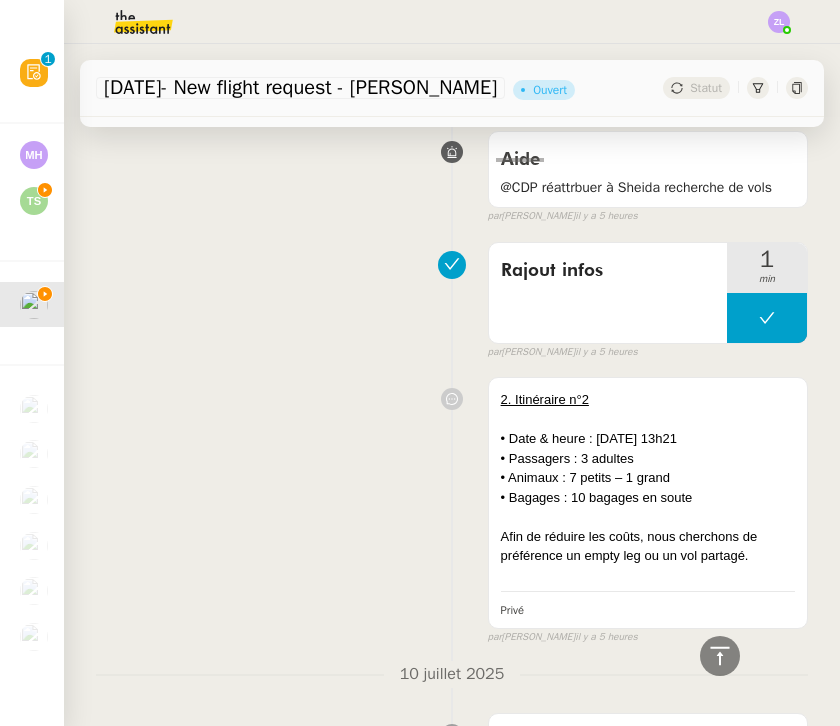 click 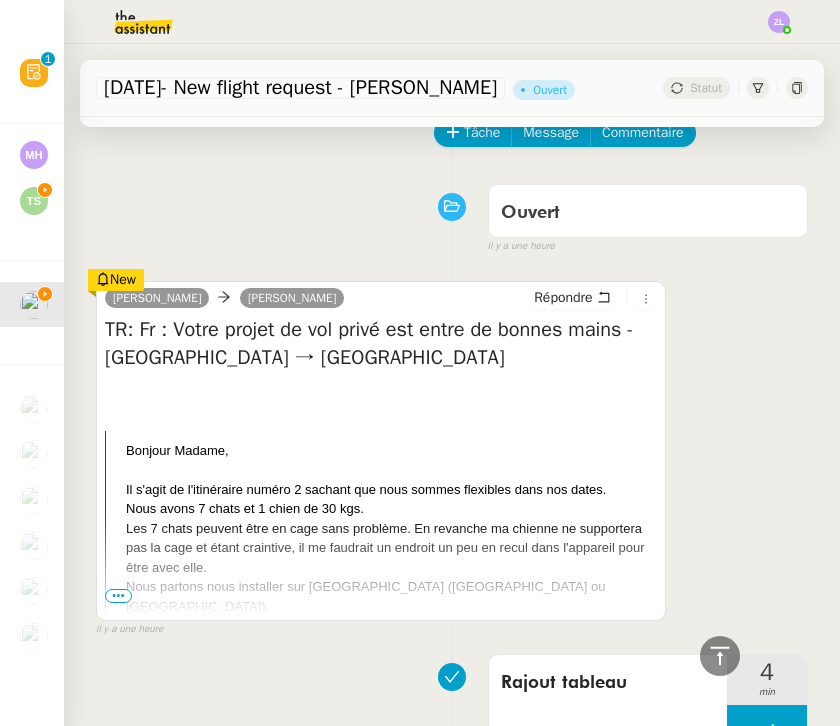 scroll, scrollTop: 90, scrollLeft: 0, axis: vertical 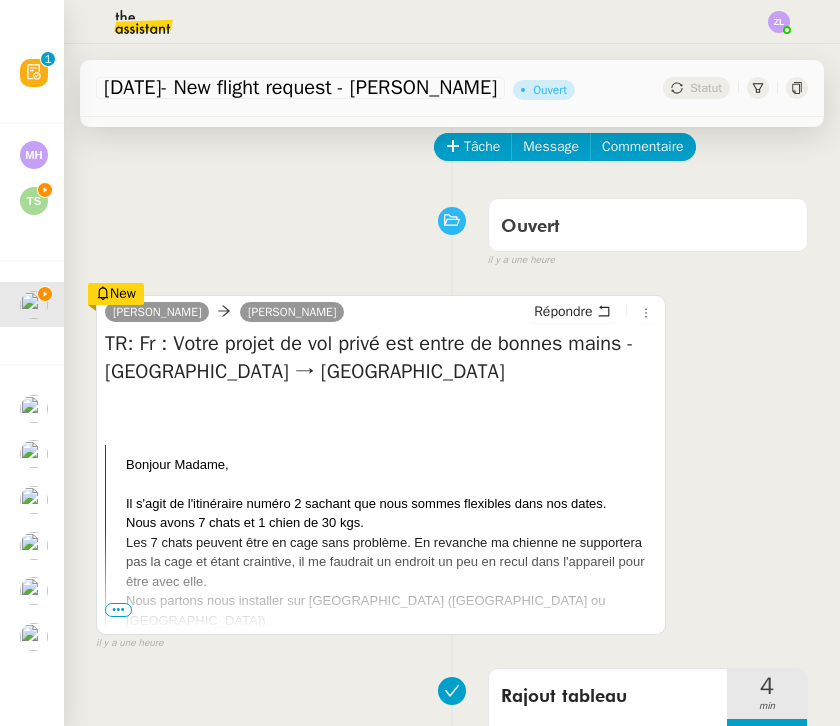 click 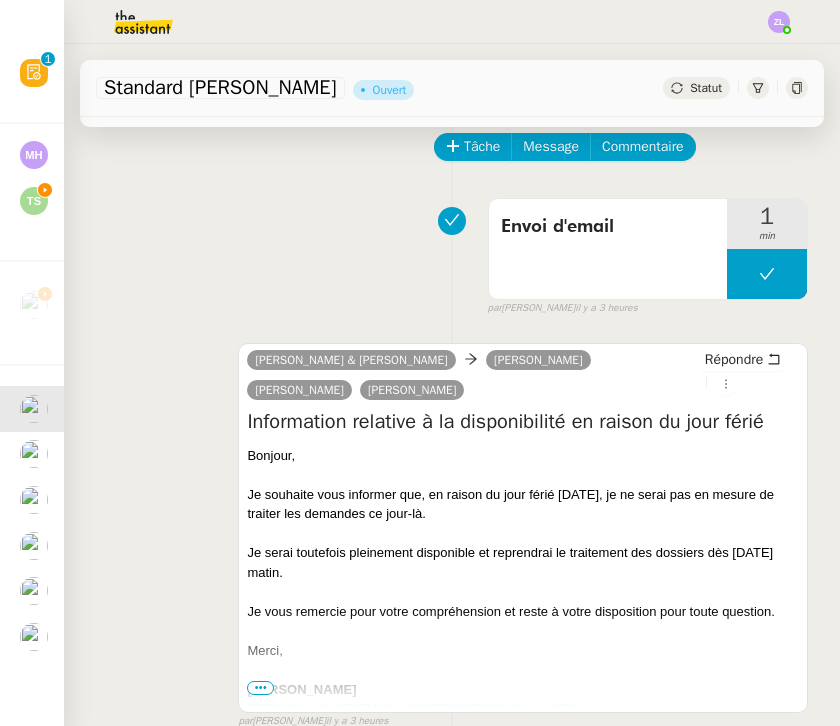 click 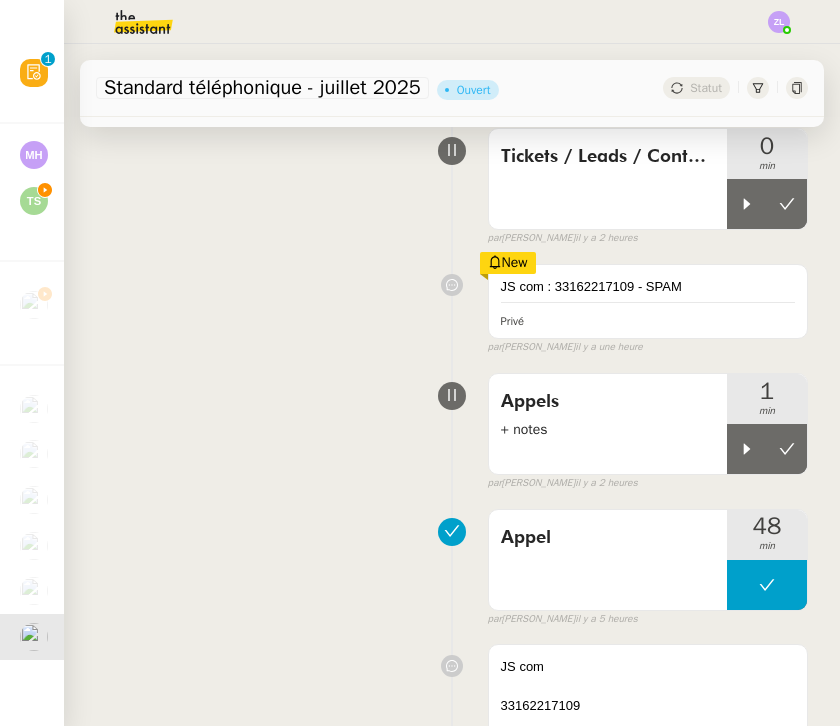 scroll, scrollTop: 184, scrollLeft: 0, axis: vertical 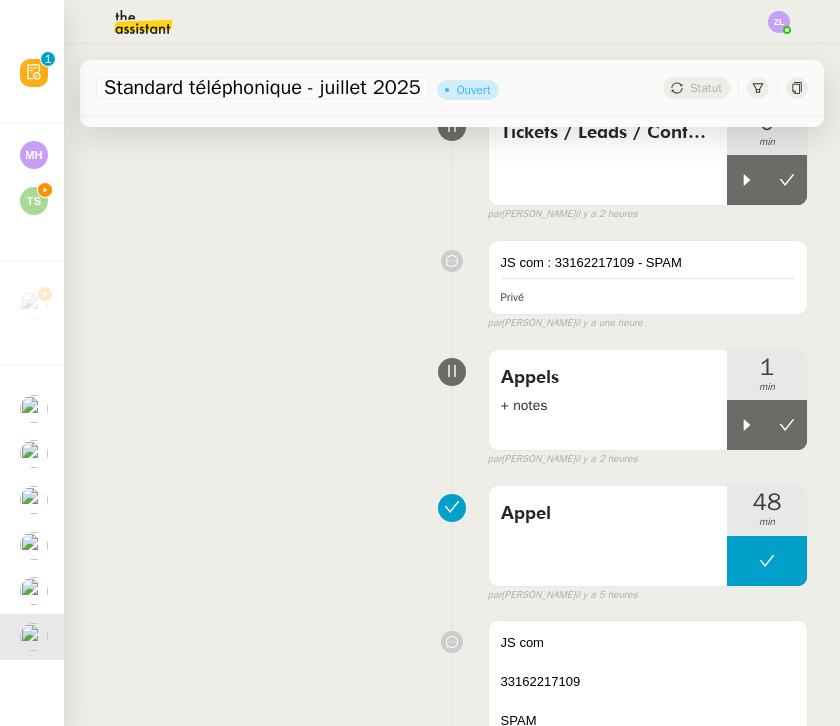 click 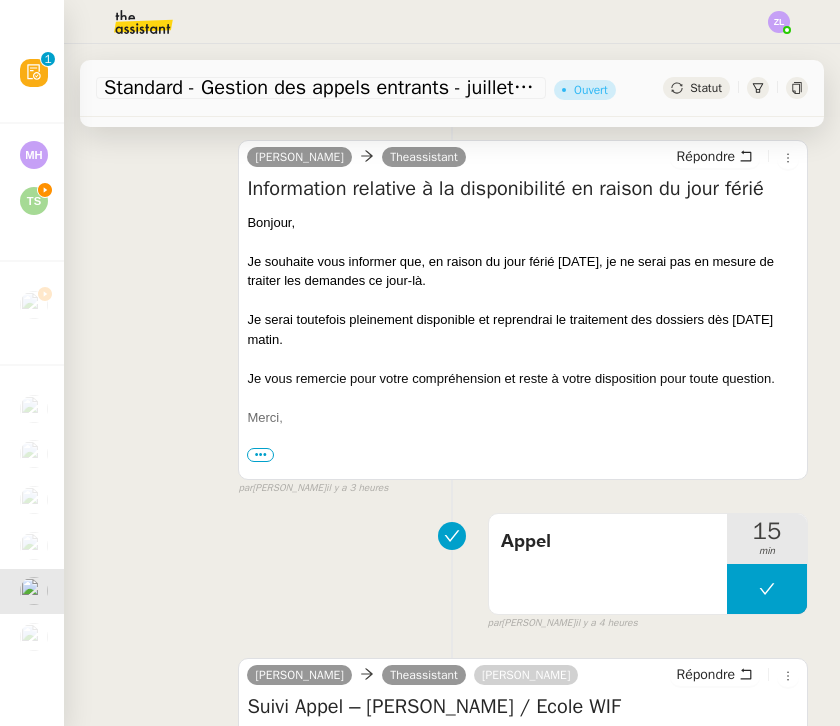 scroll, scrollTop: 287, scrollLeft: 0, axis: vertical 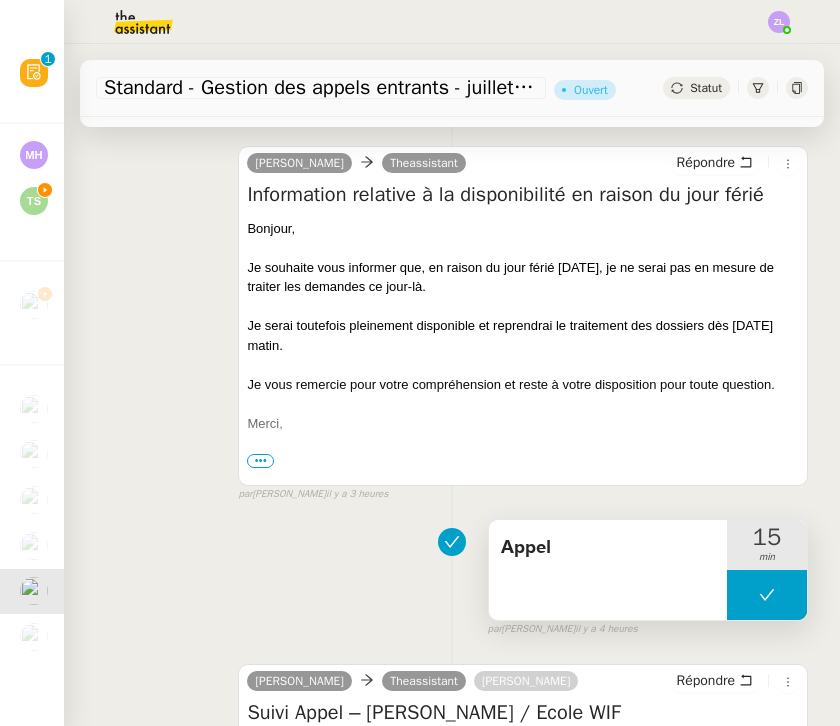 click at bounding box center (767, 595) 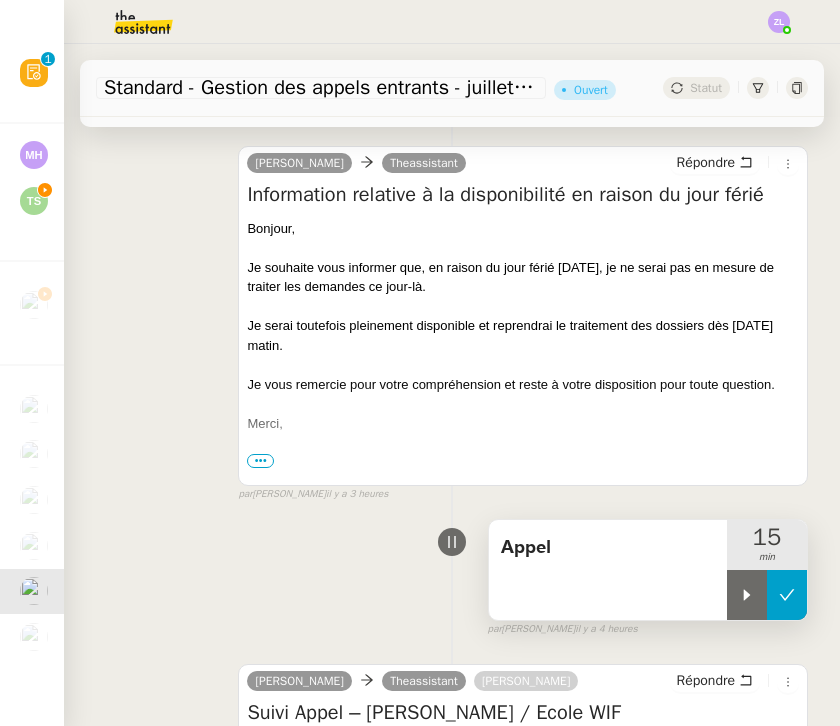 click at bounding box center [747, 595] 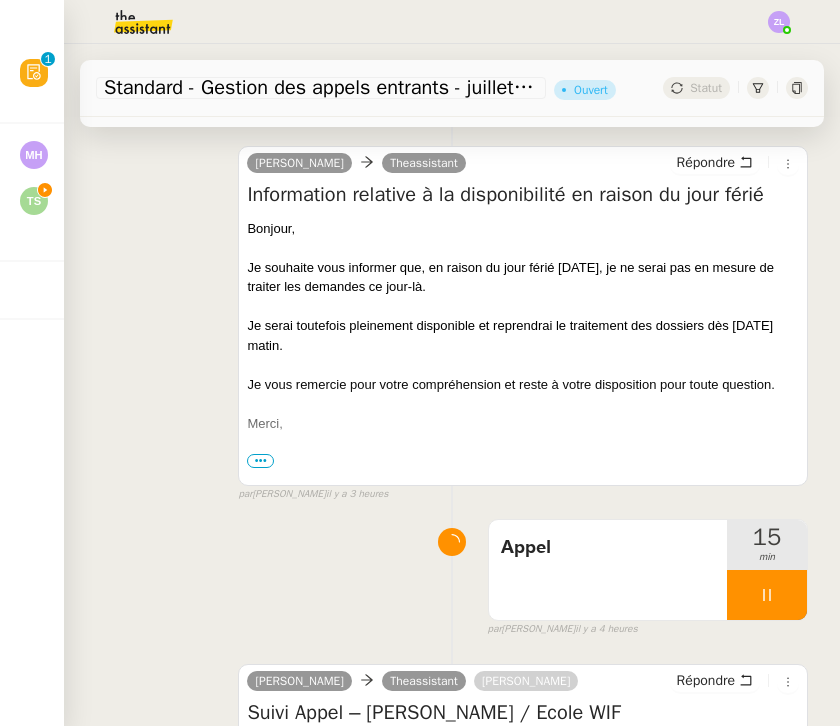 click on "Reprendre contact avec dossiers non suivis    [PERSON_NAME]" 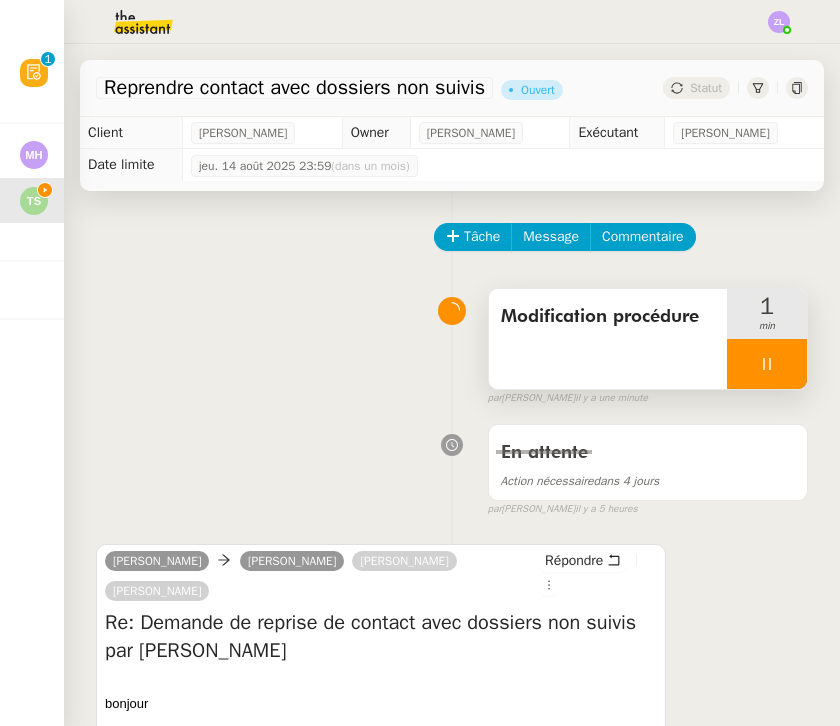 scroll, scrollTop: 0, scrollLeft: 0, axis: both 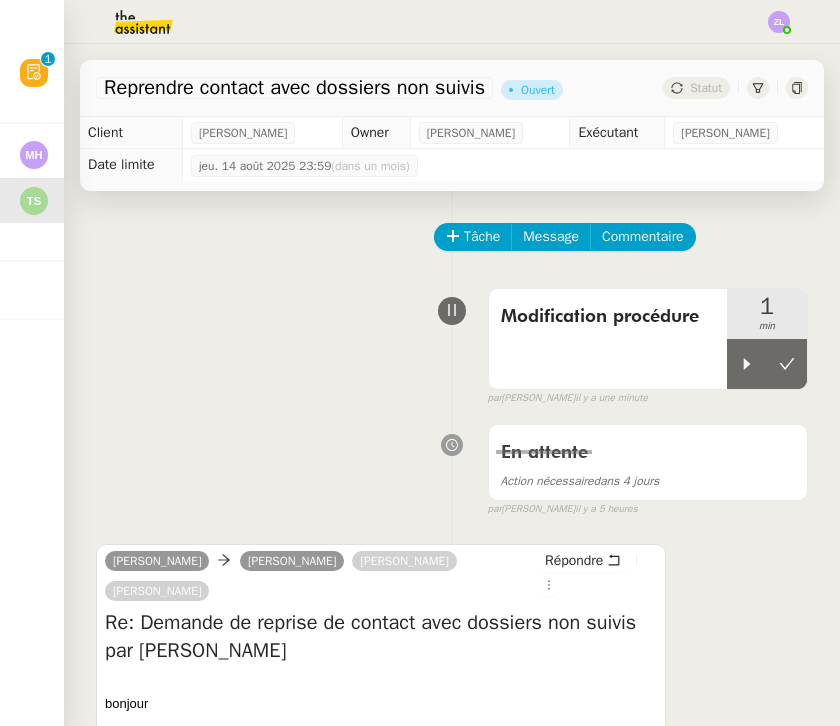 click on "[PERSON_NAME]    6 demandes en cours" 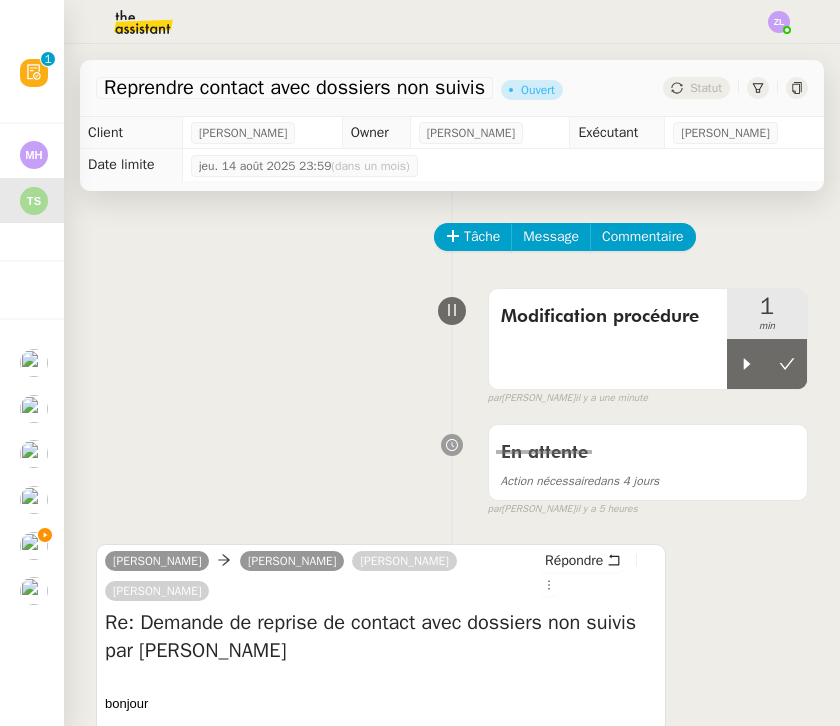 click 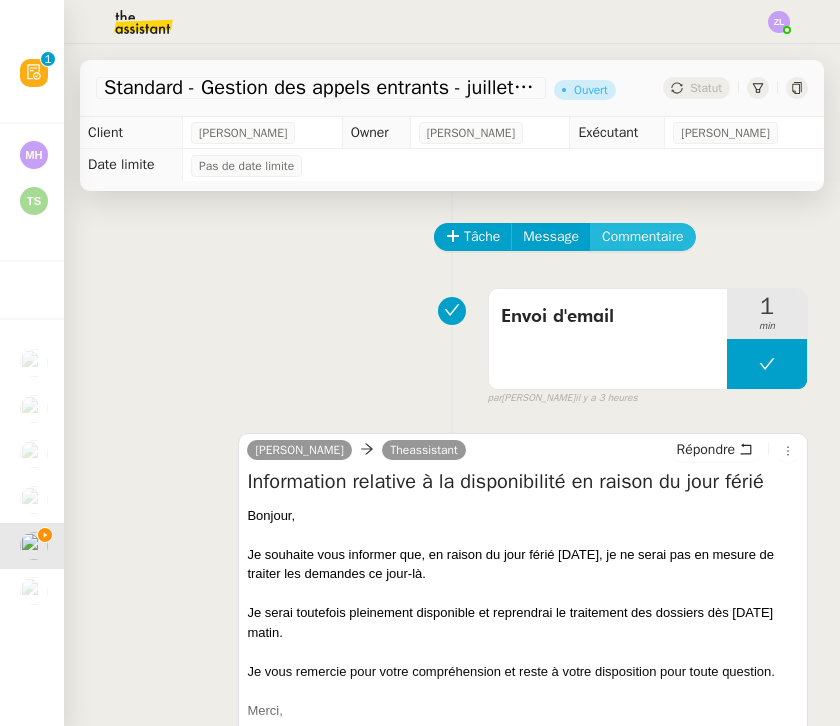 click on "Commentaire" 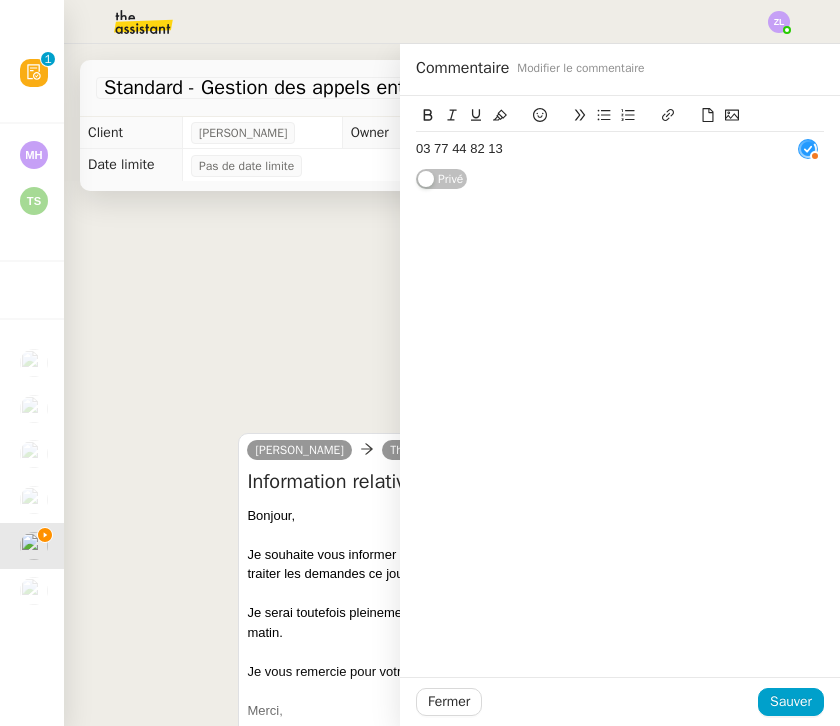 scroll, scrollTop: 21, scrollLeft: 0, axis: vertical 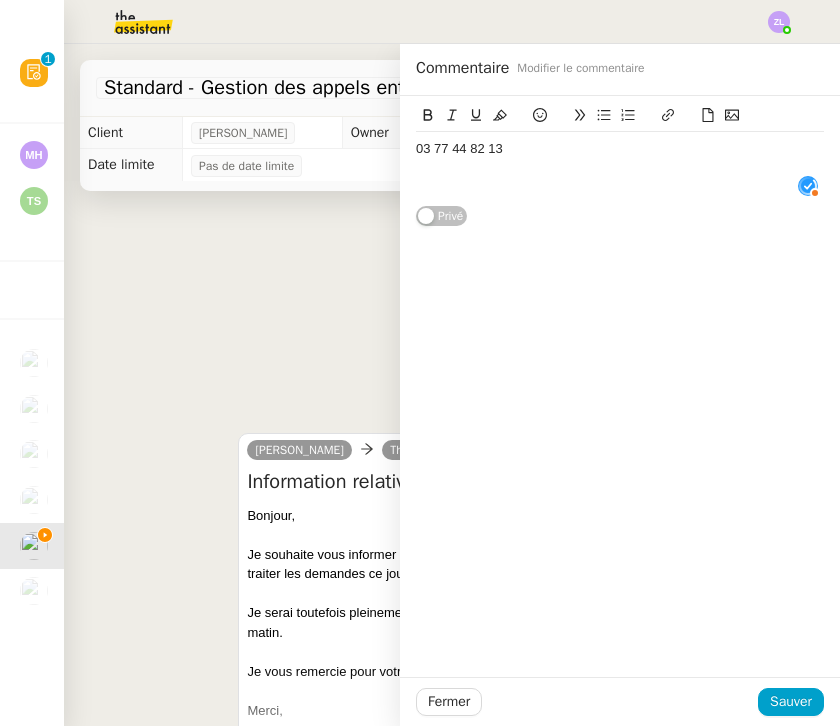 type 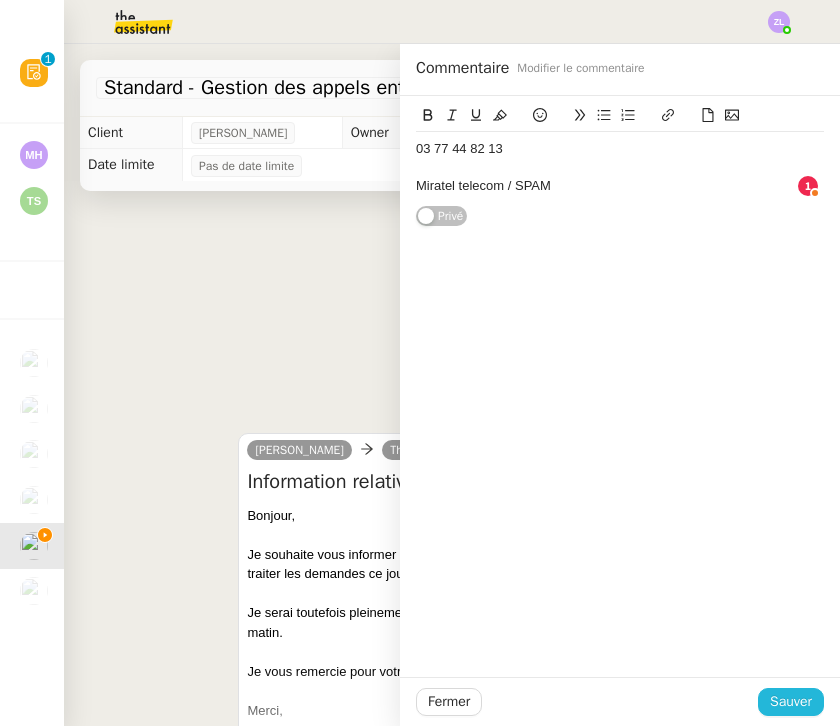 click on "Sauver" 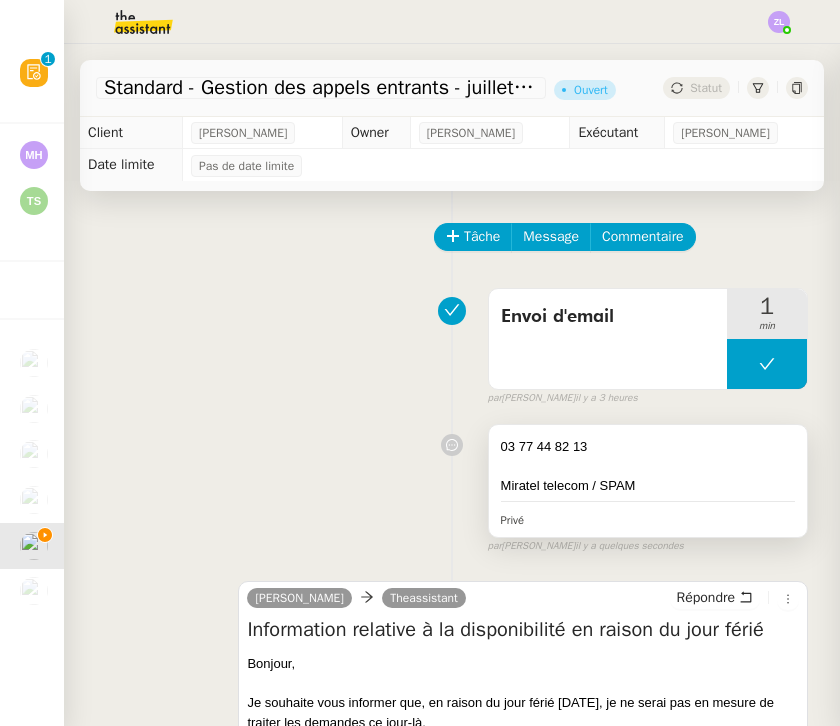 click on "Fermer Sauver" 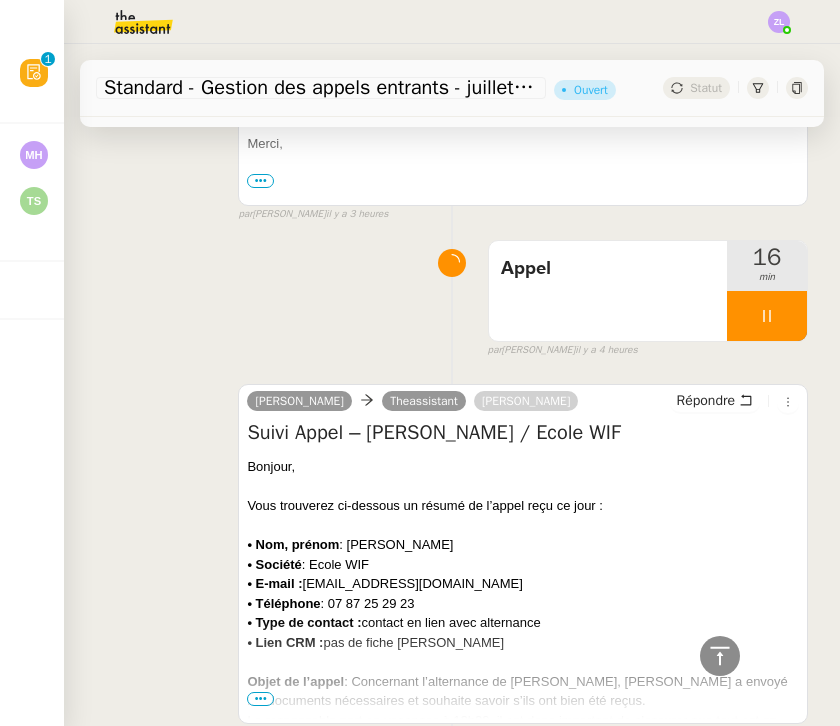 scroll, scrollTop: 631, scrollLeft: 0, axis: vertical 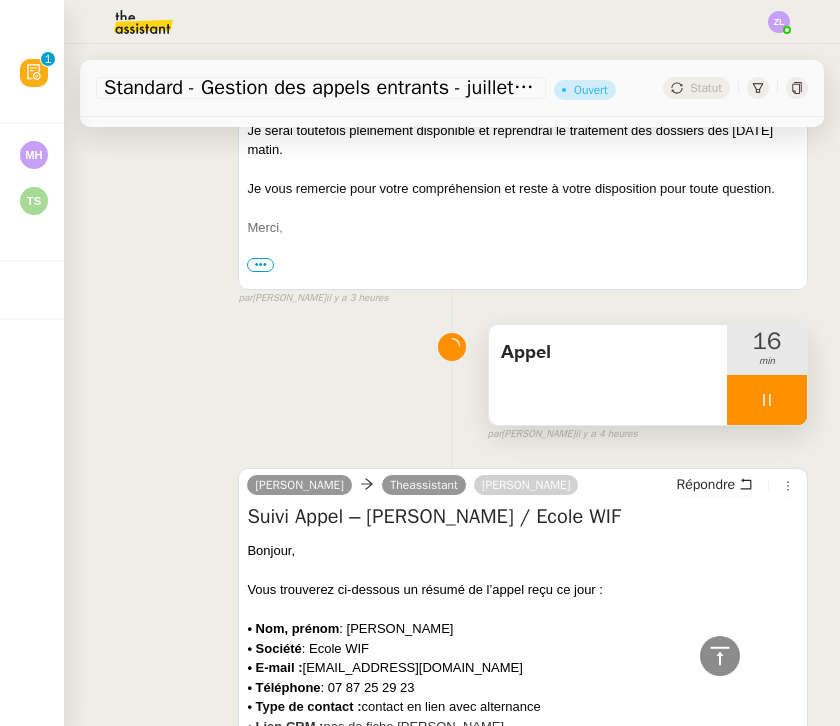 click at bounding box center (767, 400) 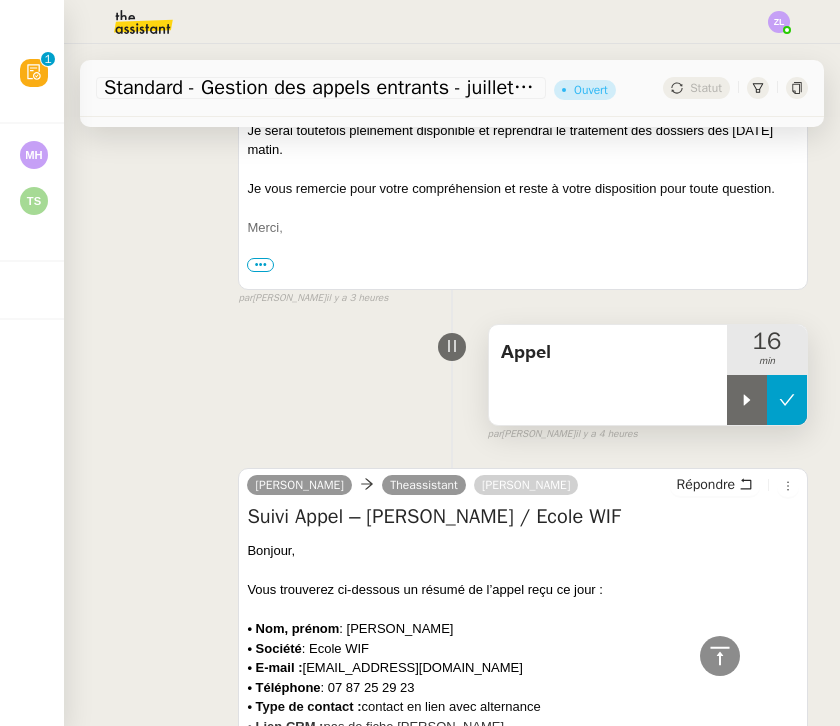 click at bounding box center (787, 400) 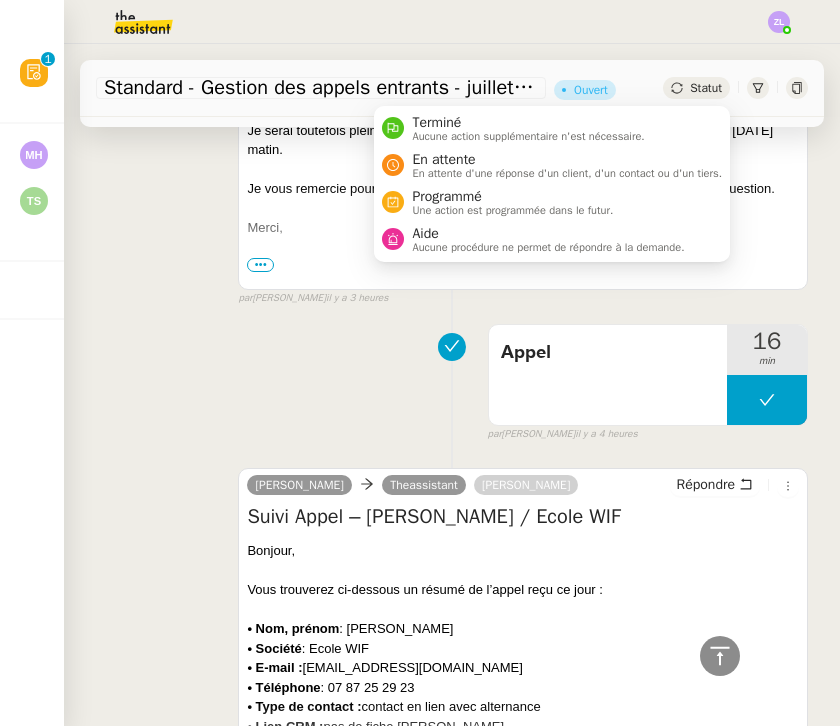 click 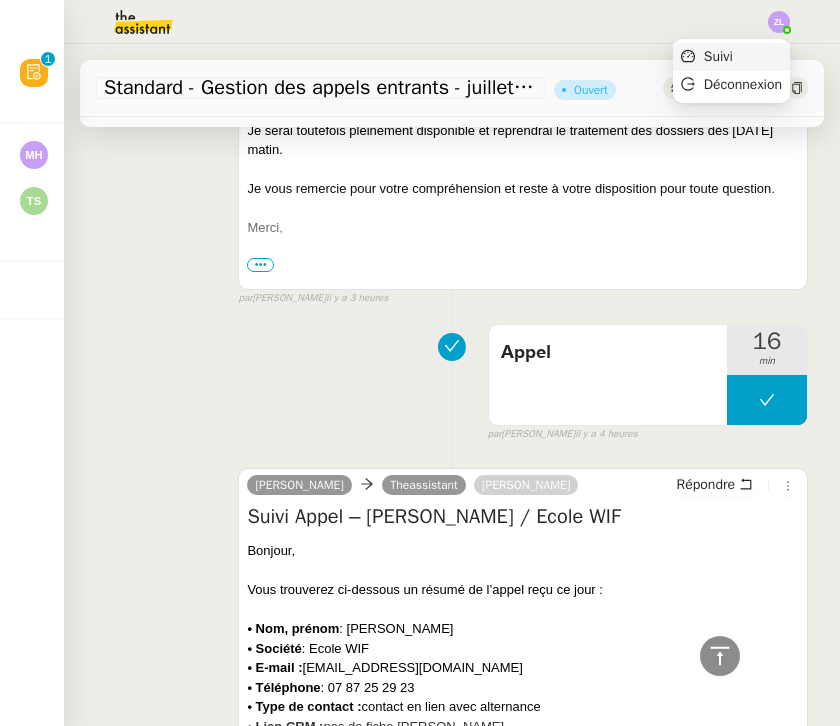 click on "Suivi" at bounding box center (731, 57) 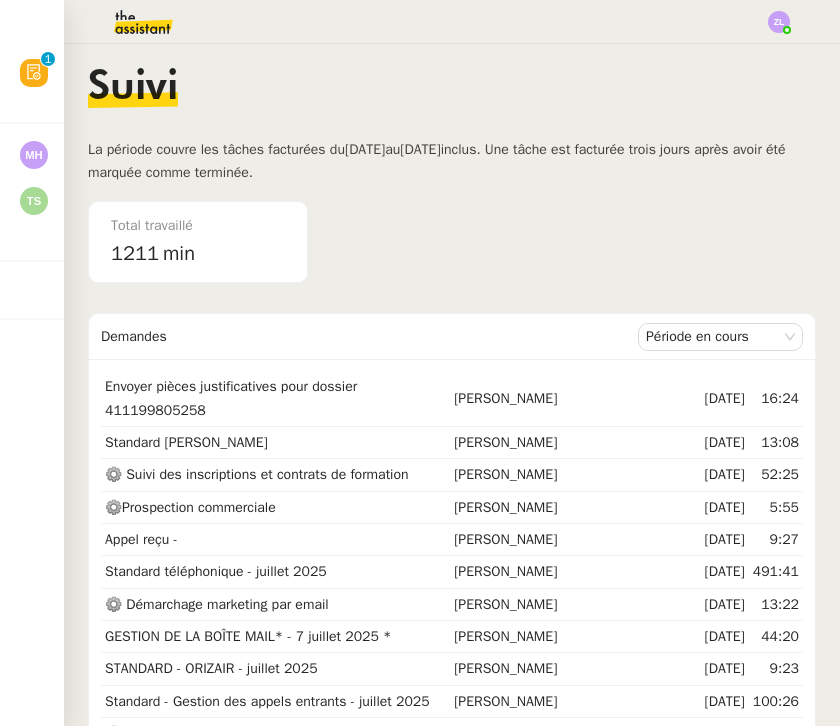 scroll, scrollTop: 0, scrollLeft: 0, axis: both 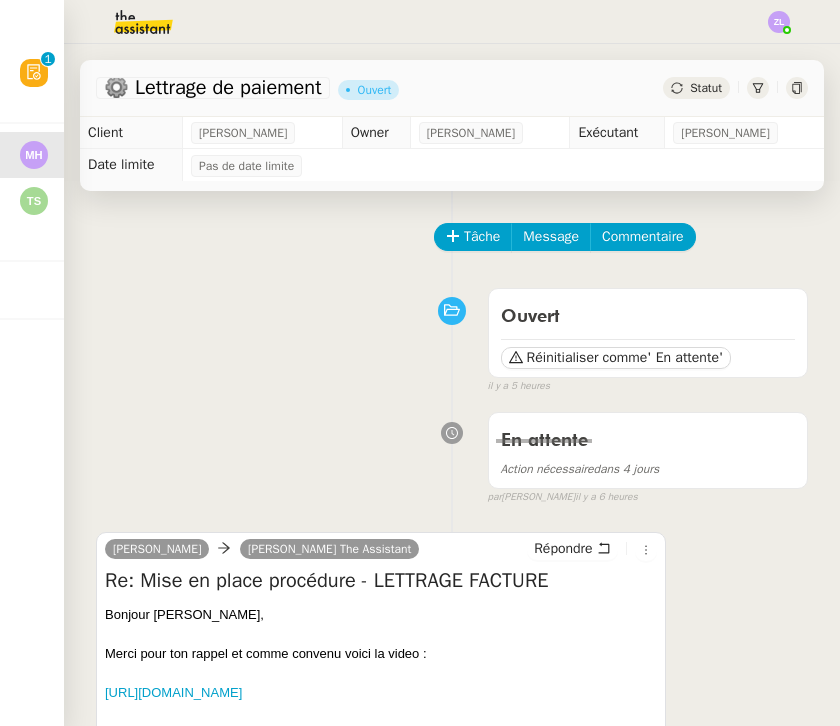 click 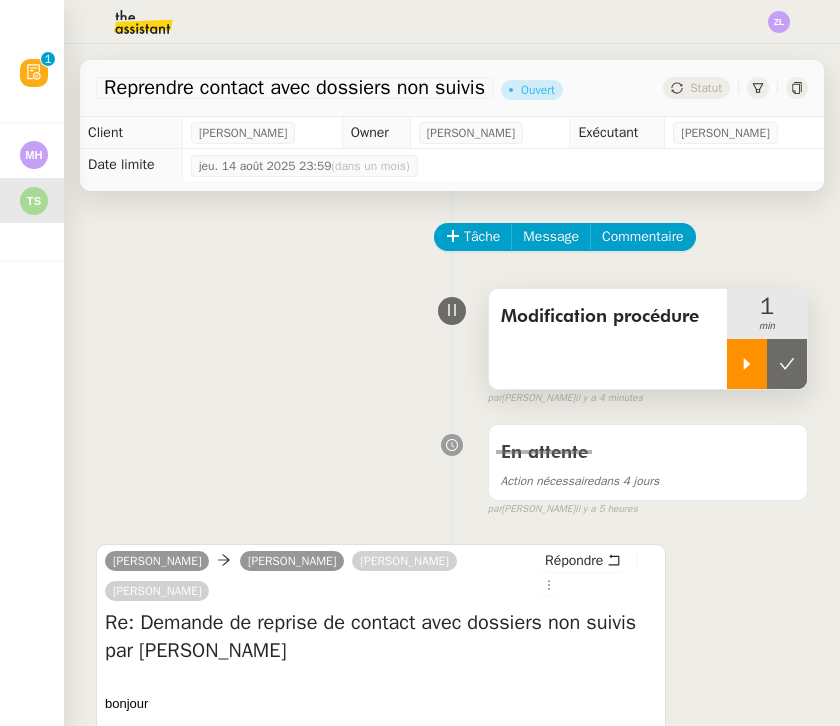 click at bounding box center [747, 364] 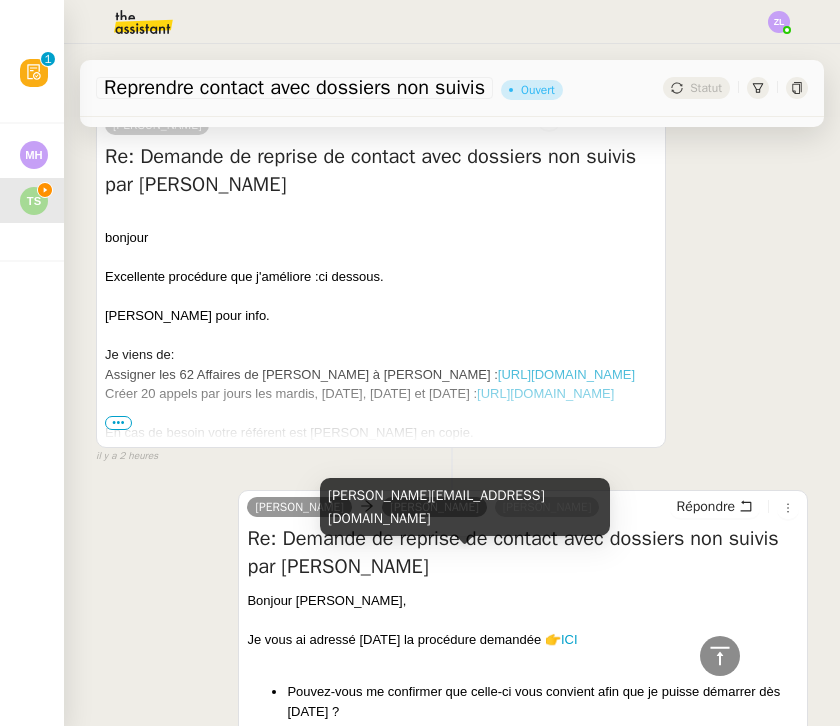 scroll, scrollTop: 463, scrollLeft: 0, axis: vertical 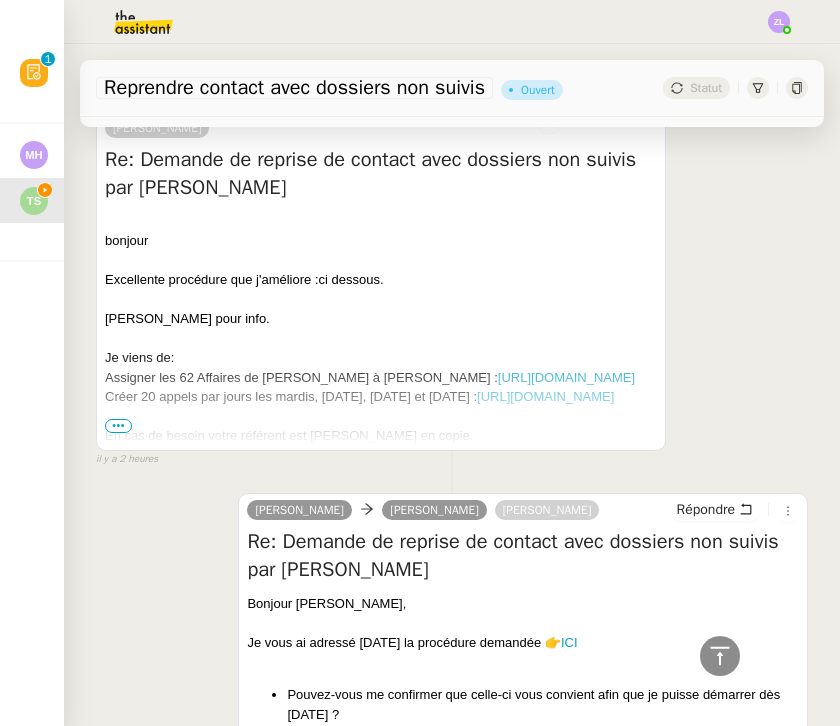 click on "•••" at bounding box center (118, 426) 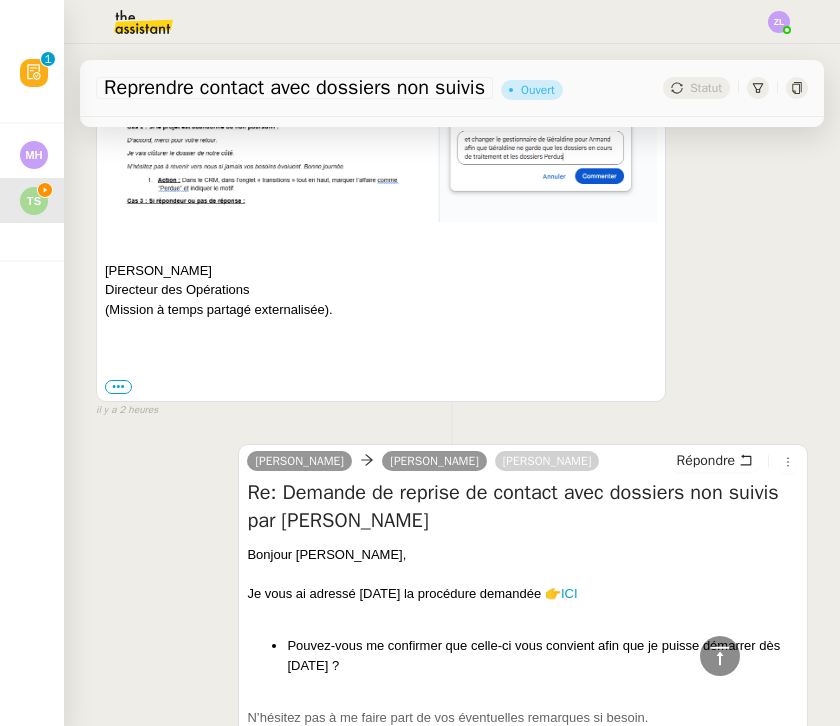 scroll, scrollTop: 1263, scrollLeft: 0, axis: vertical 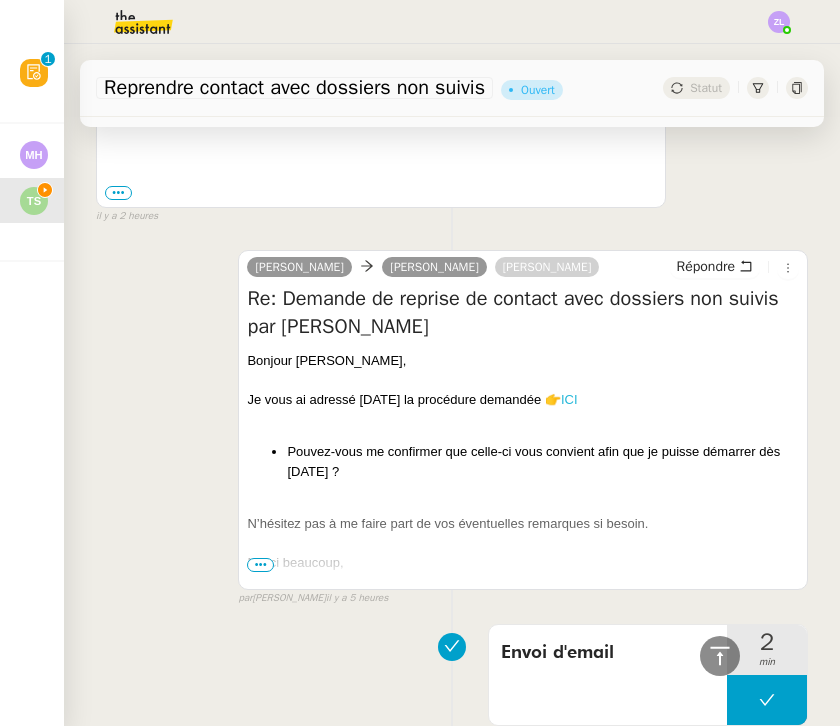 click on "ICI" at bounding box center (569, 399) 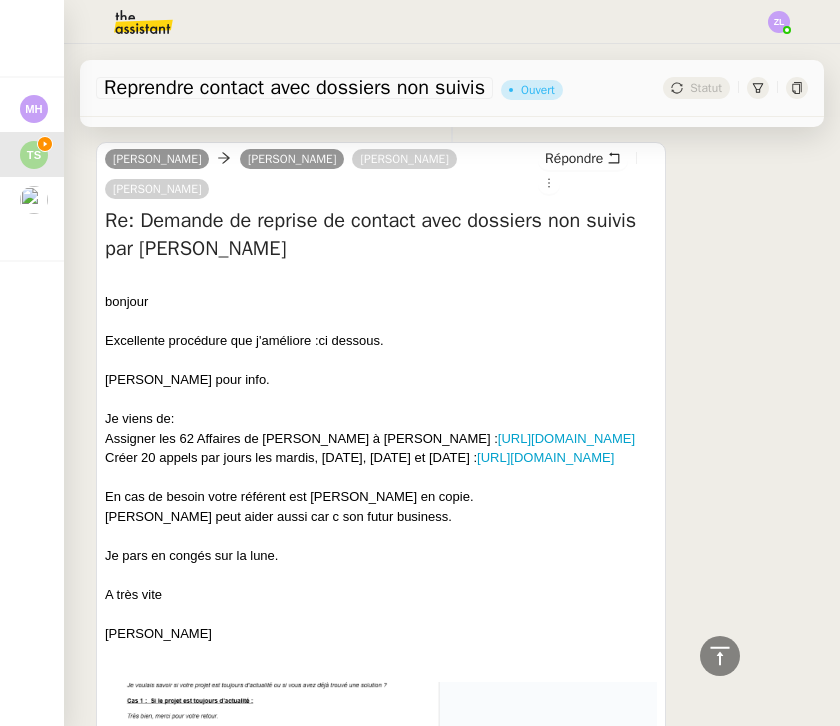 scroll, scrollTop: 527, scrollLeft: 0, axis: vertical 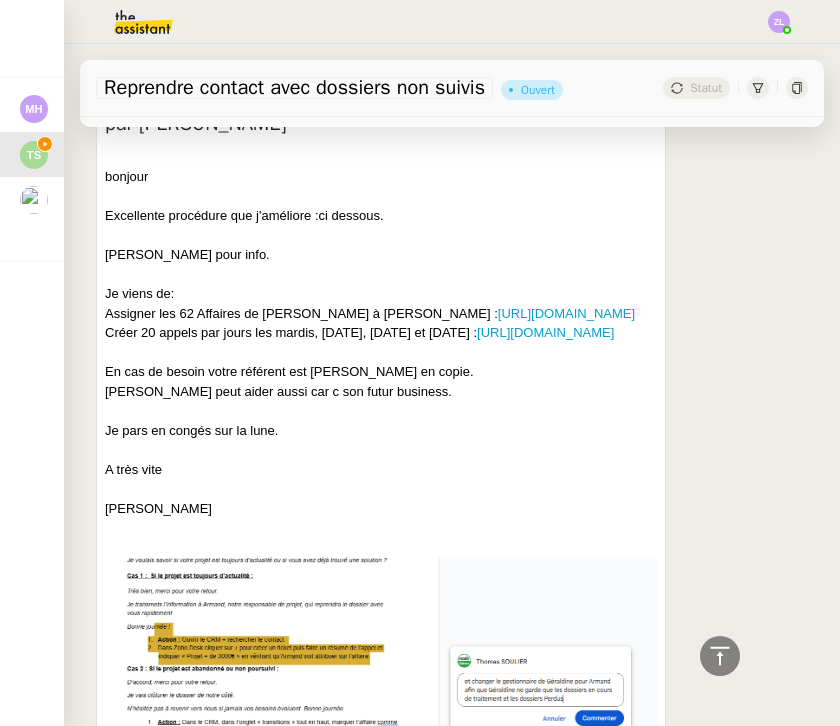 drag, startPoint x: 490, startPoint y: 348, endPoint x: 281, endPoint y: 353, distance: 209.0598 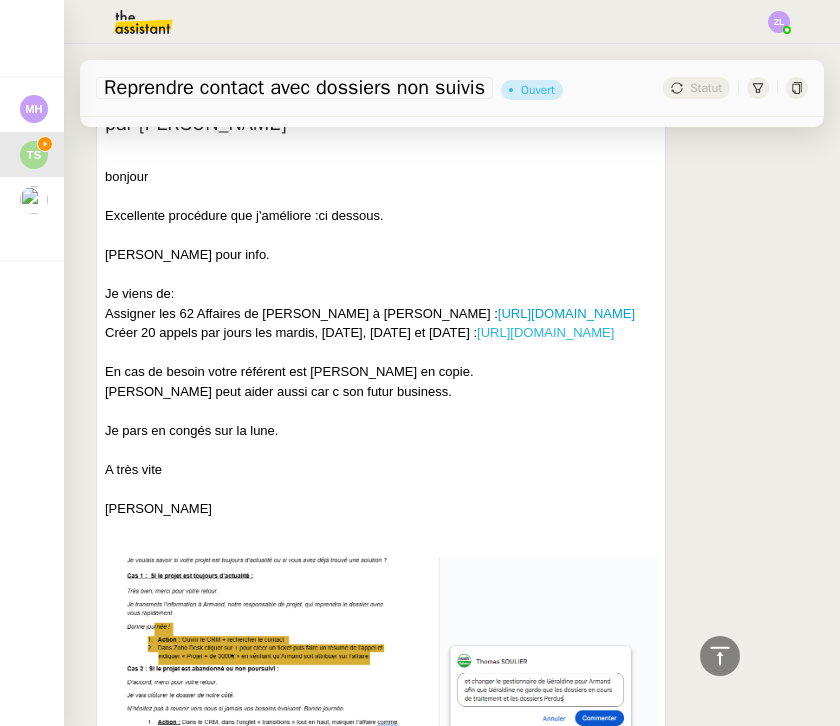 drag, startPoint x: 280, startPoint y: 350, endPoint x: 328, endPoint y: 365, distance: 50.289165 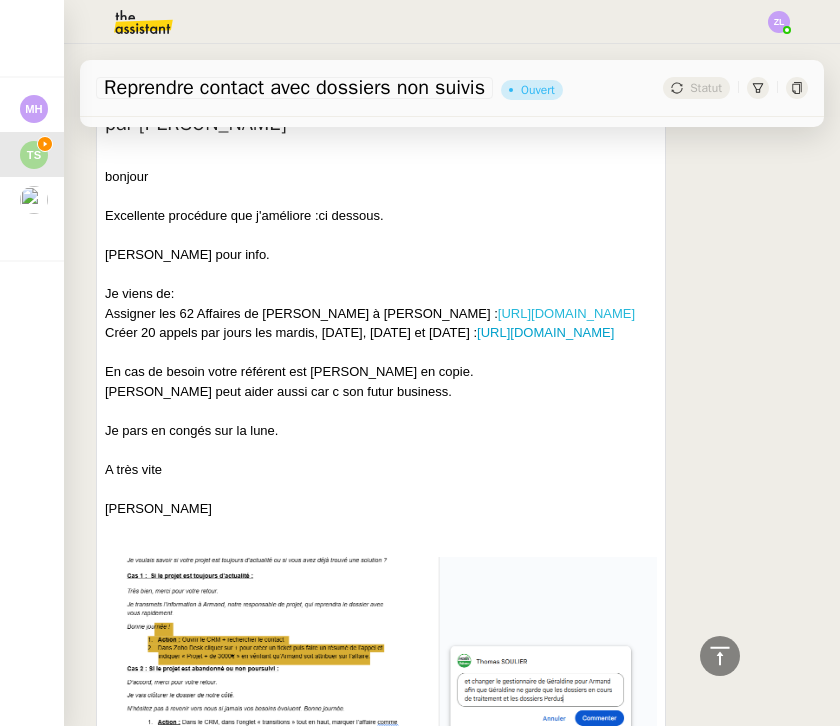 click on "[URL][DOMAIN_NAME]" at bounding box center (566, 313) 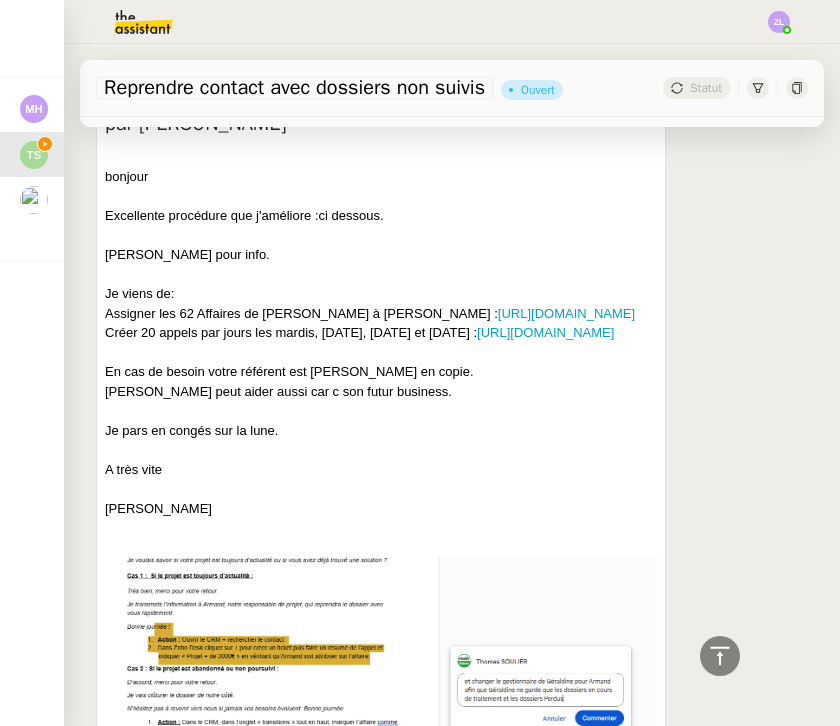 click on "Créer 20 appels par jours les mardis, [DATE], [DATE] et [DATE] :  [URL][DOMAIN_NAME]" at bounding box center [381, 333] 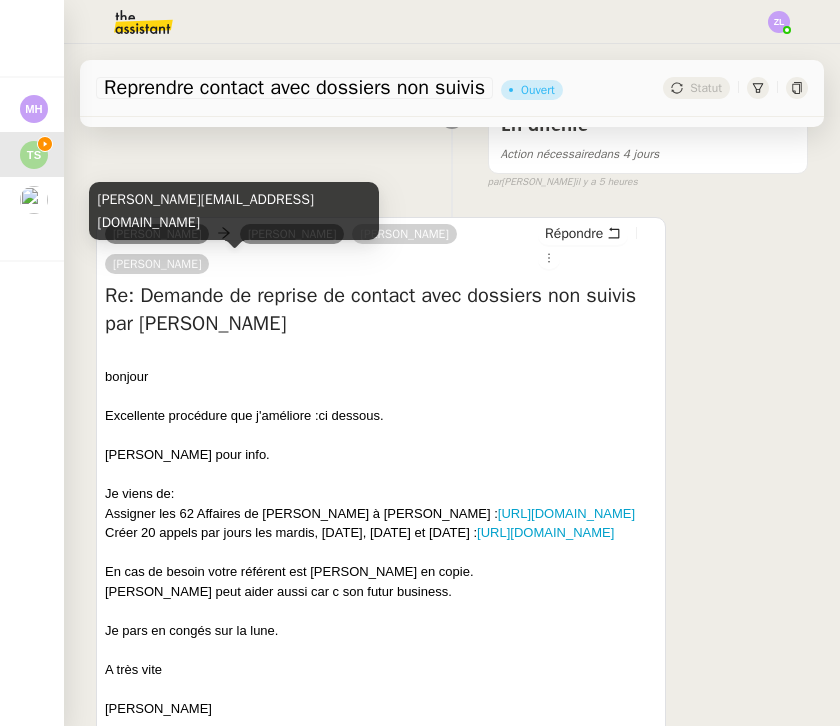 click on "[PERSON_NAME][EMAIL_ADDRESS][DOMAIN_NAME]" at bounding box center (234, 211) 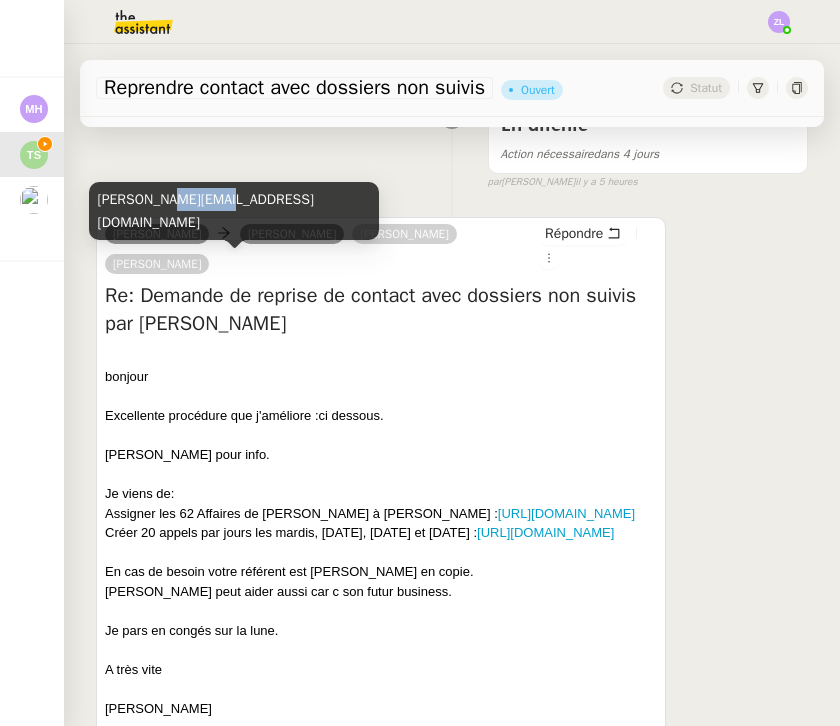 click on "[PERSON_NAME][EMAIL_ADDRESS][DOMAIN_NAME]" at bounding box center (234, 211) 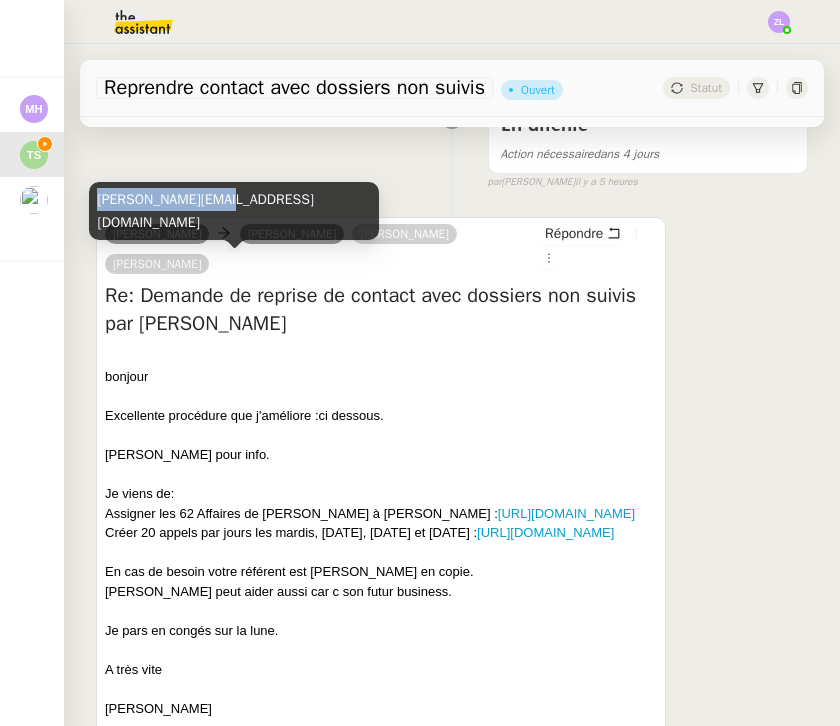 click on "[PERSON_NAME][EMAIL_ADDRESS][DOMAIN_NAME]" at bounding box center [234, 211] 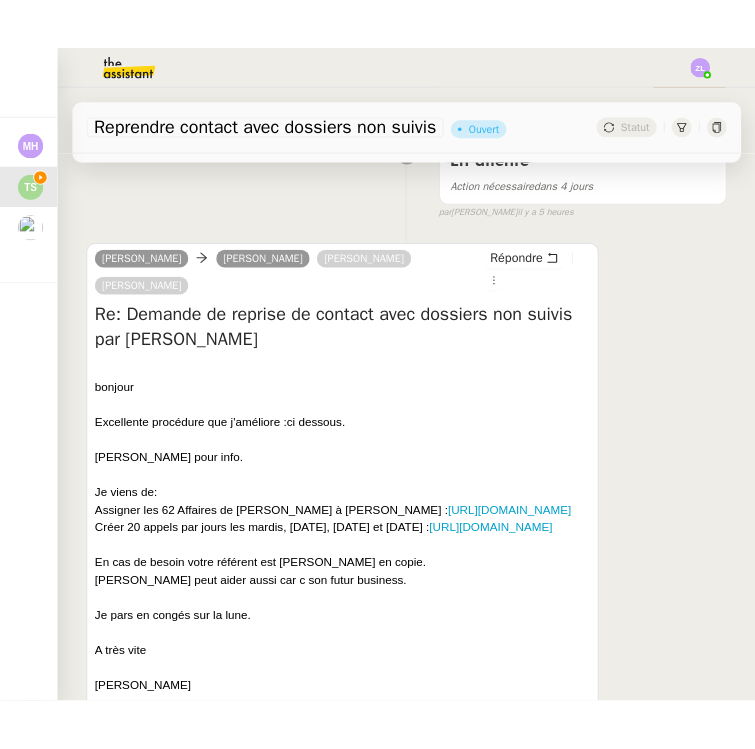 scroll, scrollTop: 345, scrollLeft: 0, axis: vertical 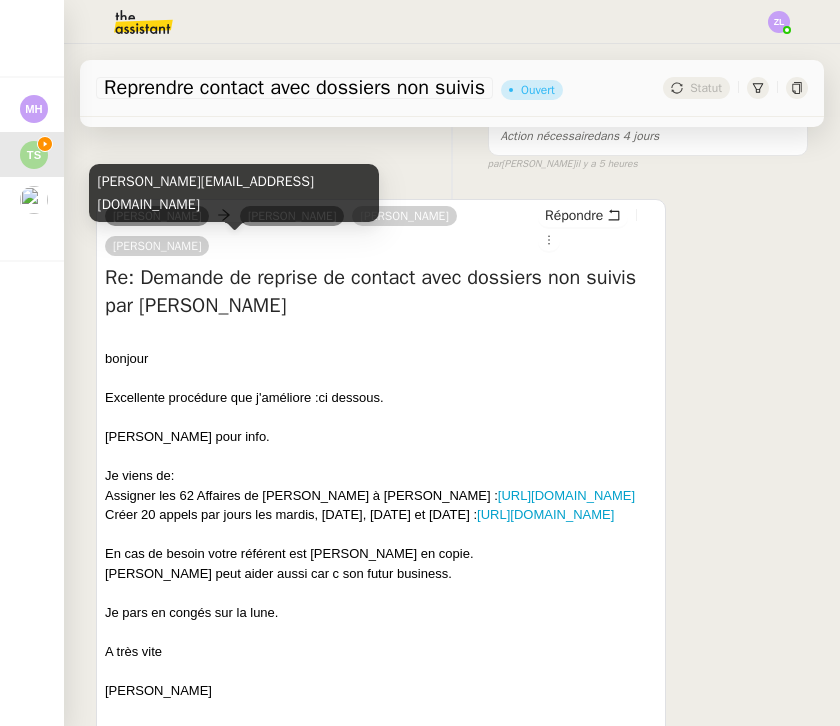 click on "[PERSON_NAME]" at bounding box center [157, 246] 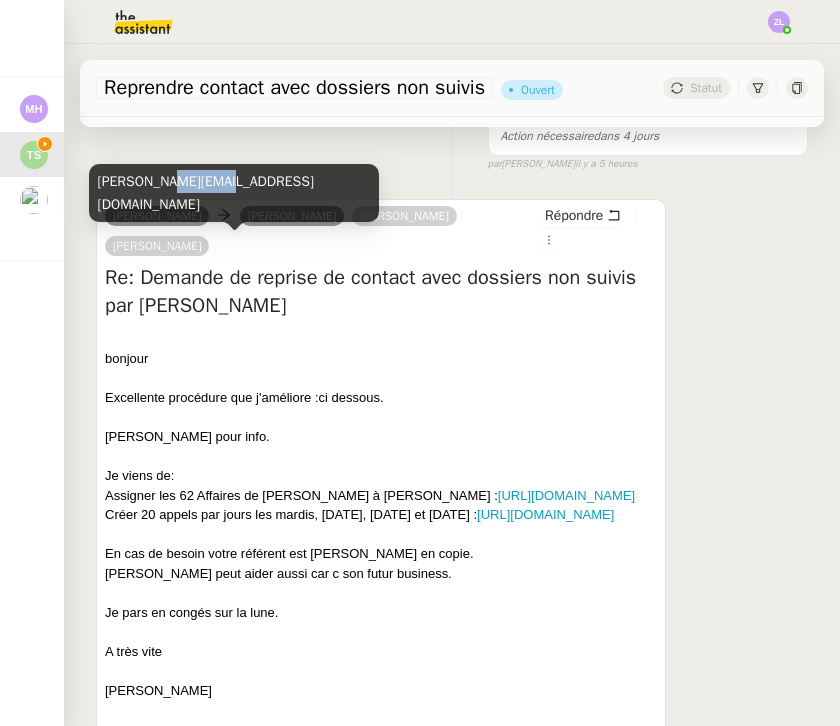 click on "[PERSON_NAME][EMAIL_ADDRESS][DOMAIN_NAME]" at bounding box center [234, 193] 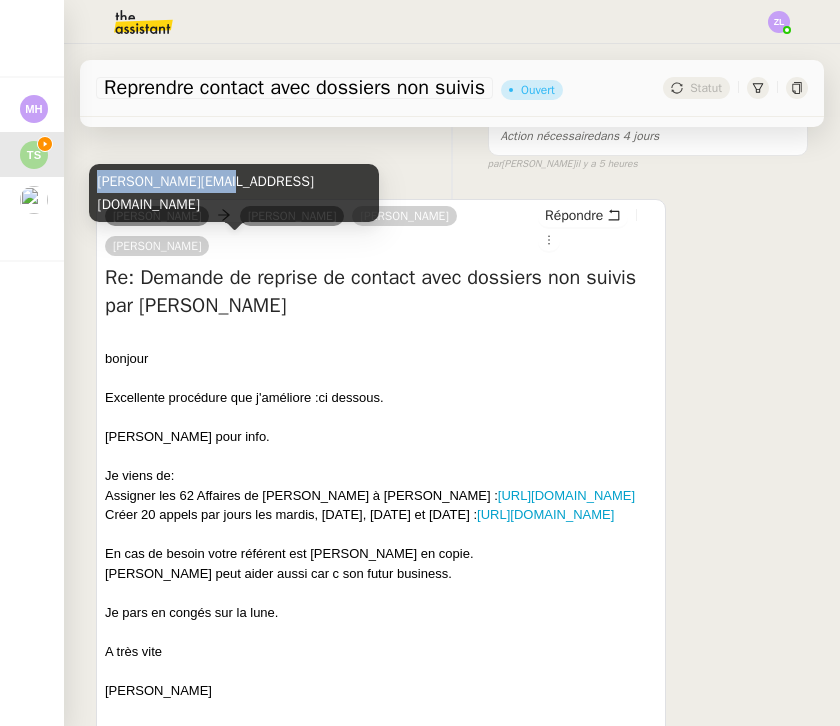 click on "[PERSON_NAME][EMAIL_ADDRESS][DOMAIN_NAME]" at bounding box center (234, 193) 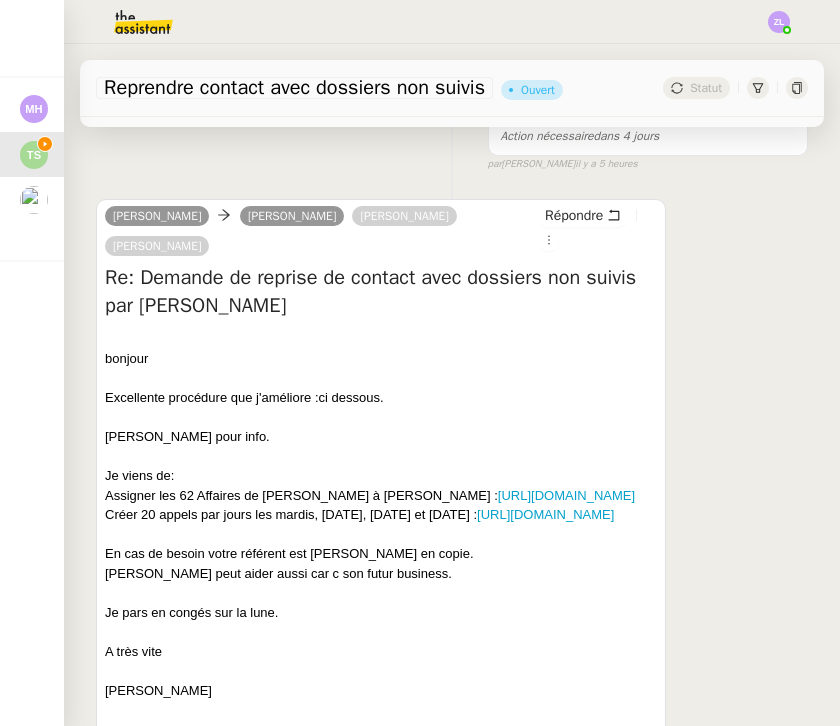 drag, startPoint x: 112, startPoint y: 546, endPoint x: 99, endPoint y: 546, distance: 13 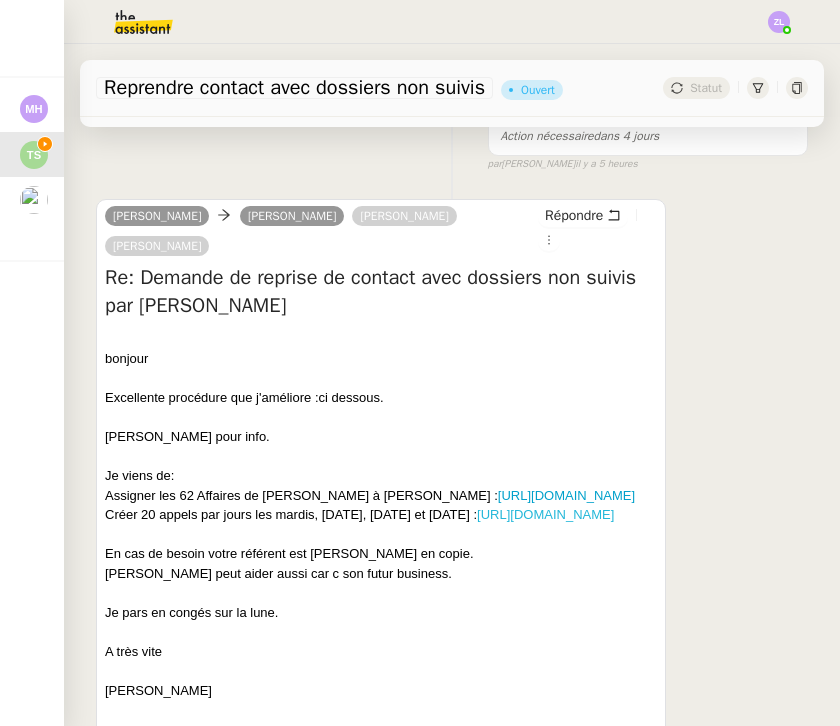 click on "[URL][DOMAIN_NAME]" at bounding box center [545, 514] 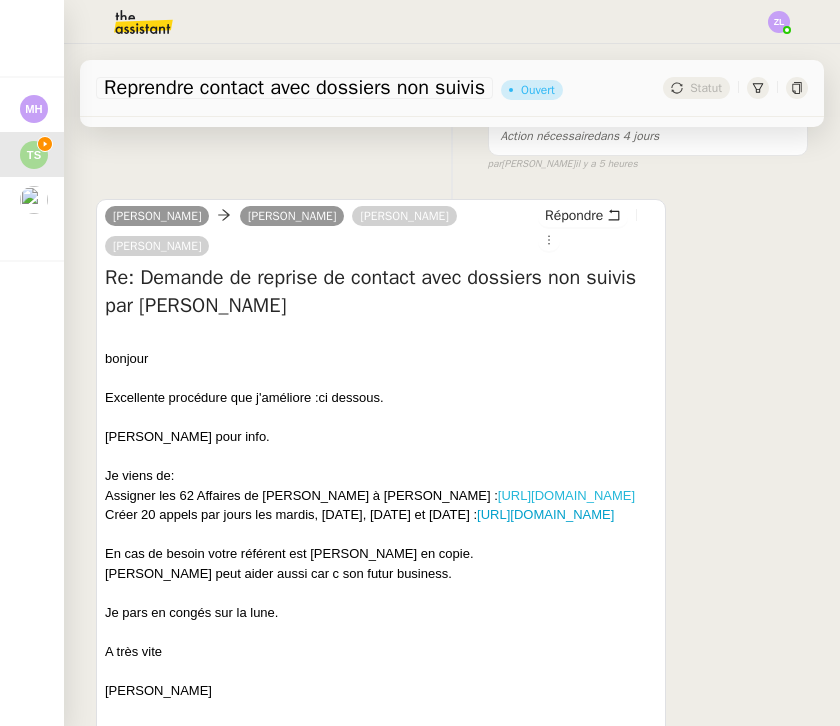 click on "[URL][DOMAIN_NAME]" at bounding box center [566, 495] 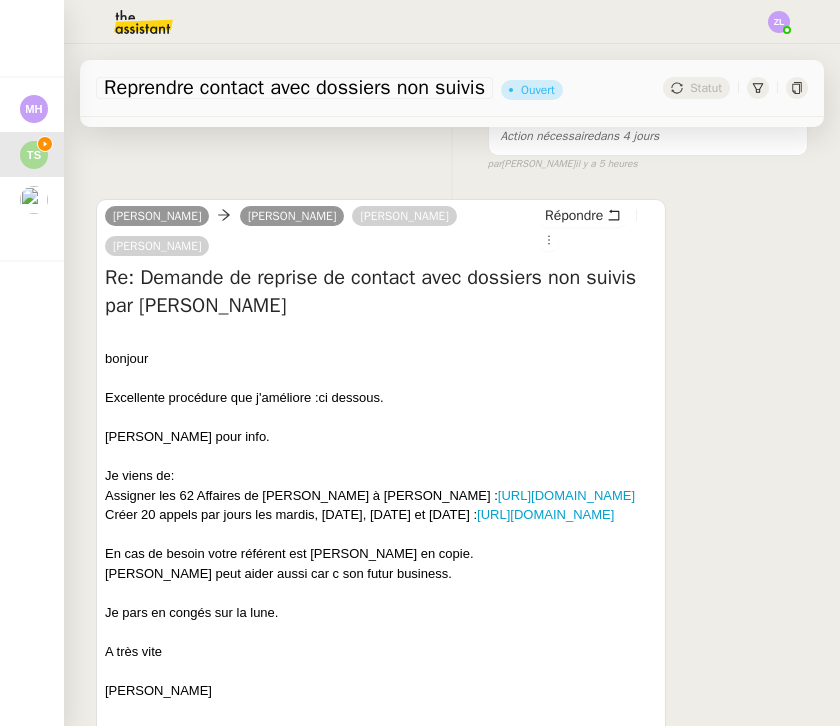 click on "[PERSON_NAME] peut aider aussi car c son futur business." at bounding box center [381, 574] 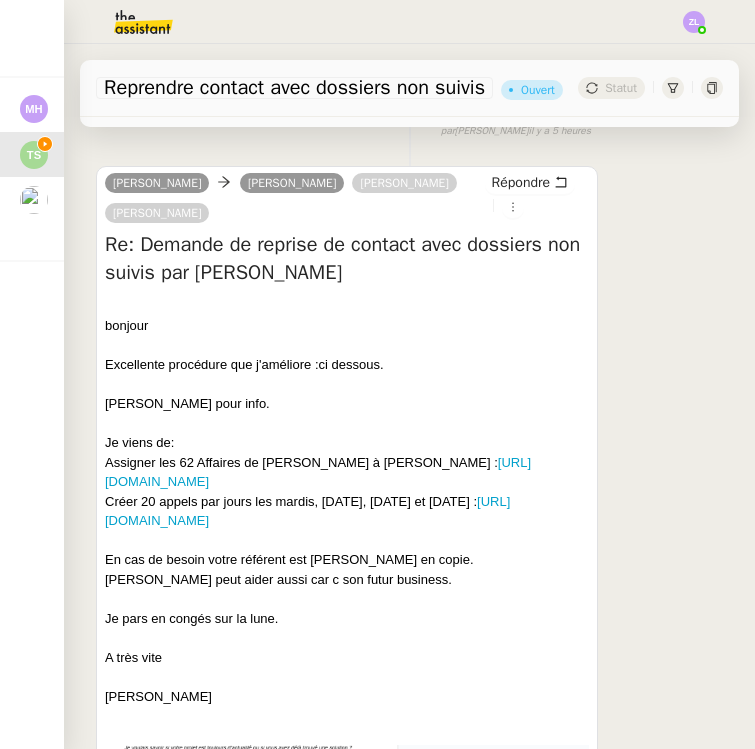 scroll, scrollTop: 375, scrollLeft: 0, axis: vertical 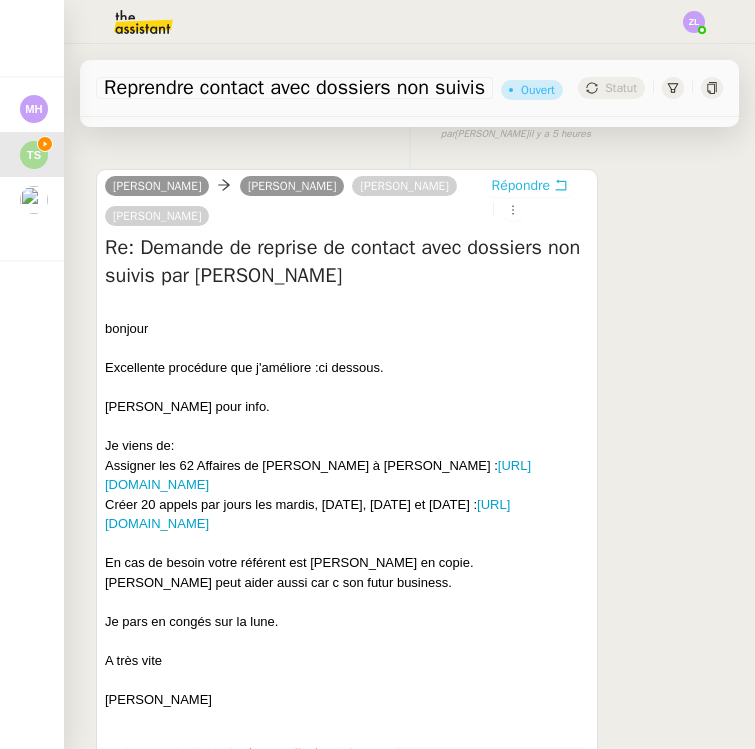 click on "Répondre" at bounding box center (521, 186) 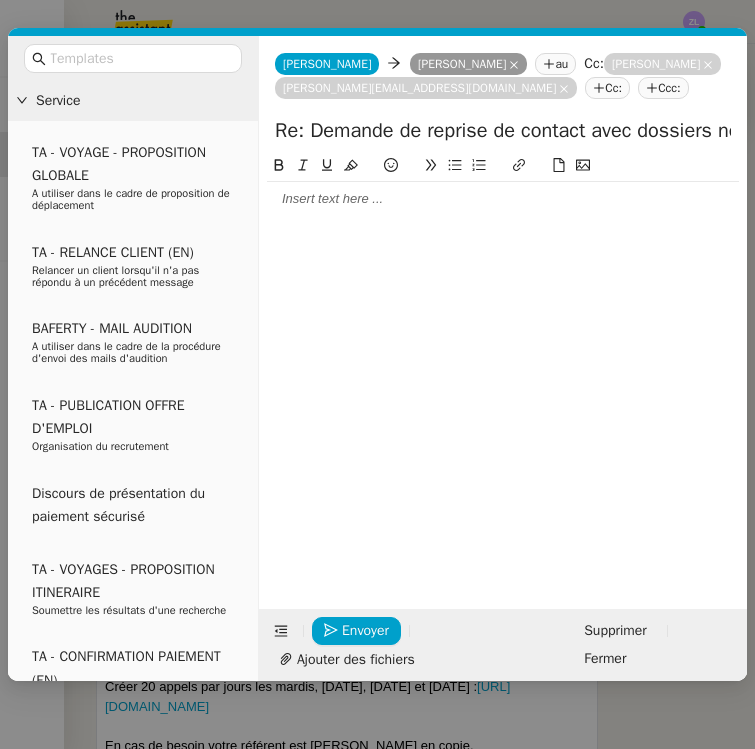 click 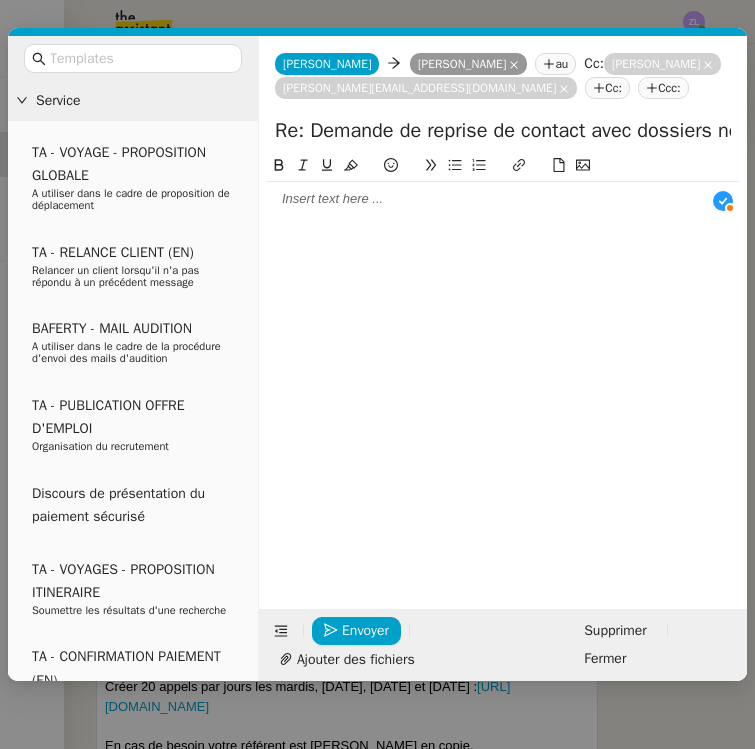 type 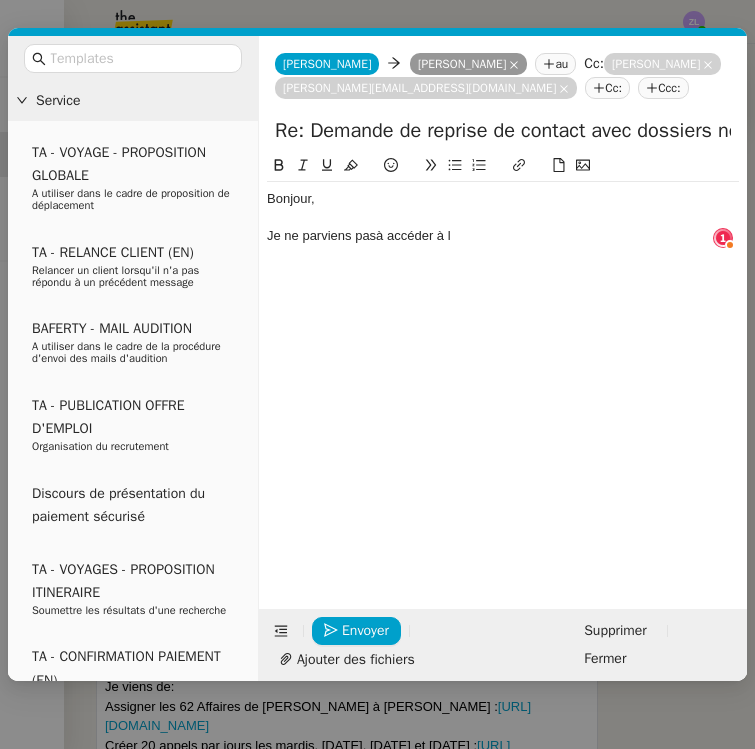 click on "Je ne parviens pasà accéder à l" 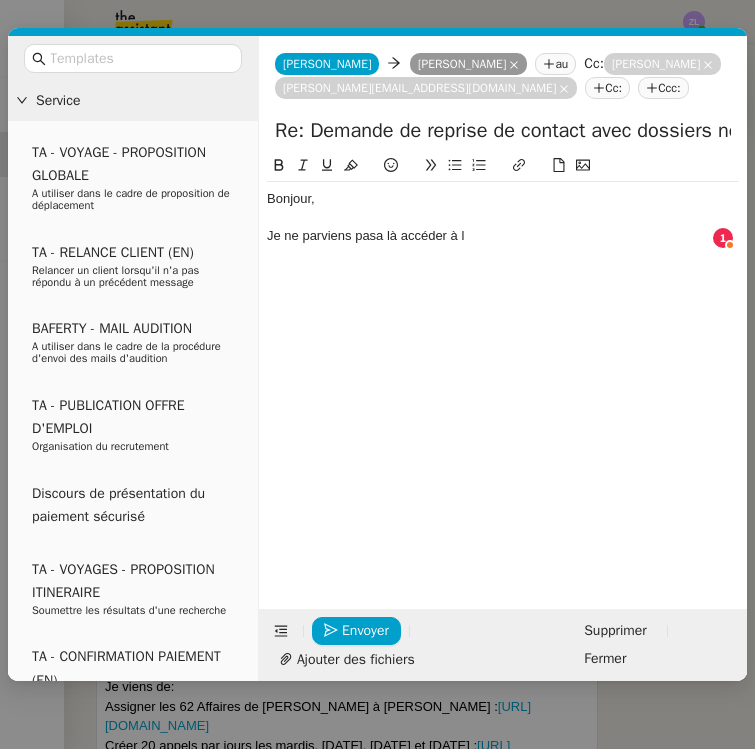 click on "Je ne parviens pasa là accéder à l" 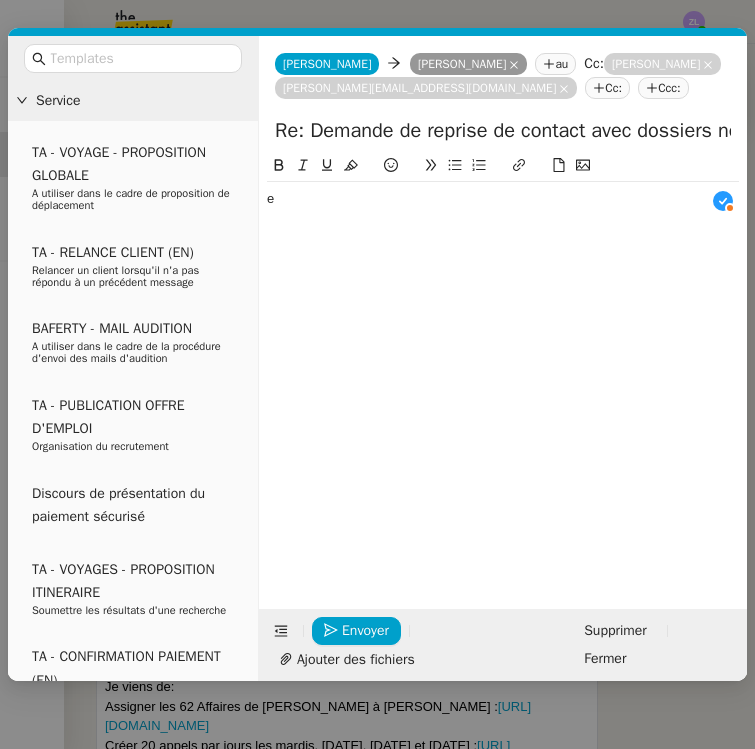 drag, startPoint x: 518, startPoint y: 242, endPoint x: 263, endPoint y: 202, distance: 258.1182 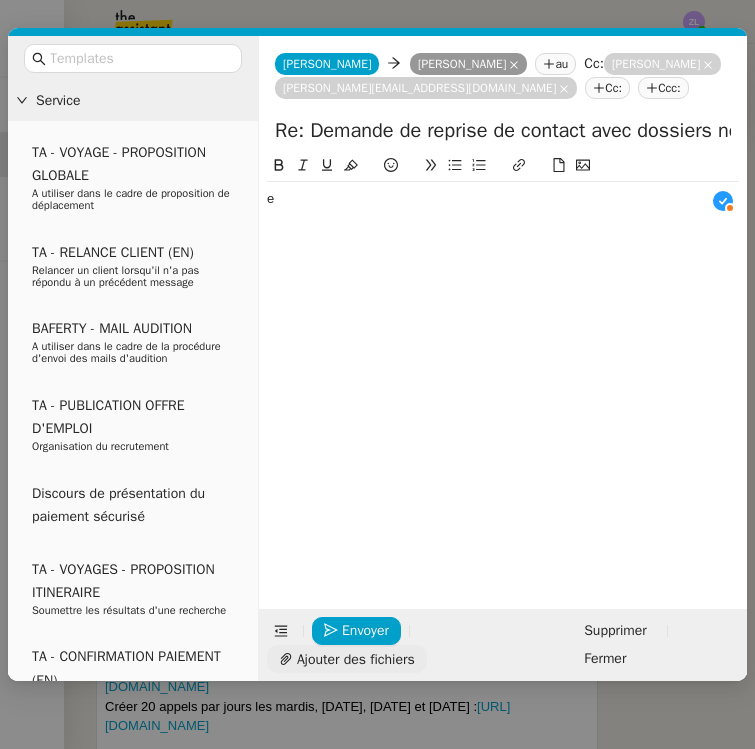 click on "Ajouter des fichiers" 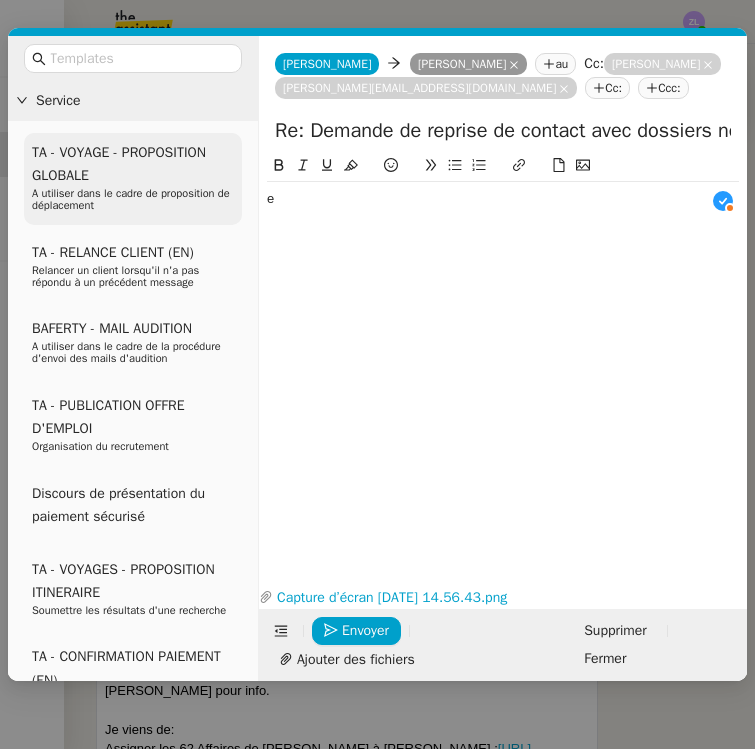 drag, startPoint x: 289, startPoint y: 197, endPoint x: 213, endPoint y: 197, distance: 76 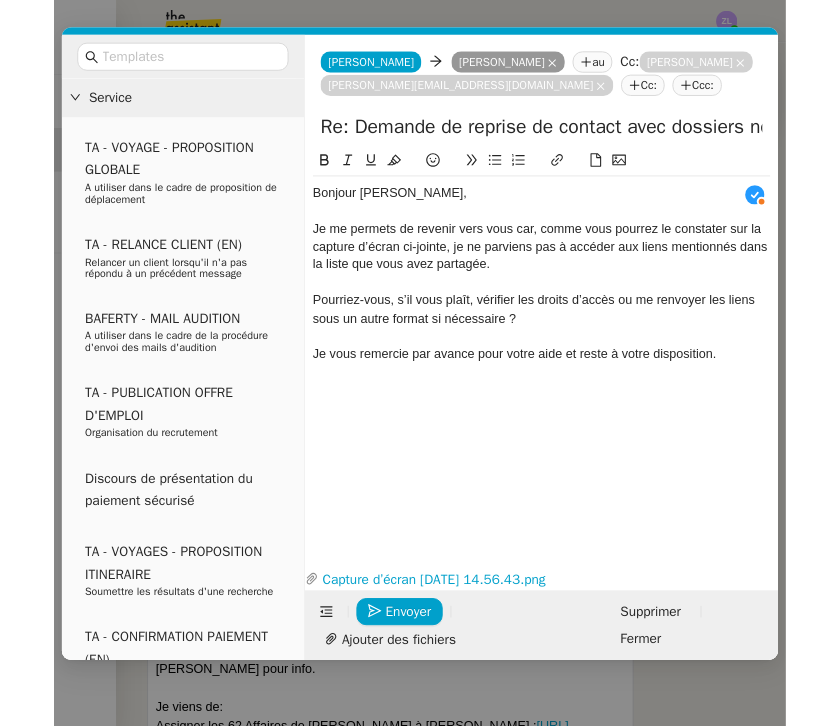 scroll, scrollTop: 21, scrollLeft: 0, axis: vertical 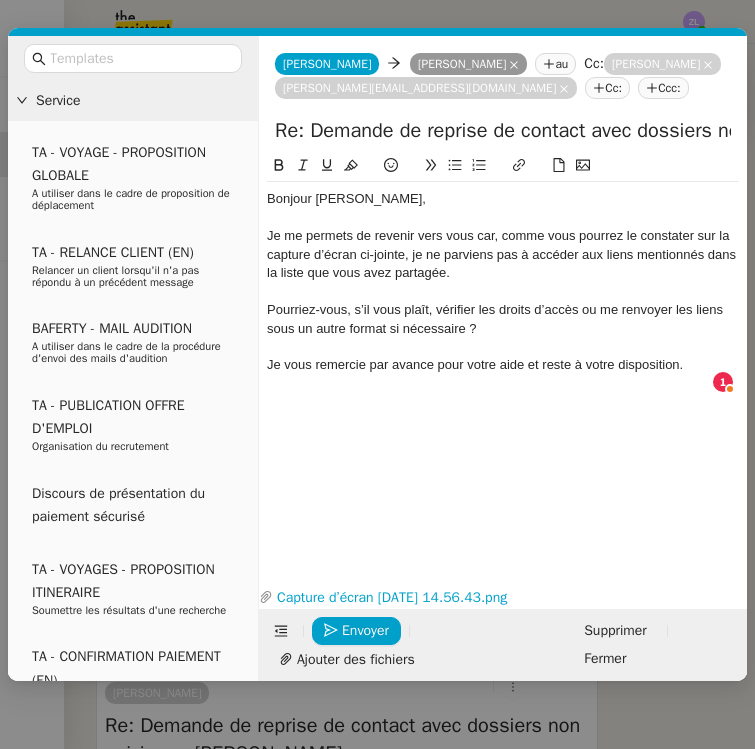 click on "Pourriez-vous, s’il vous plaît, vérifier les droits d’accès ou me renvoyer les liens sous un autre format si nécessaire ?" 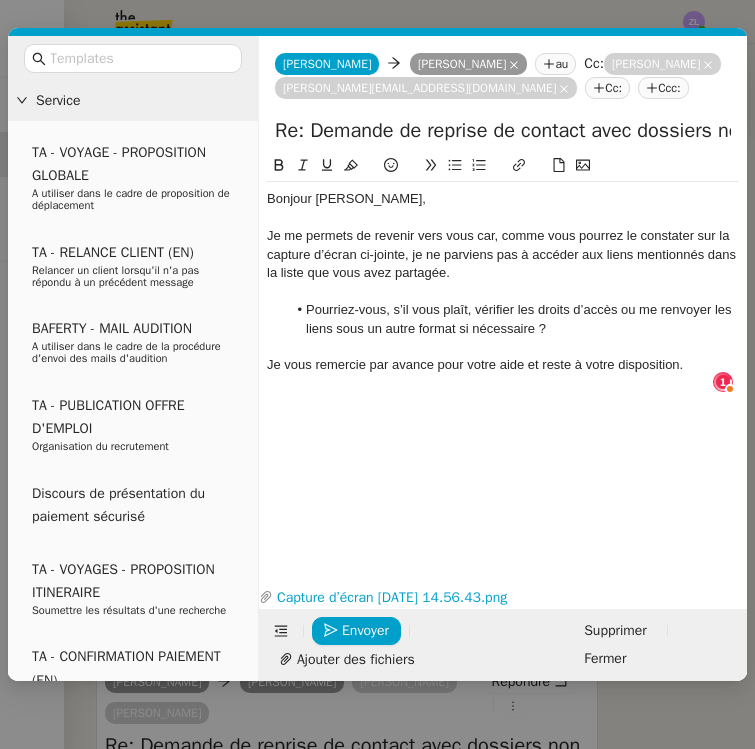 click on "Pourriez-vous, s’il vous plaît, vérifier les droits d’accès ou me renvoyer les liens sous un autre format si nécessaire ?" 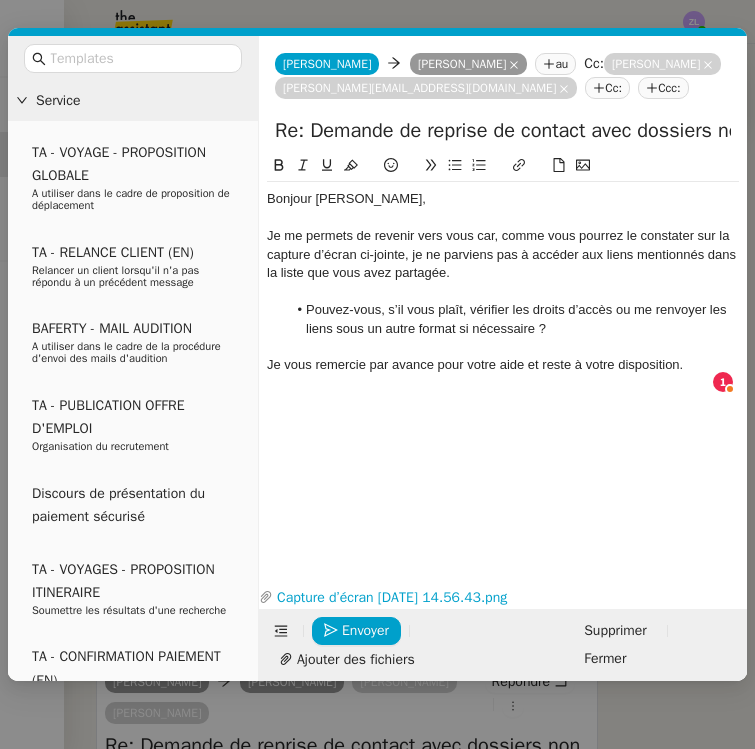 click on "Je me permets de revenir vers vous car, comme vous pourrez le constater sur la capture d’écran ci-jointe, je ne parviens pas à accéder aux liens mentionnés dans la liste que vous avez partagée." 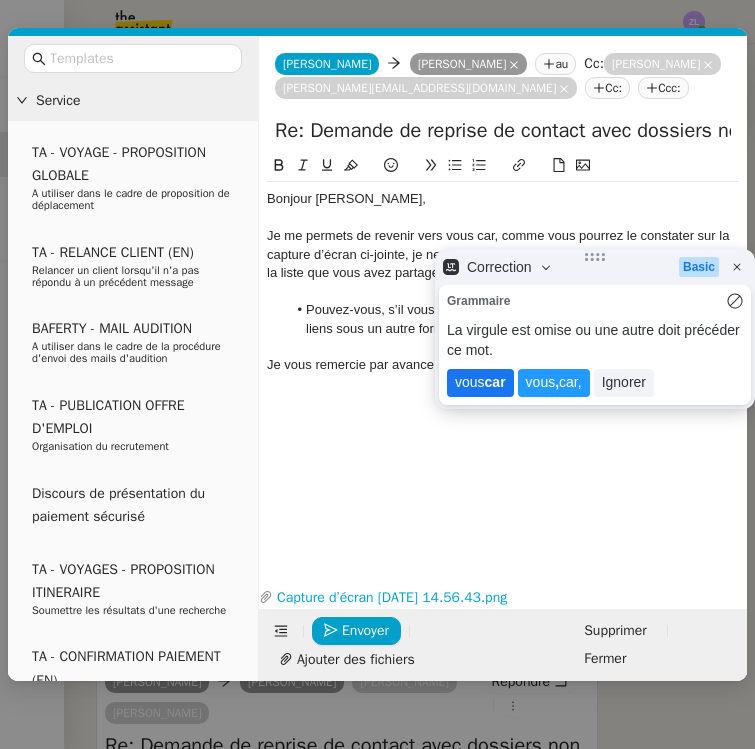 click on "car" 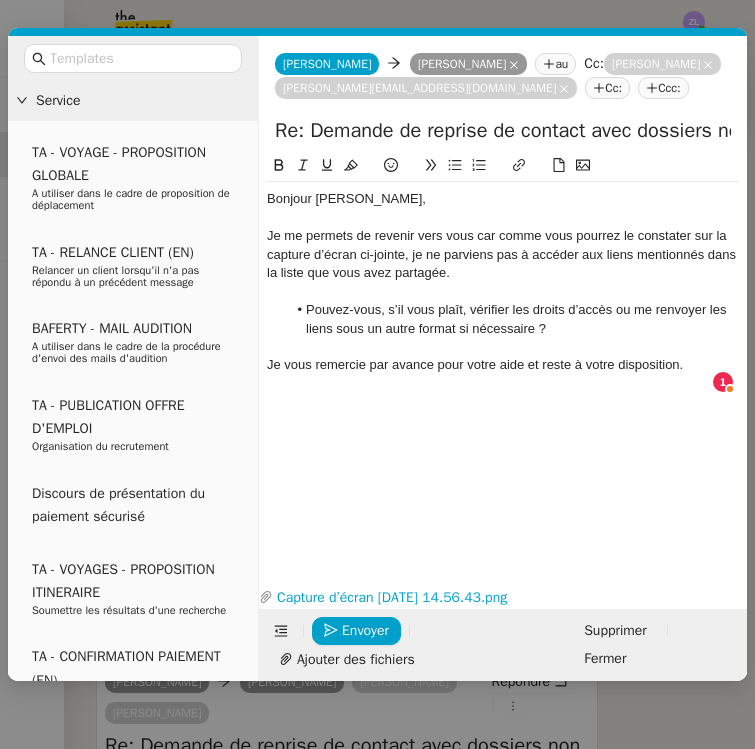 click on "Je vous remercie par avance pour votre aide et reste à votre disposition." 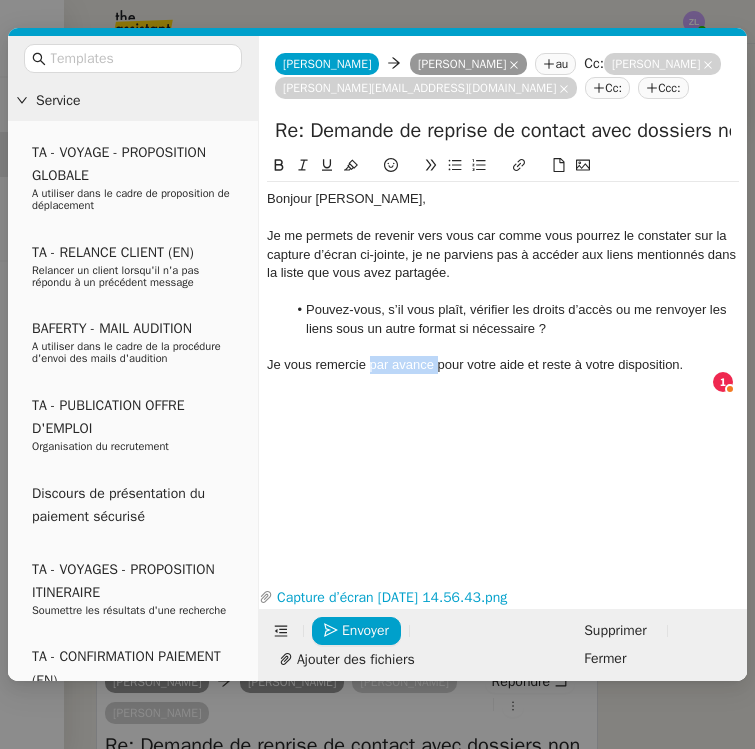drag, startPoint x: 437, startPoint y: 363, endPoint x: 370, endPoint y: 367, distance: 67.11929 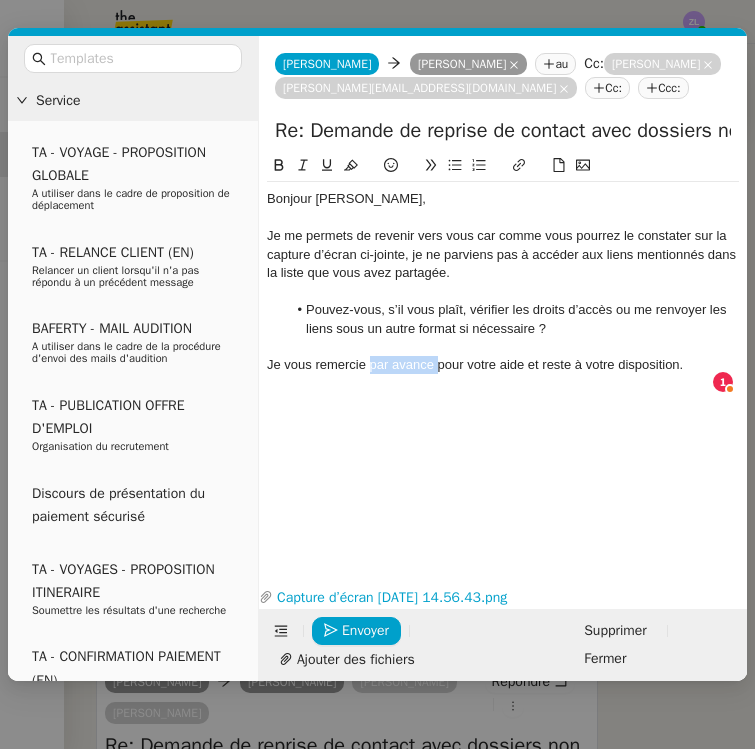 click on "Je vous remercie par avance pour votre aide et reste à votre disposition." 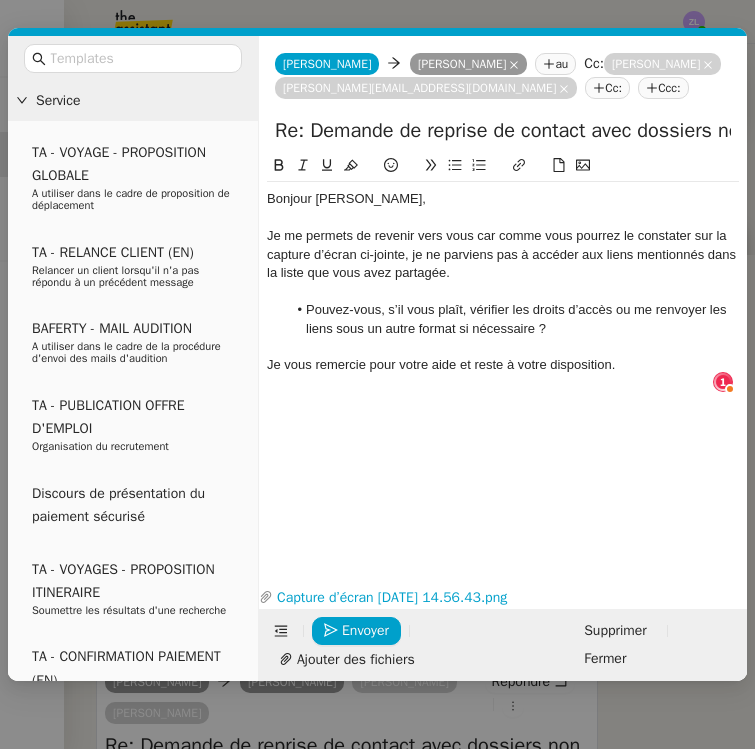 click 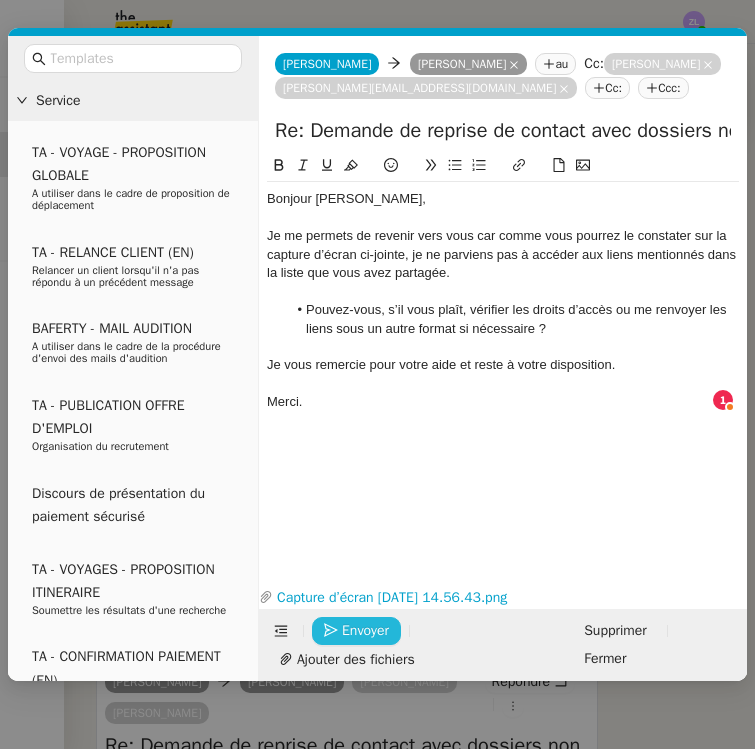 click on "Envoyer" 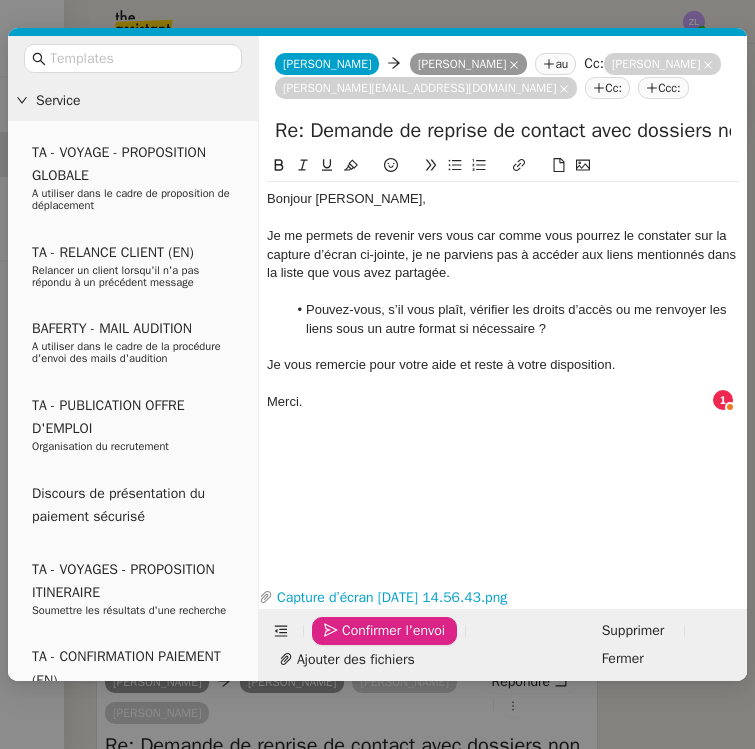 click on "Confirmer l'envoi" 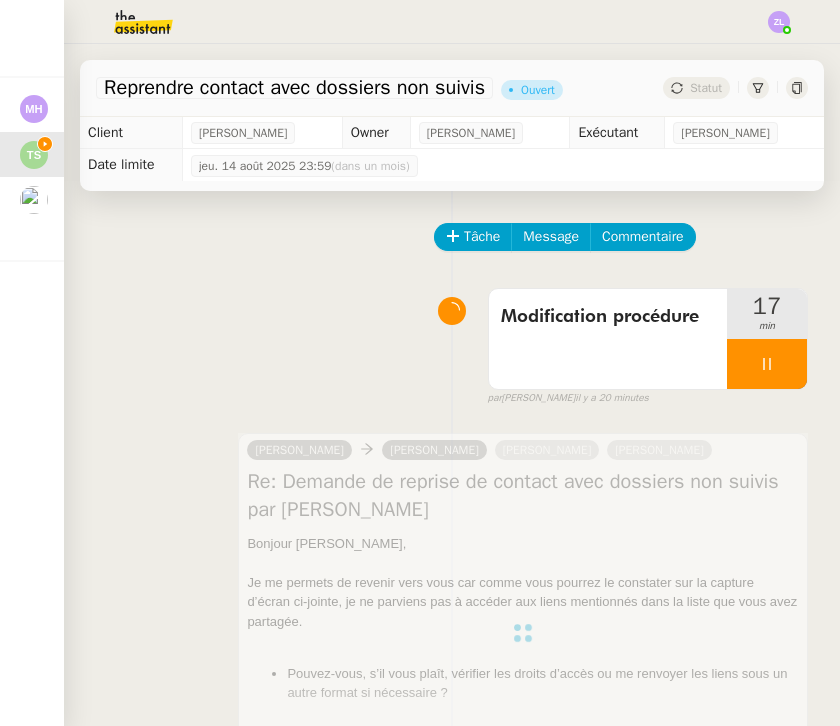 scroll, scrollTop: 0, scrollLeft: 0, axis: both 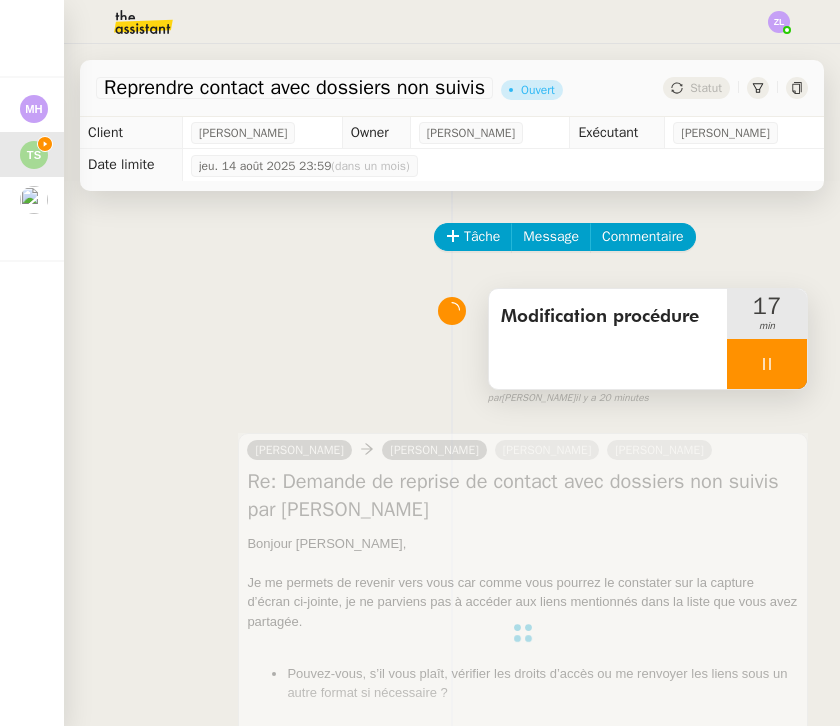 click at bounding box center (767, 364) 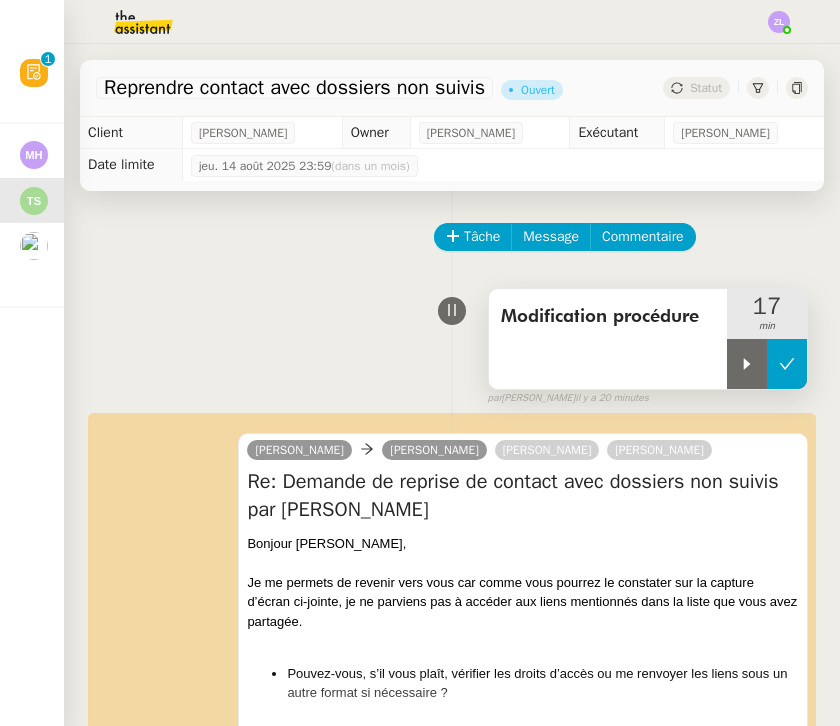 click 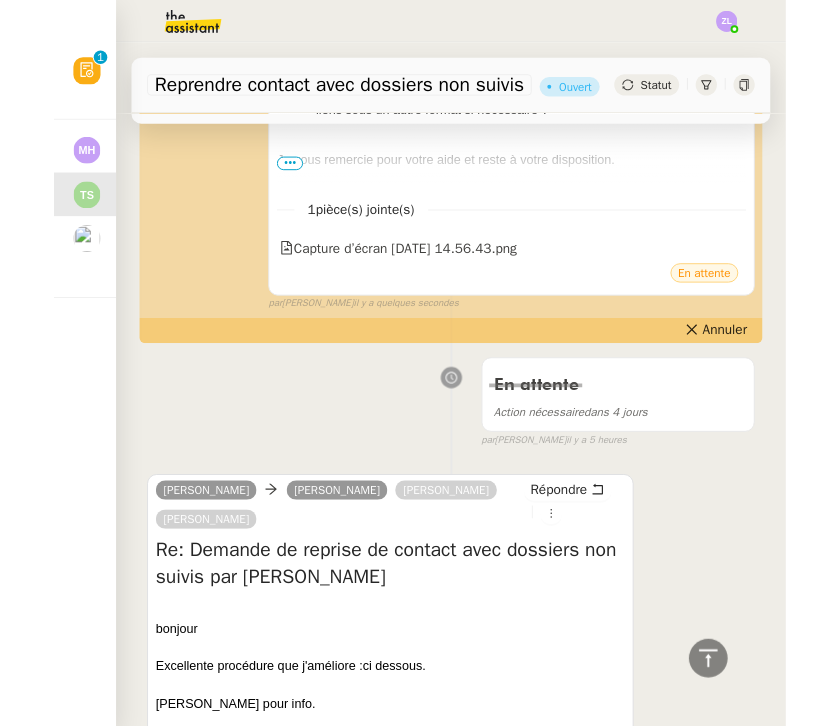 scroll, scrollTop: 569, scrollLeft: 0, axis: vertical 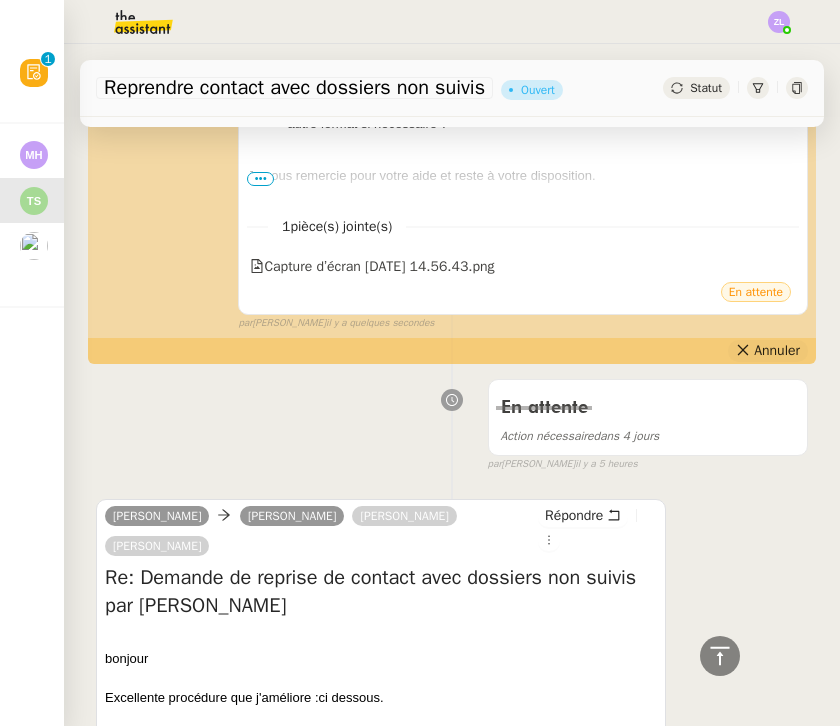 click on "Annuler" at bounding box center [768, 351] 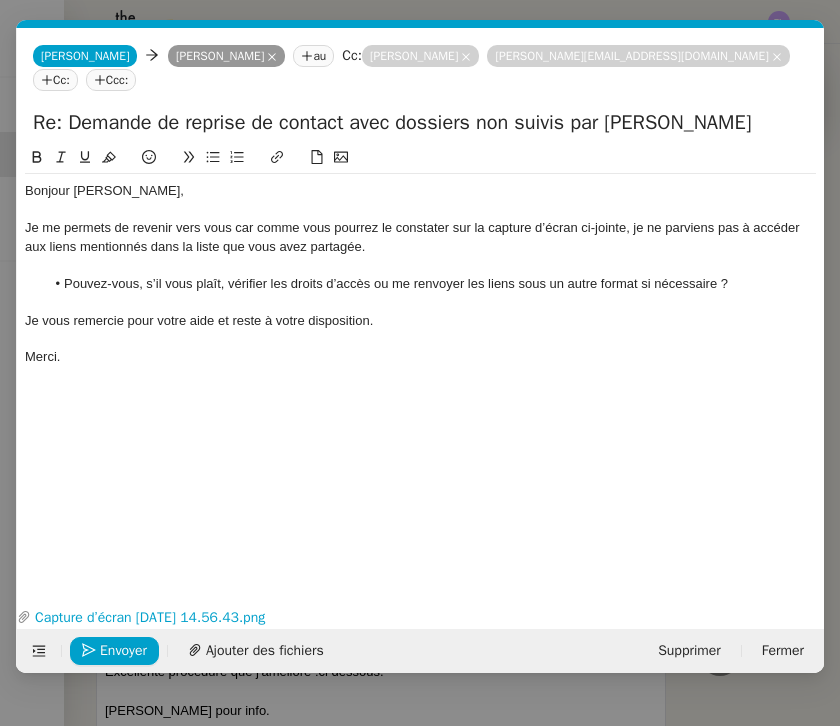 scroll, scrollTop: 0, scrollLeft: 43, axis: horizontal 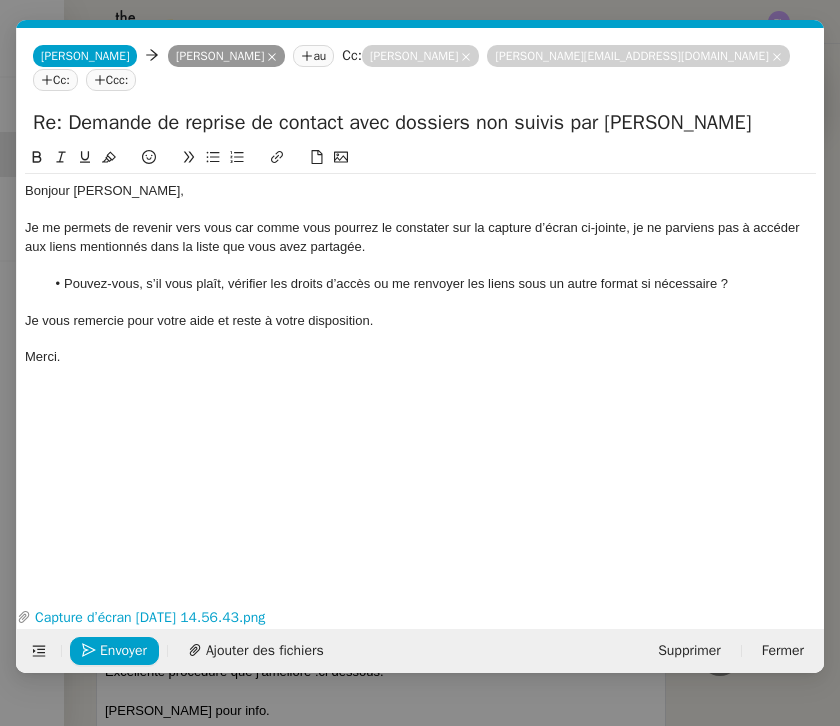 click on "Bonjour [PERSON_NAME]," 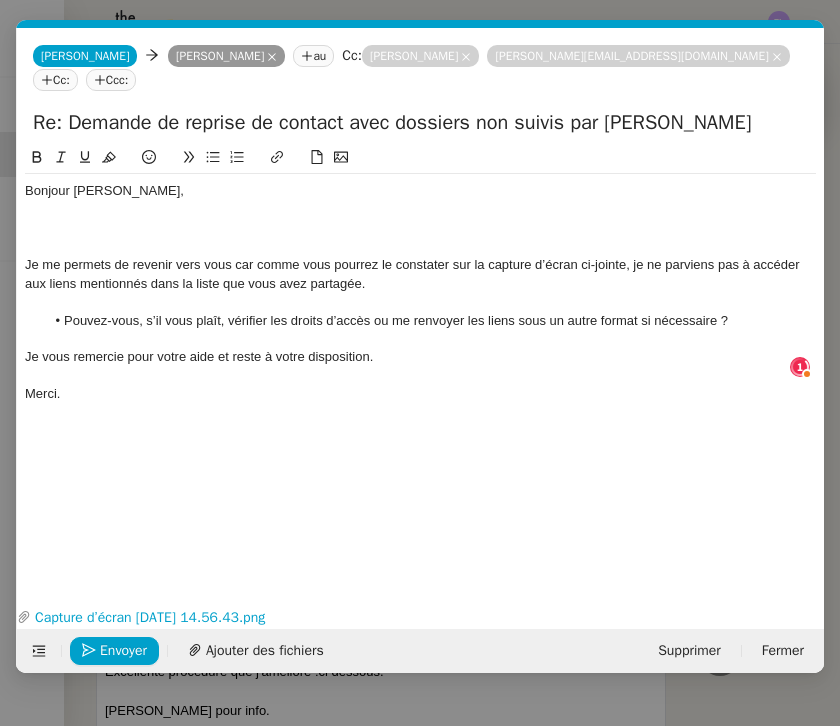 type 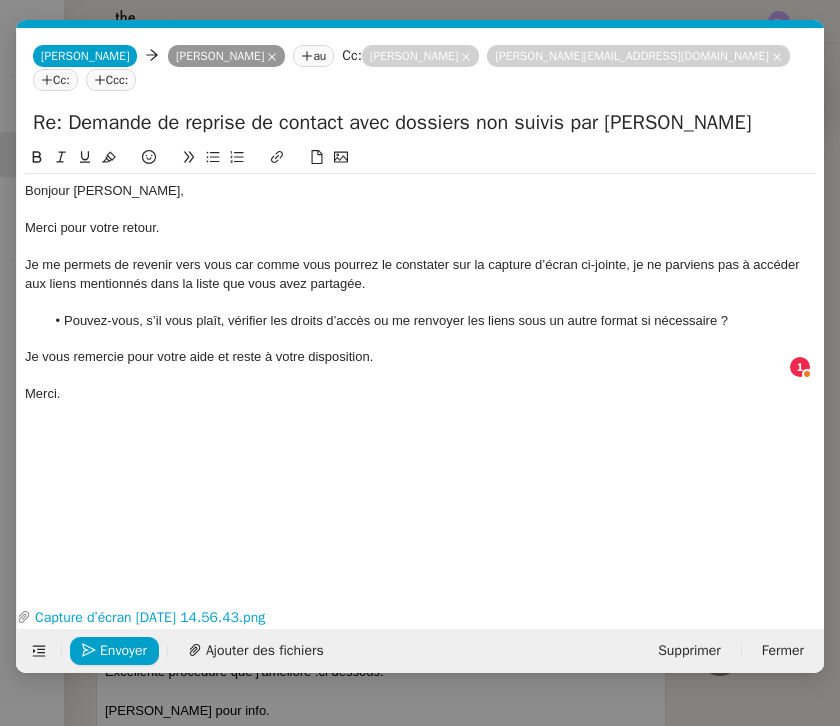 click on "Merci pour votre retour." 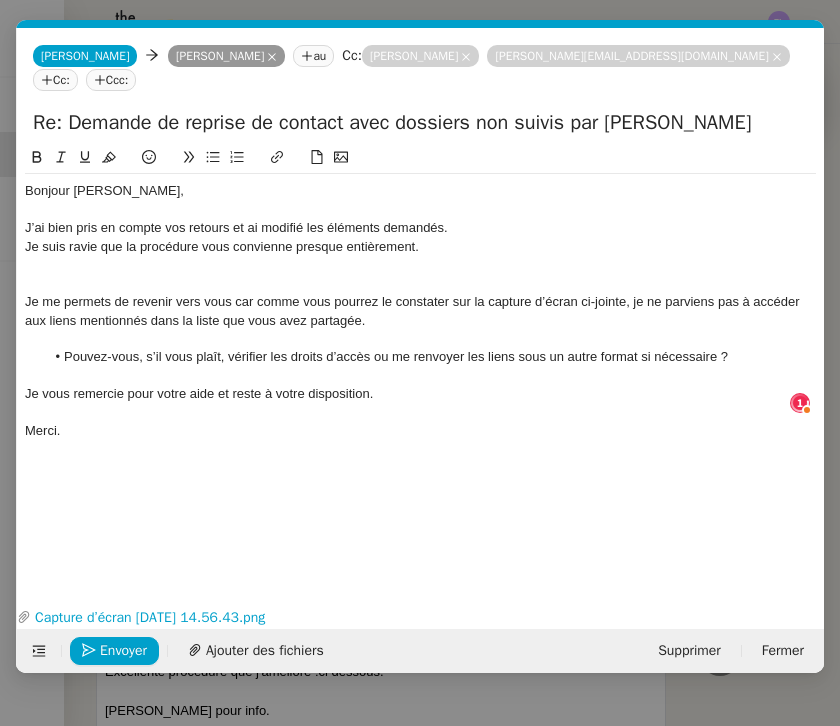 click on "Je suis ravie que la procédure vous convienne presque entièrement." 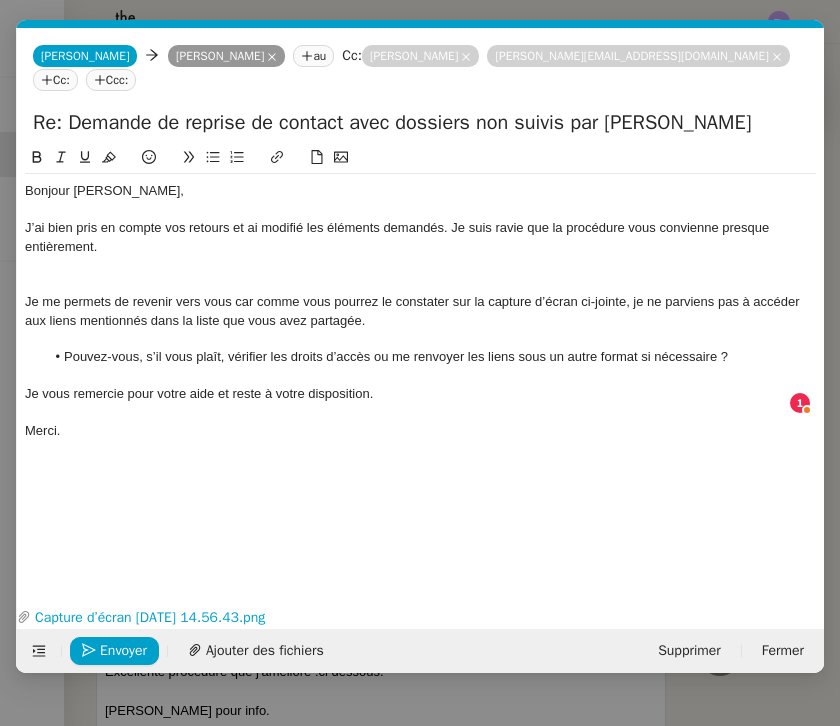 click 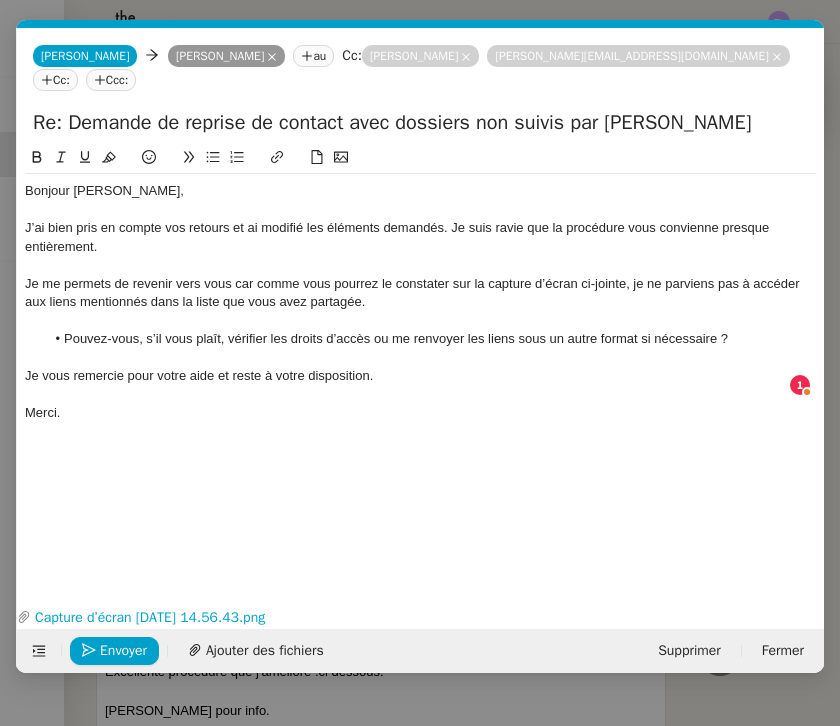 click on "Je me permets de revenir vers vous car comme vous pourrez le constater sur la capture d’écran ci-jointe, je ne parviens pas à accéder aux liens mentionnés dans la liste que vous avez partagée." 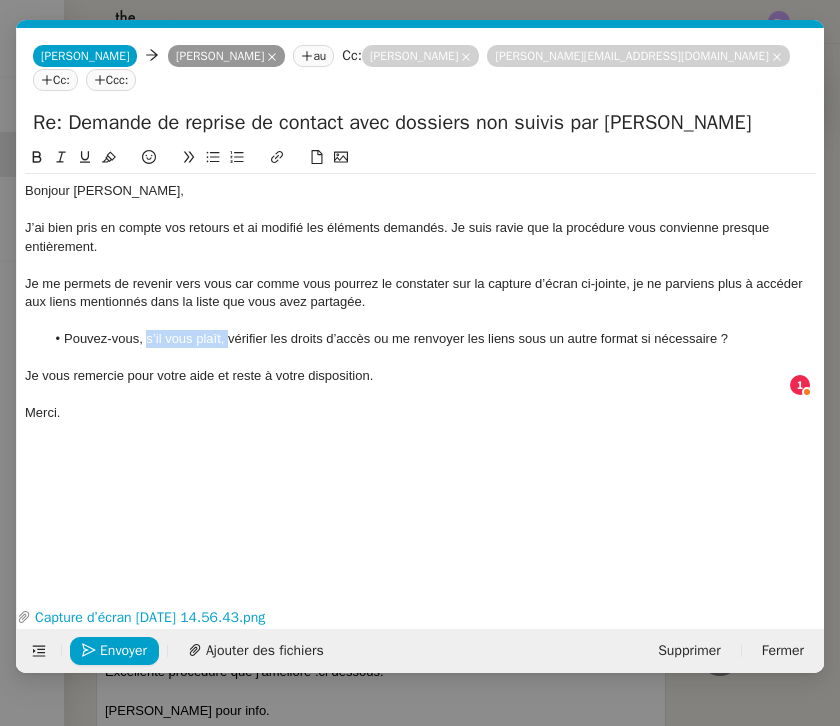 drag, startPoint x: 229, startPoint y: 316, endPoint x: 146, endPoint y: 315, distance: 83.00603 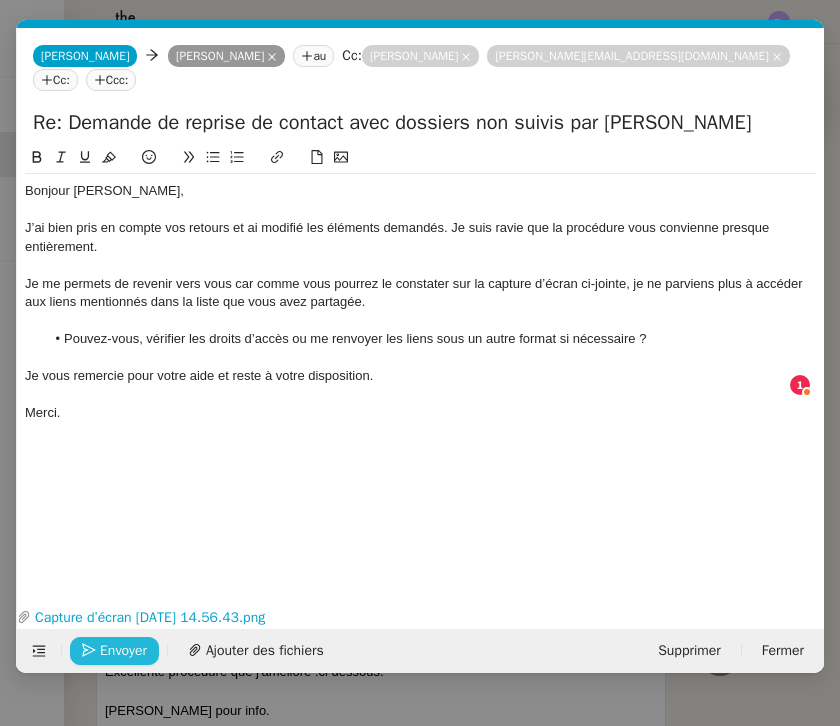 click on "Envoyer" 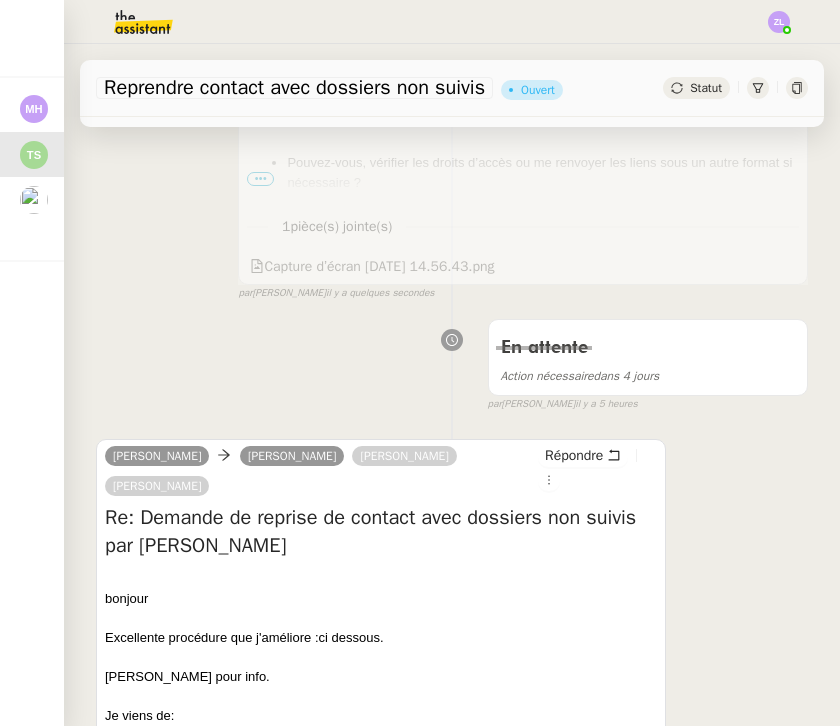 scroll, scrollTop: -1, scrollLeft: 0, axis: vertical 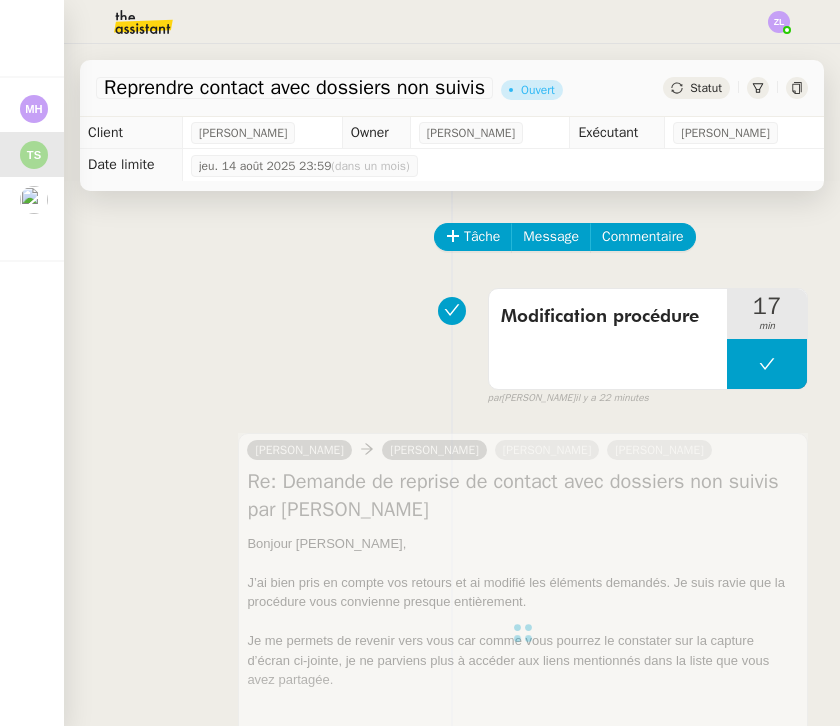 click on "Statut" 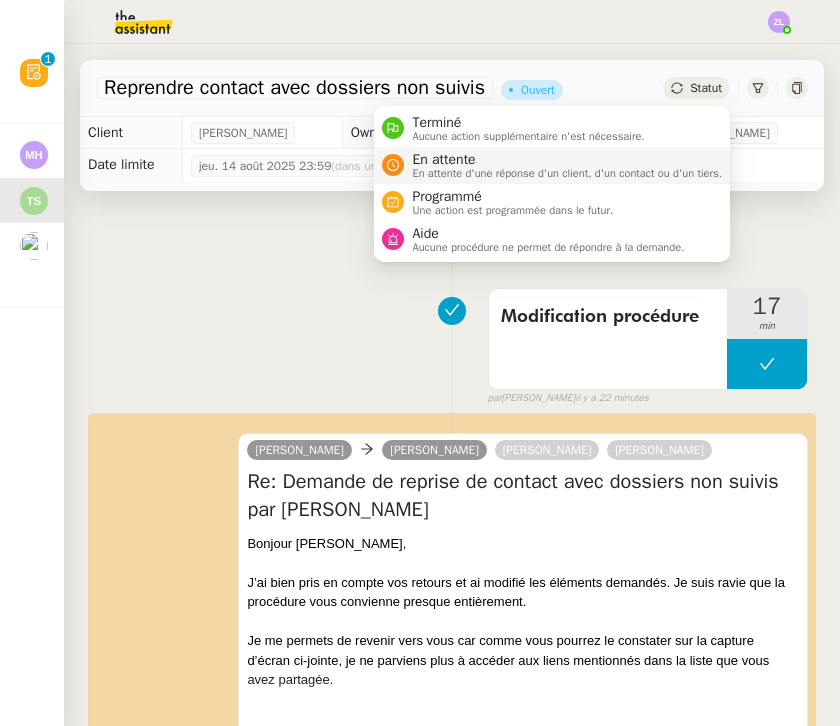 click on "En attente d'une réponse d'un client, d'un contact ou d'un tiers." at bounding box center (567, 173) 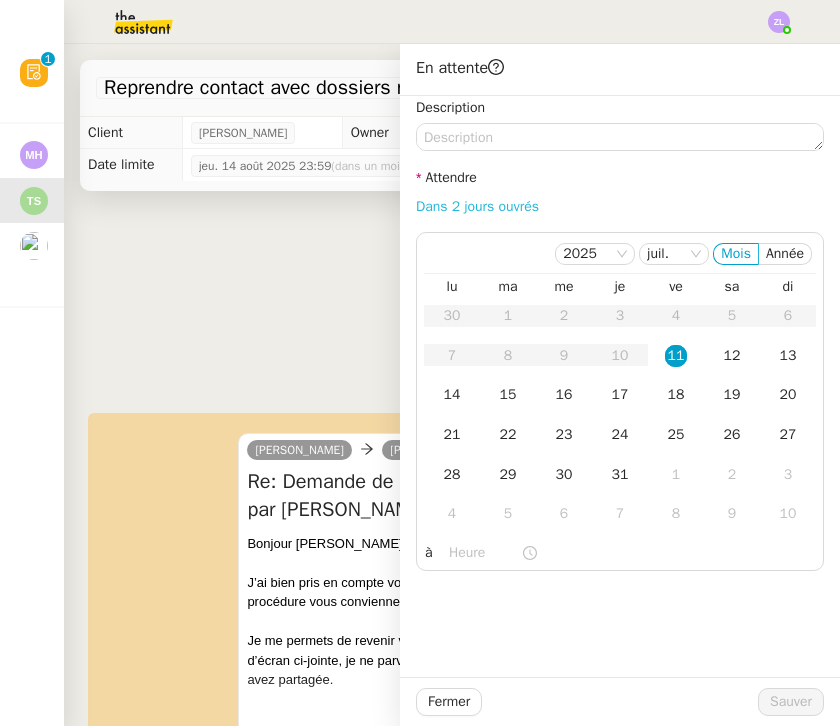 click on "Dans 2 jours ouvrés" 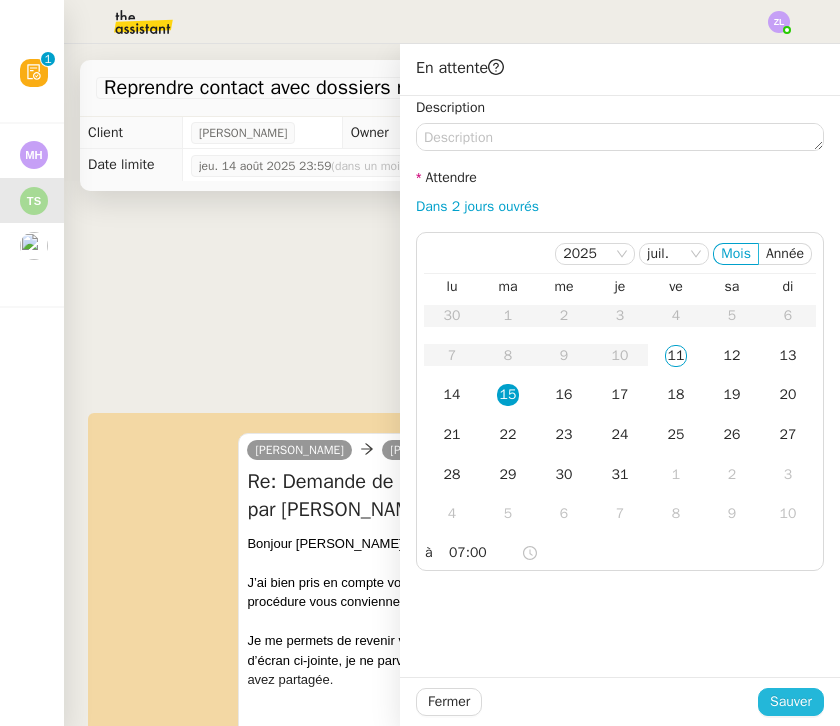 click on "Sauver" 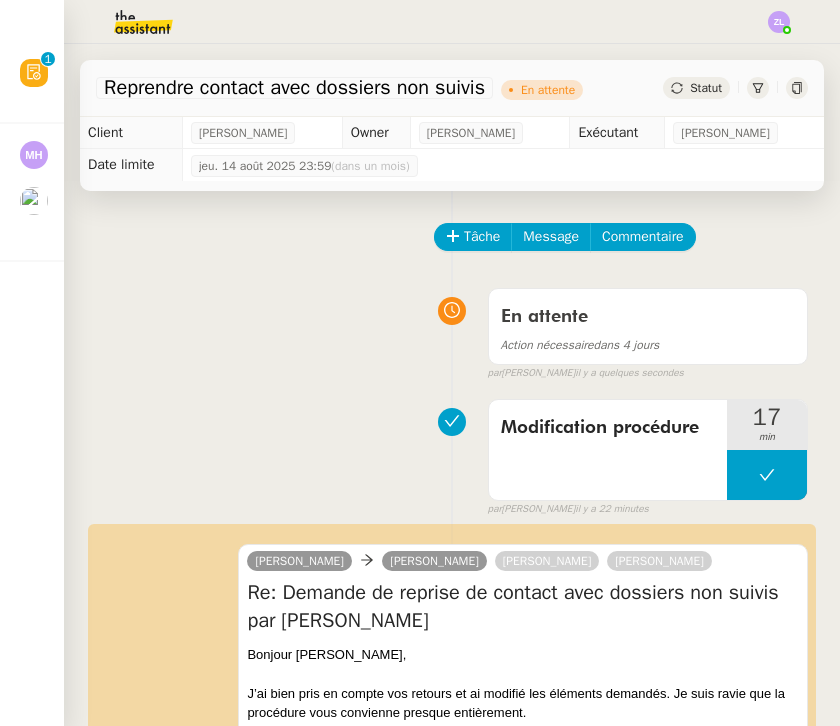 click 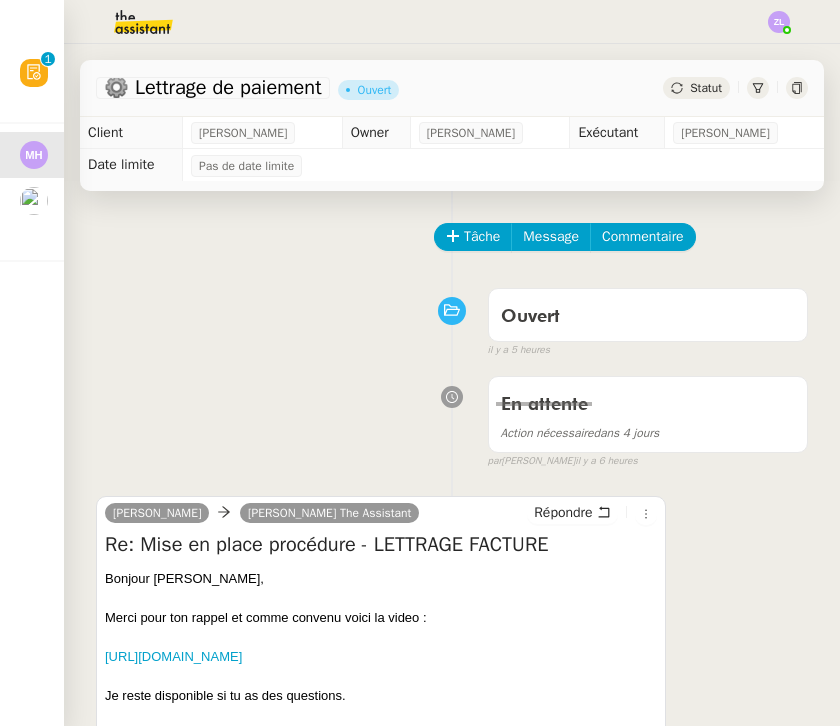 click on "⚙️ Suivi des inscriptions et contrats de formation    [PERSON_NAME]" 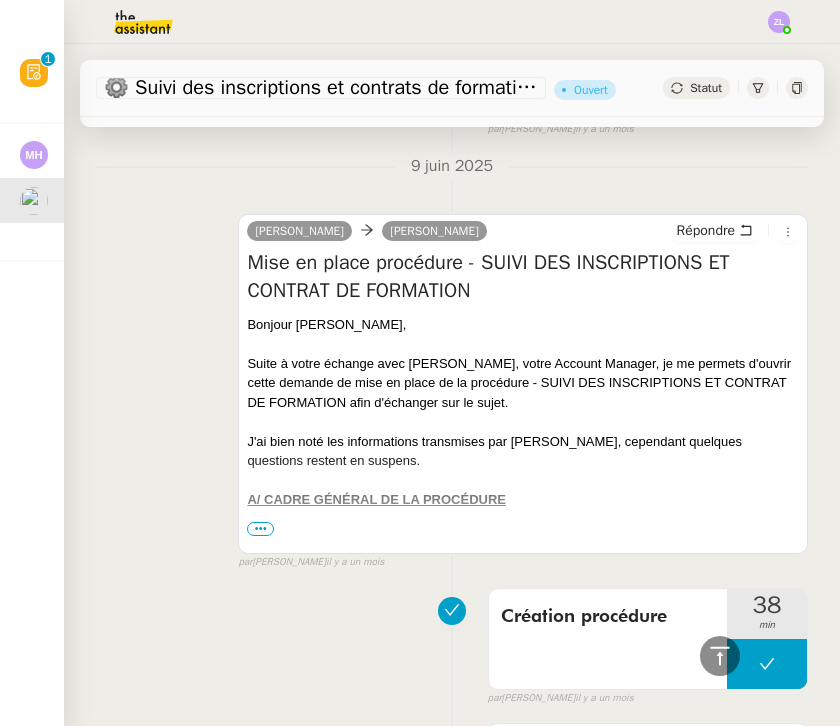 scroll, scrollTop: 26319, scrollLeft: 0, axis: vertical 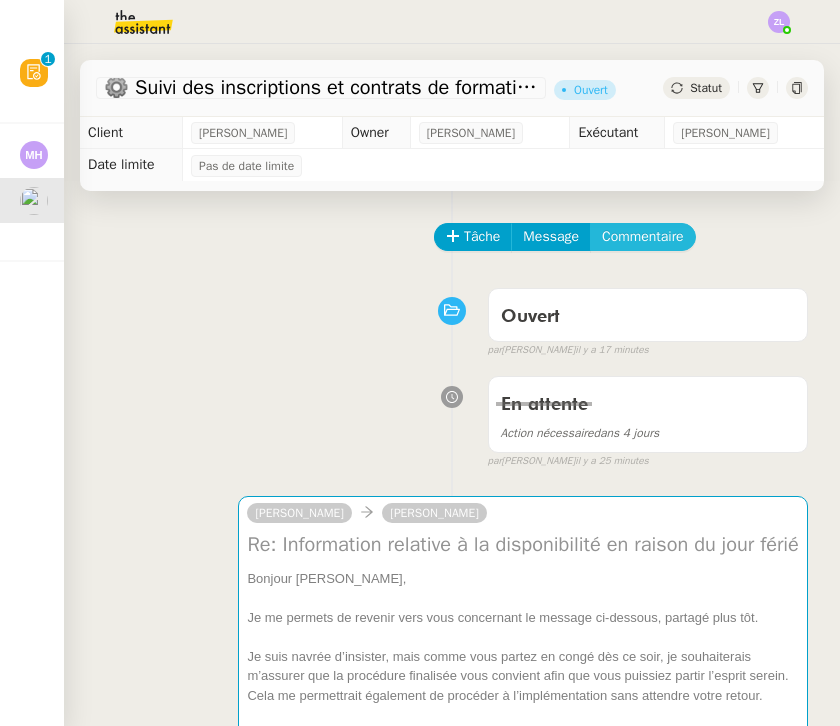click on "Commentaire" 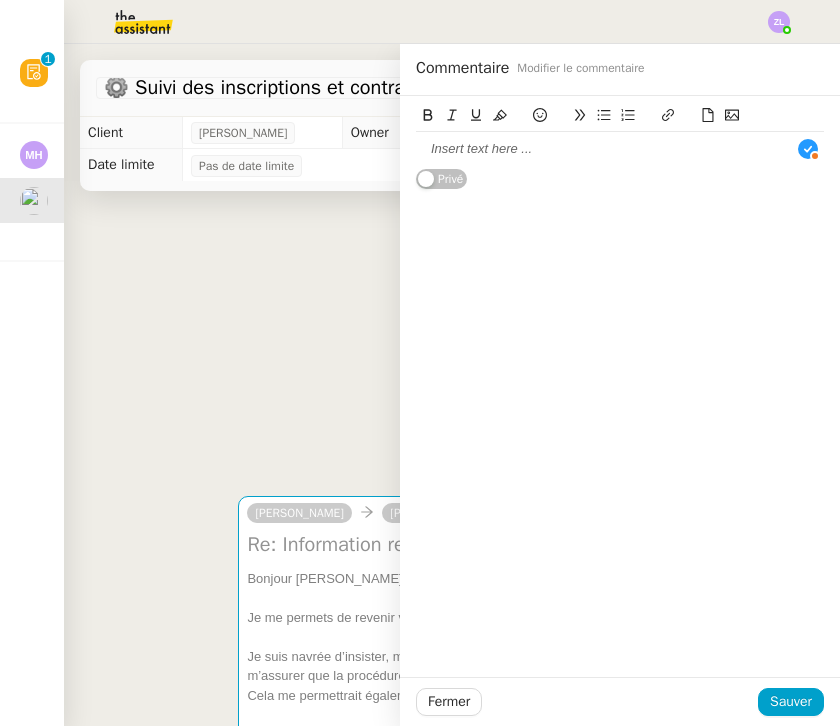 scroll, scrollTop: 0, scrollLeft: 0, axis: both 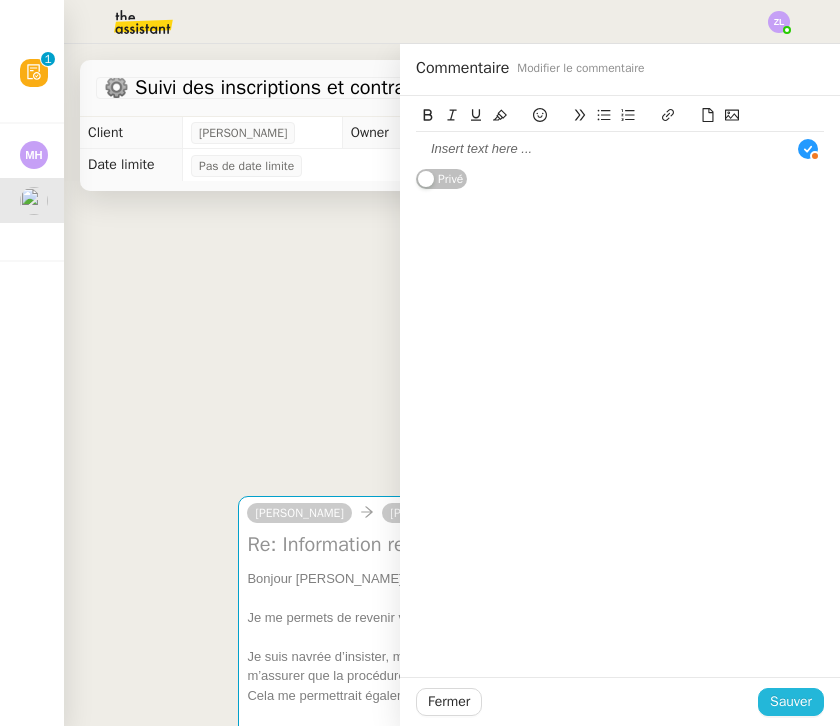 click on "Sauver" 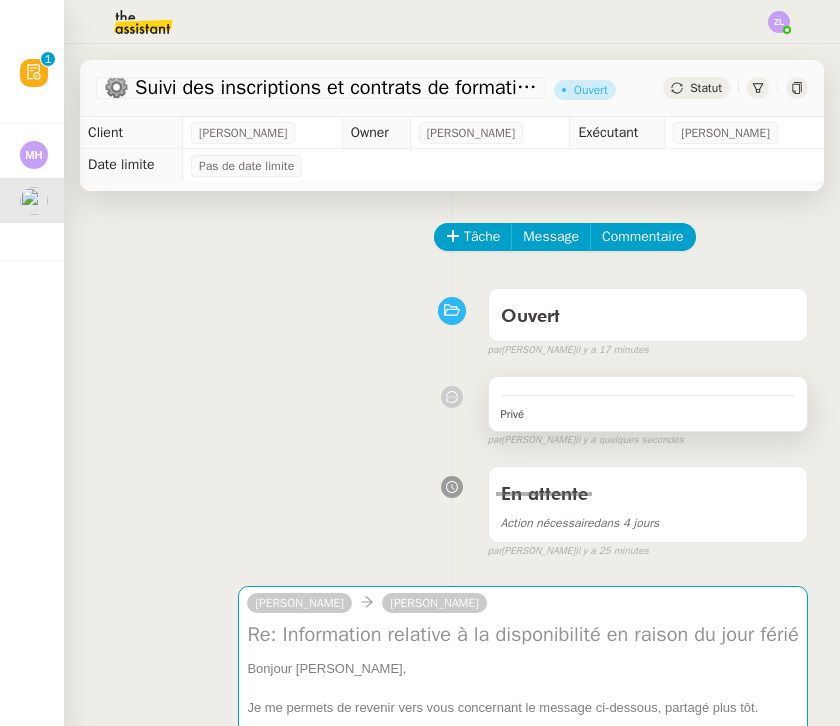 click on "Privé" at bounding box center (648, 413) 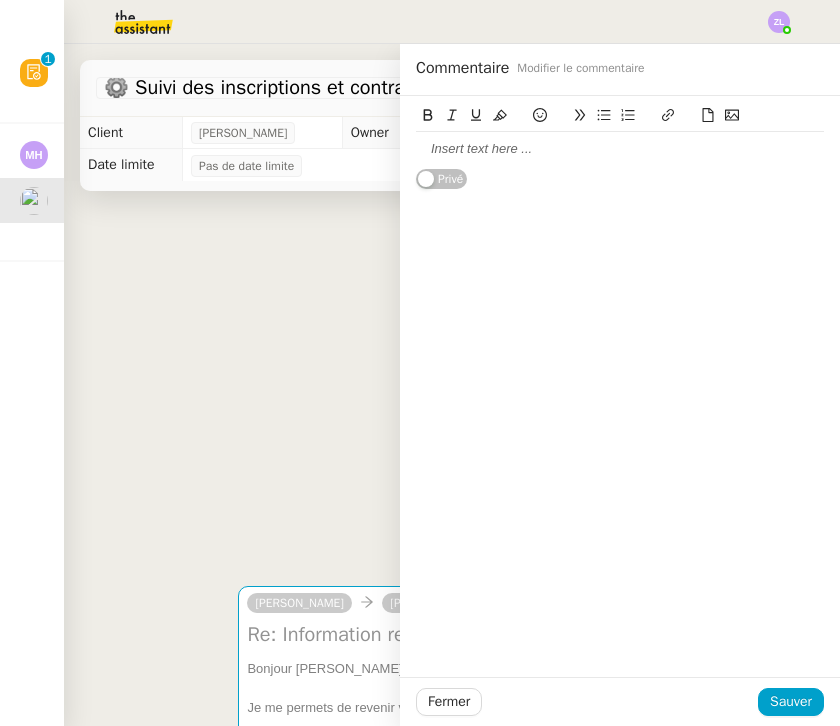 click on "Privé" 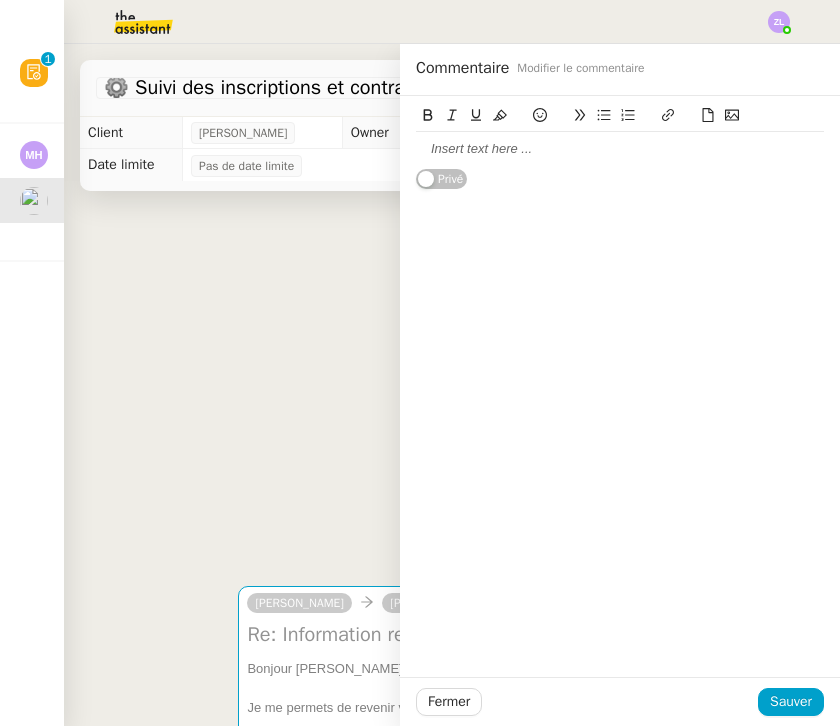 scroll, scrollTop: 0, scrollLeft: 0, axis: both 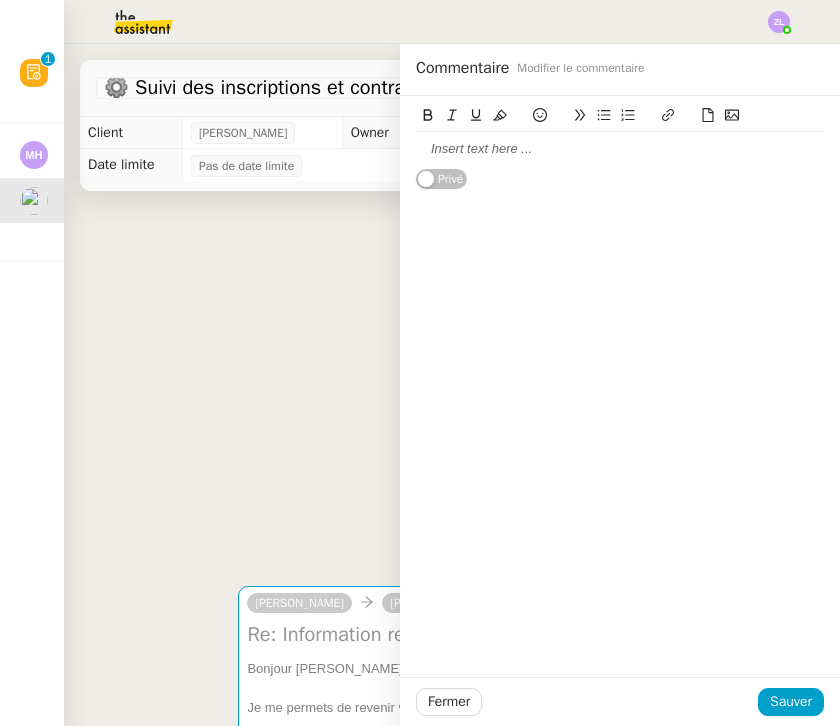 click on "Privé" 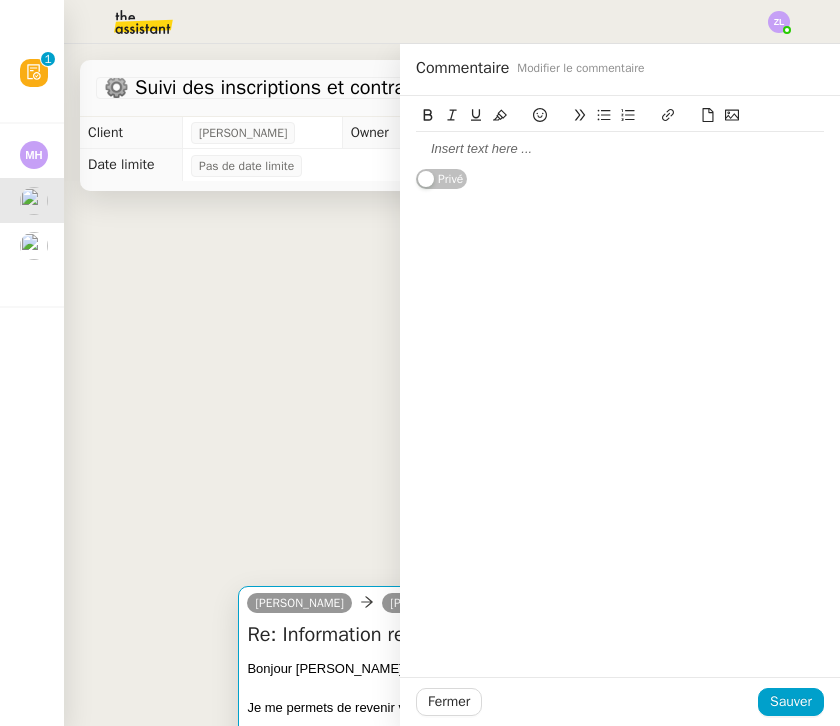 click on "Re: Information relative à la disponibilité en raison du jour férié" at bounding box center (523, 635) 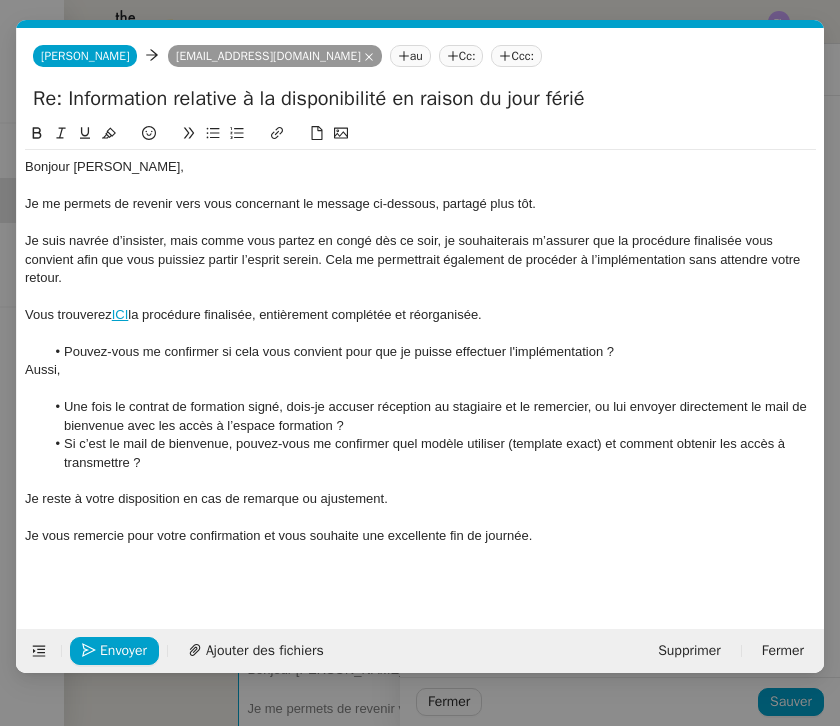 click 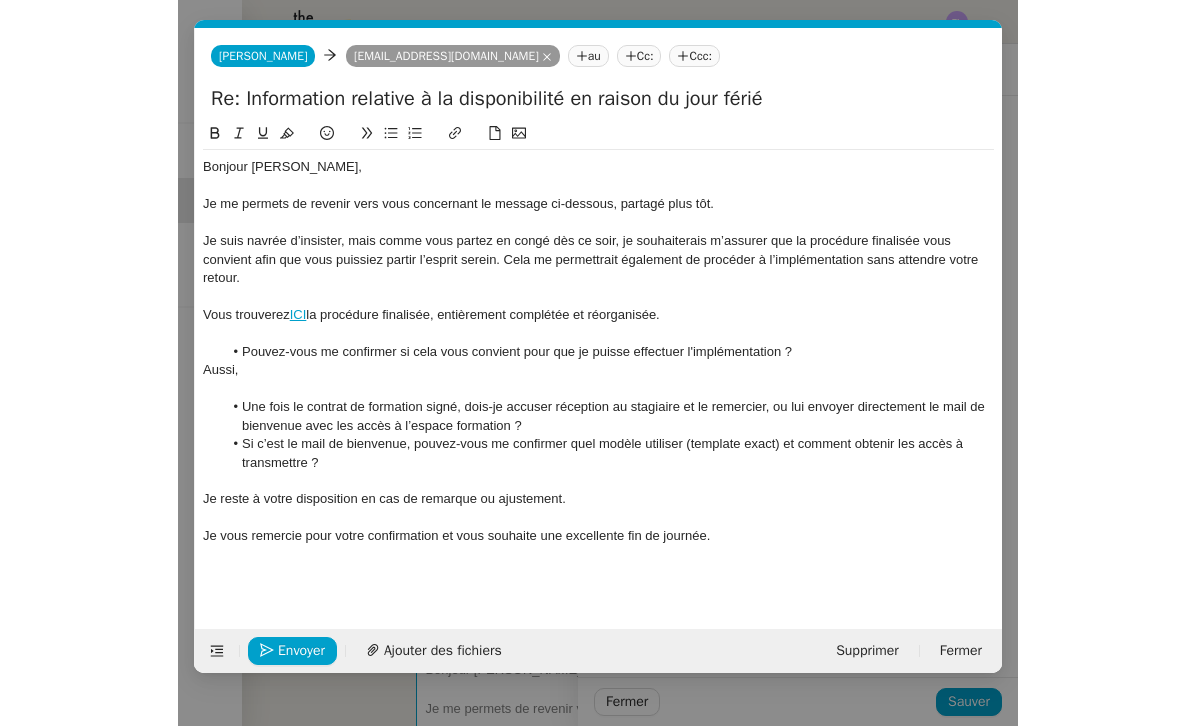 scroll, scrollTop: 0, scrollLeft: 43, axis: horizontal 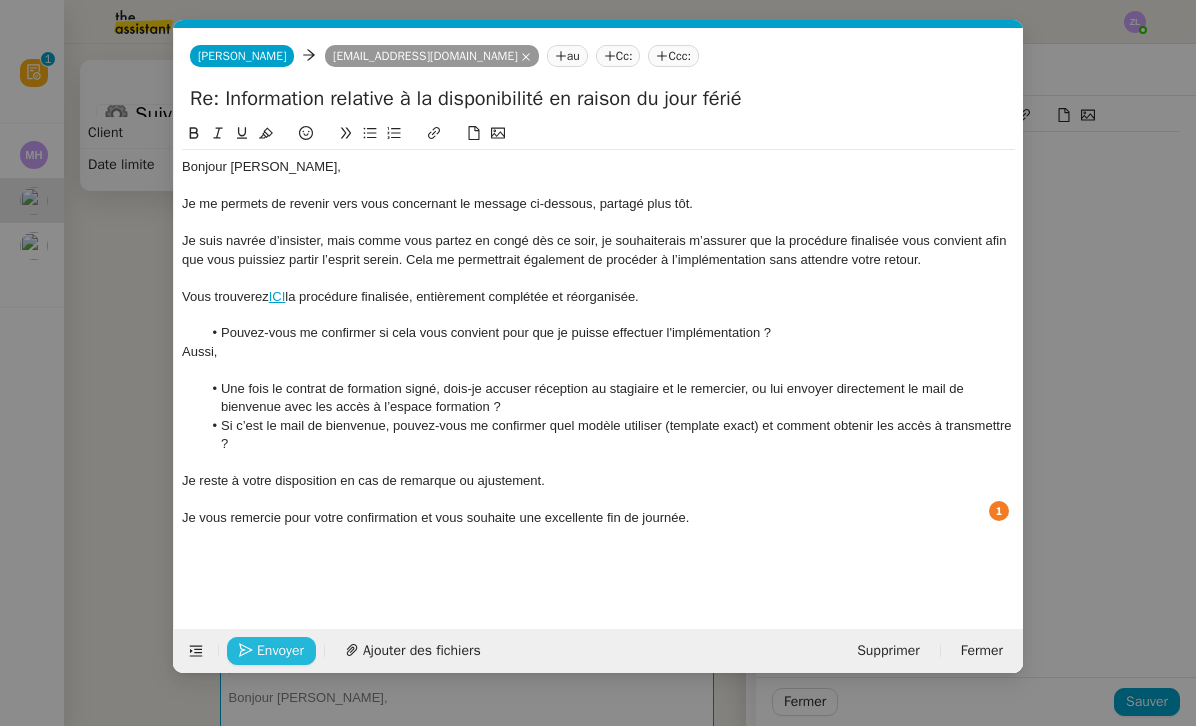 click on "Envoyer" 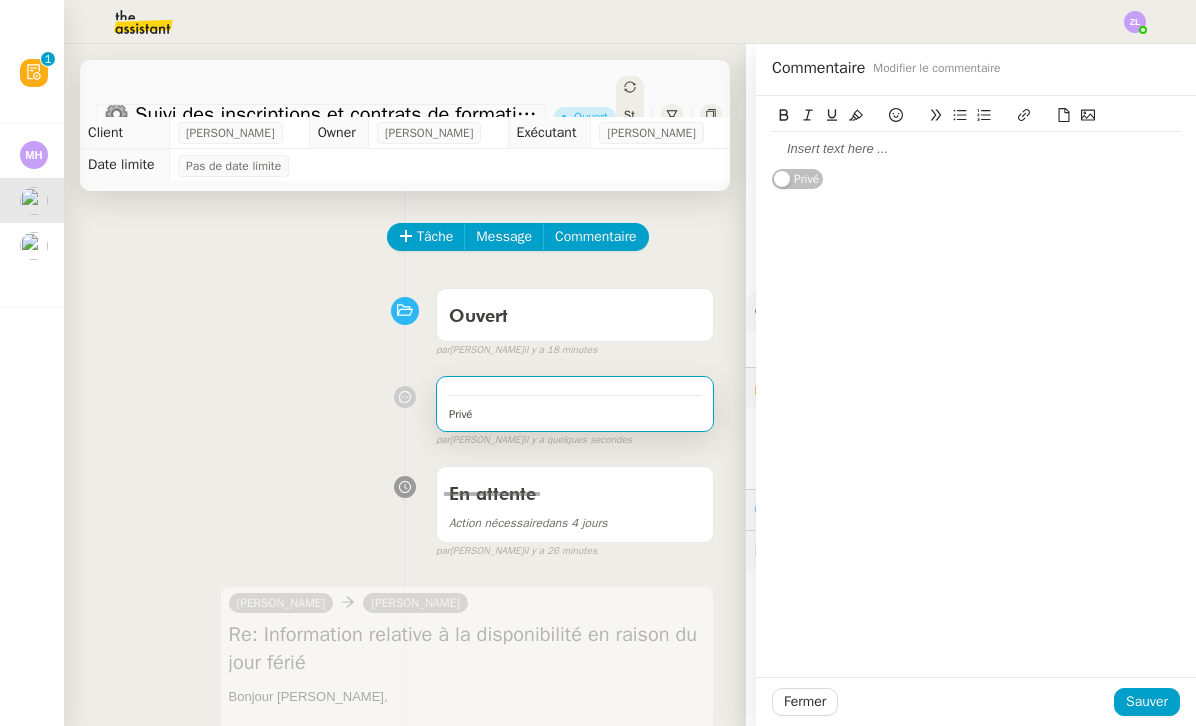 click 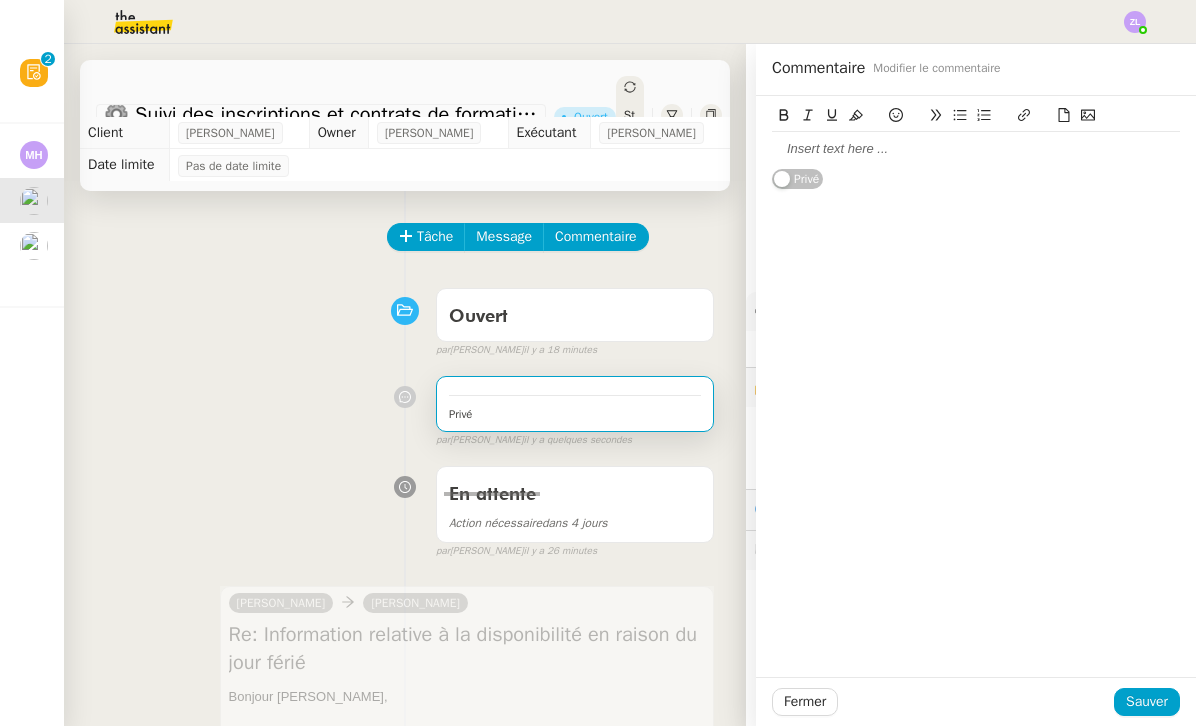 click 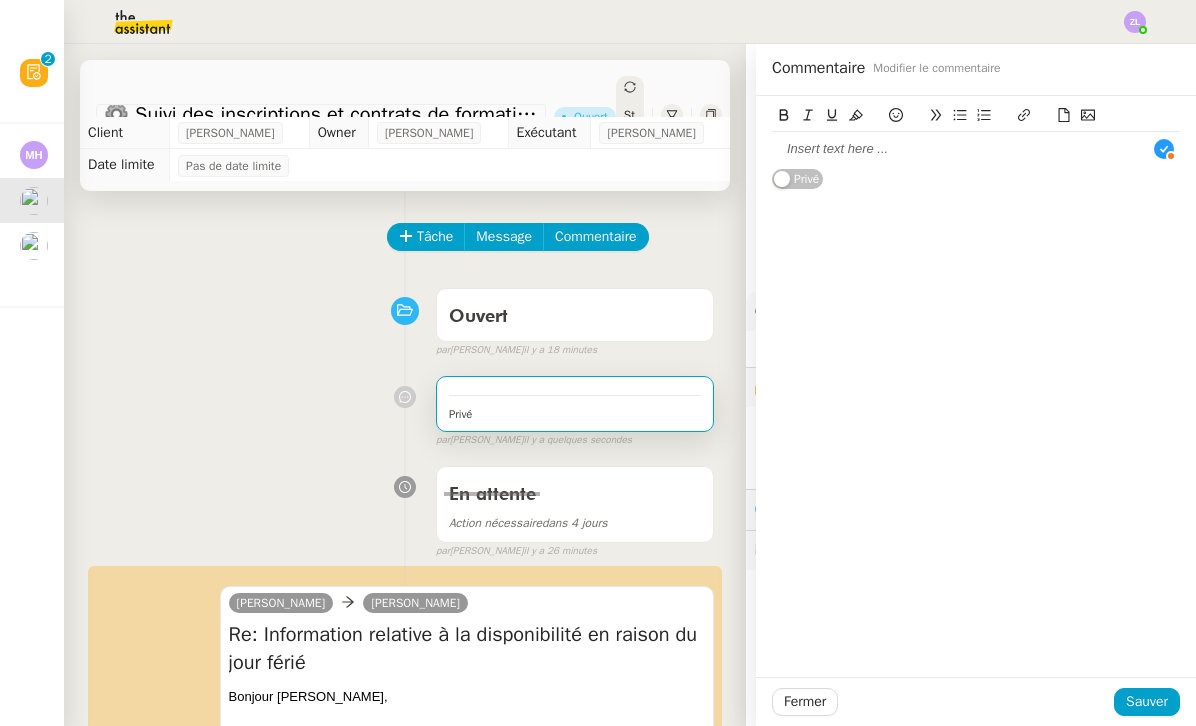 type 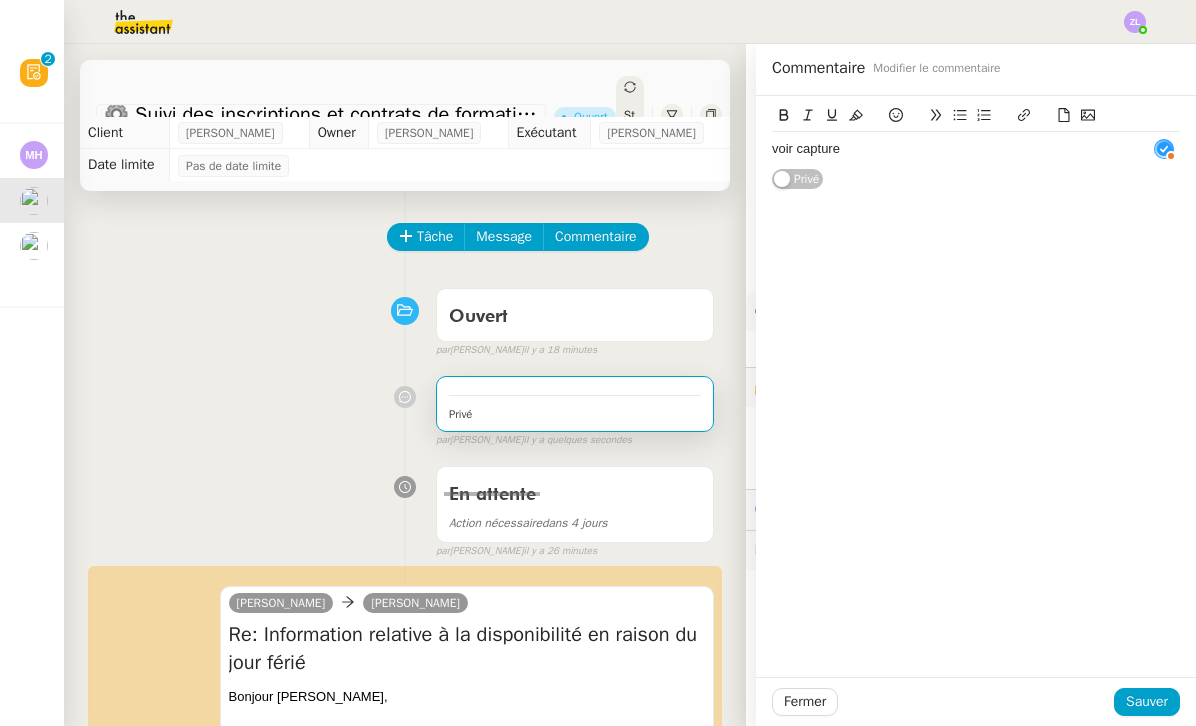 click 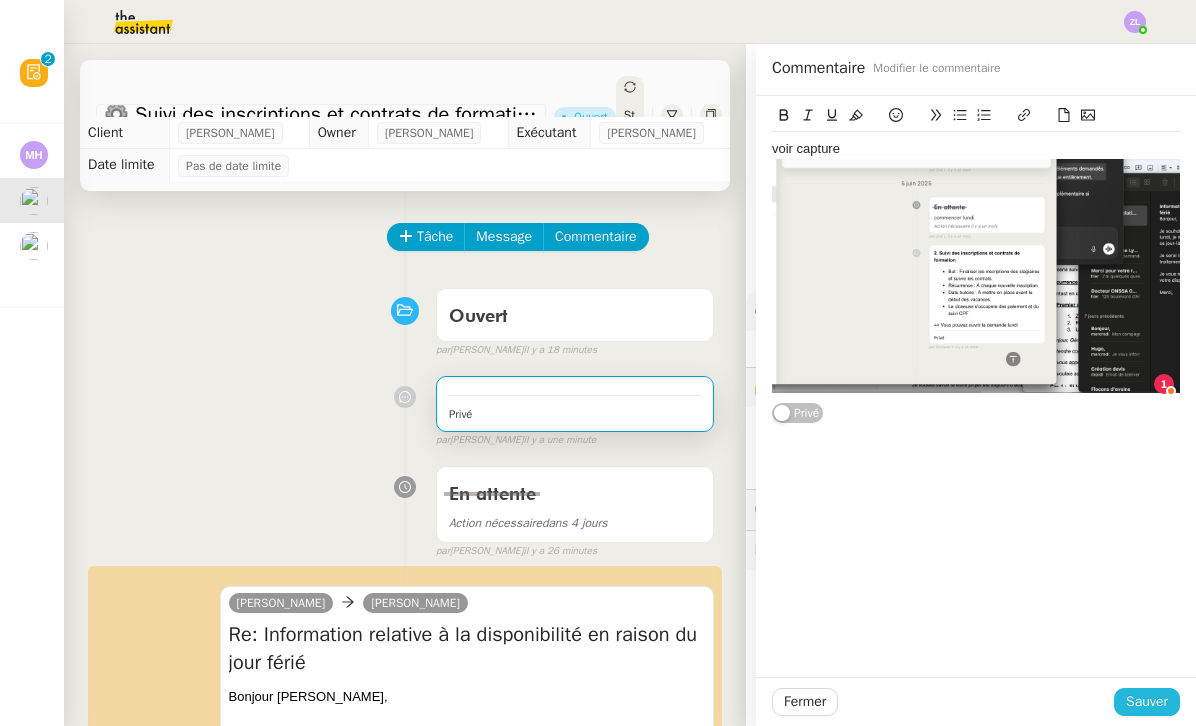 click on "Sauver" 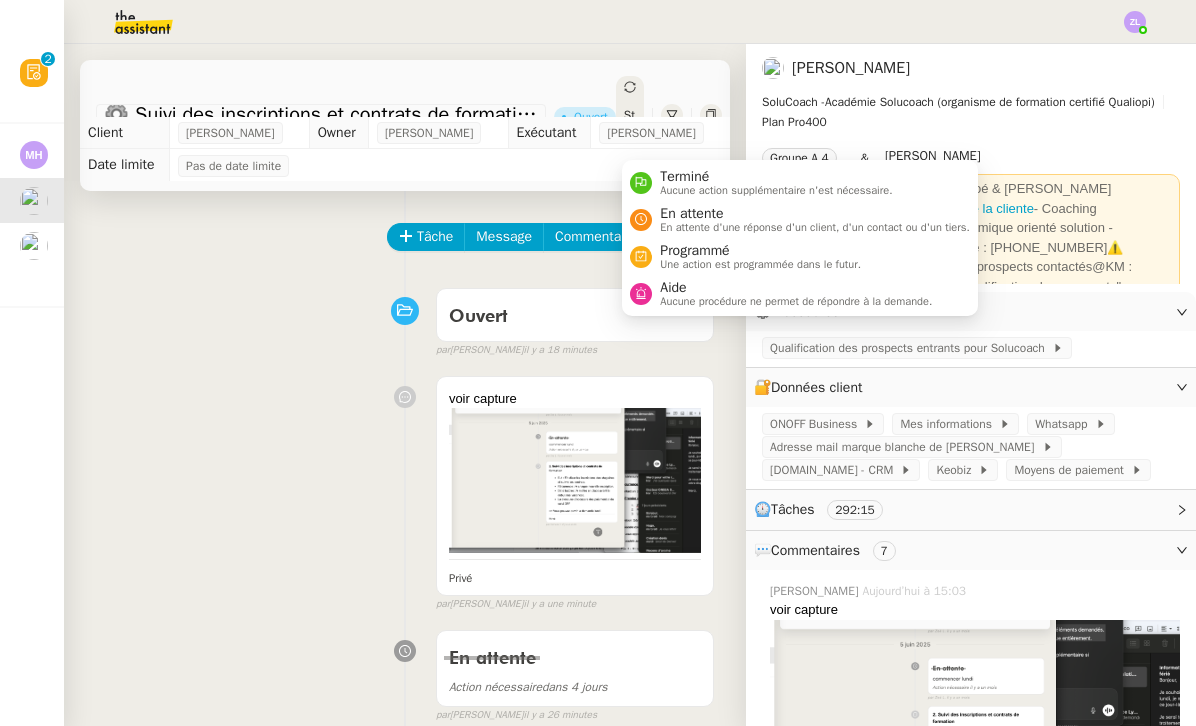 click 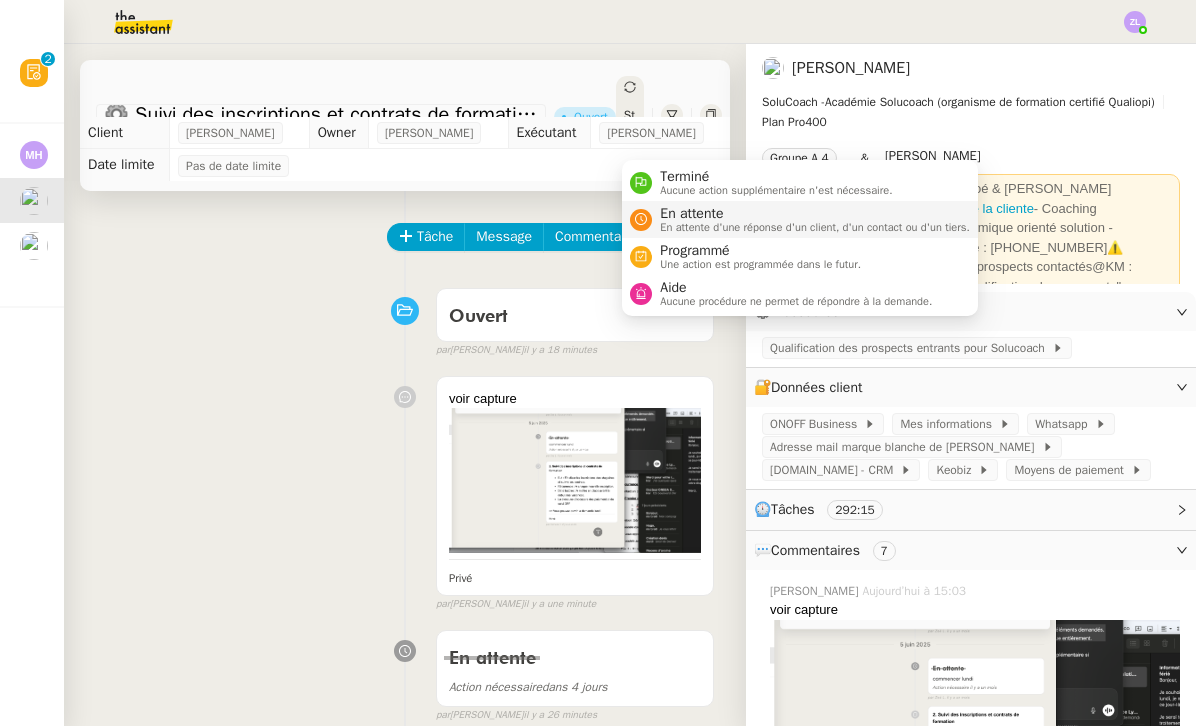 click on "En attente d'une réponse d'un client, d'un contact ou d'un tiers." at bounding box center [815, 227] 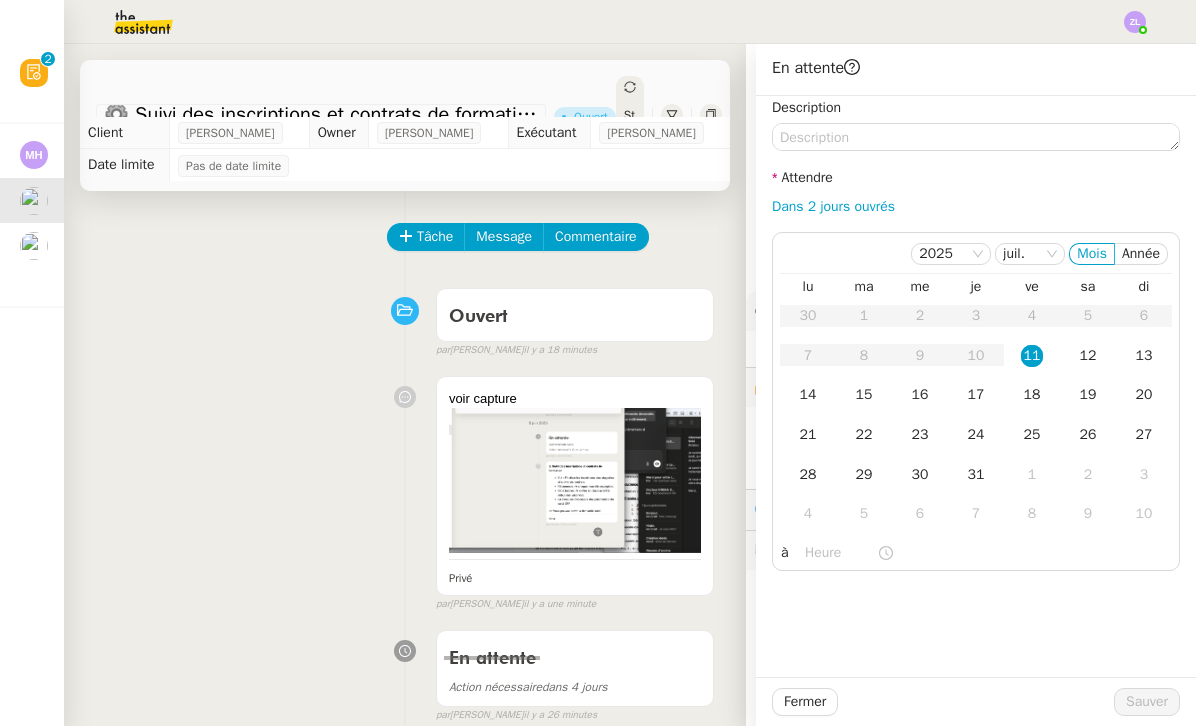 click on "Dans 2 jours ouvrés" 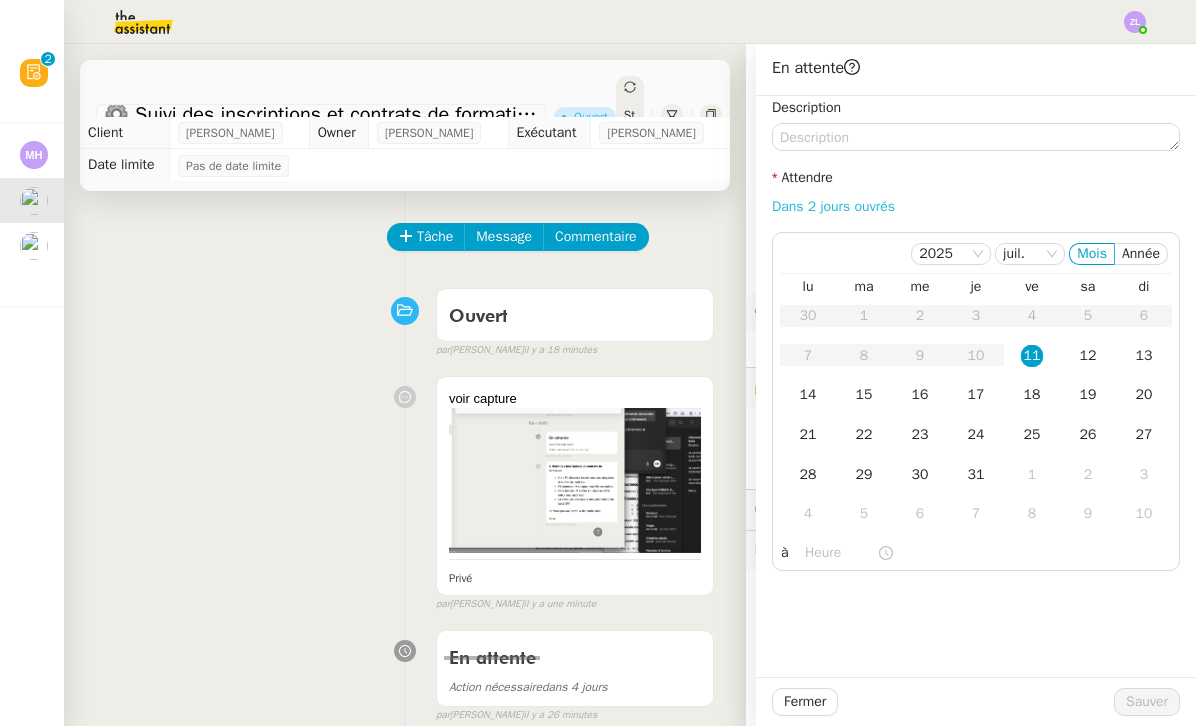 click on "Dans 2 jours ouvrés" 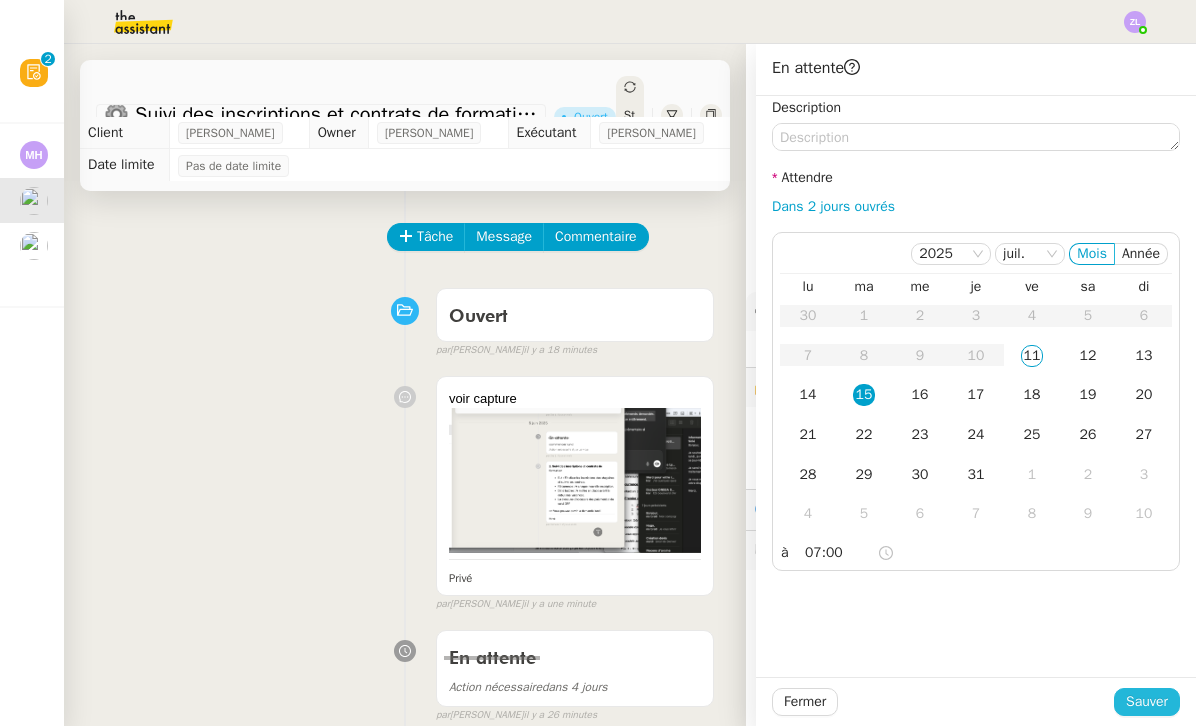 click on "Sauver" 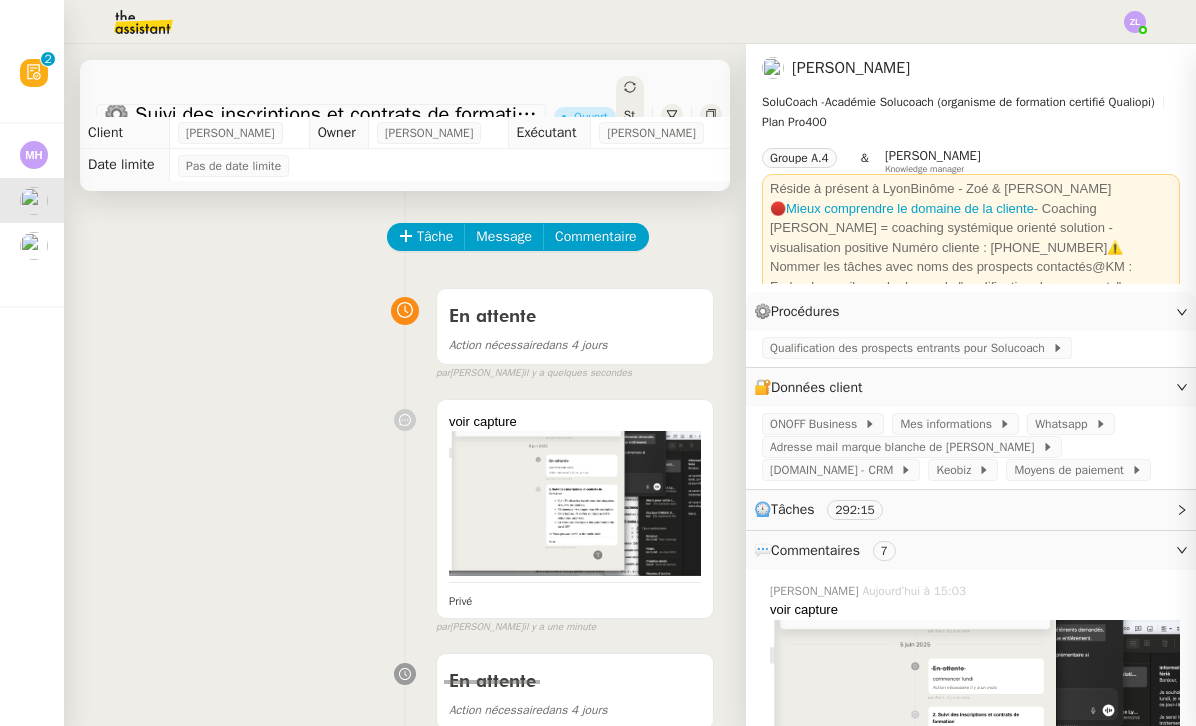 click on "⚙️Prospection commerciale     [PERSON_NAME]" 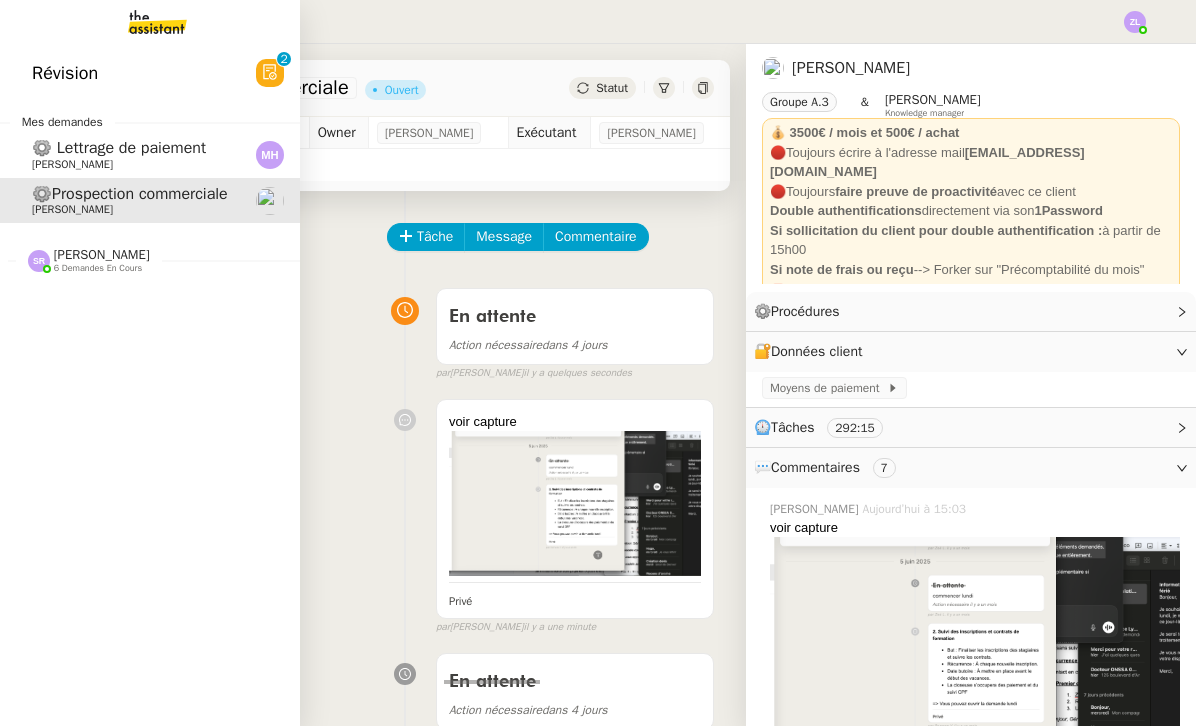 drag, startPoint x: 71, startPoint y: 238, endPoint x: 131, endPoint y: 197, distance: 72.67049 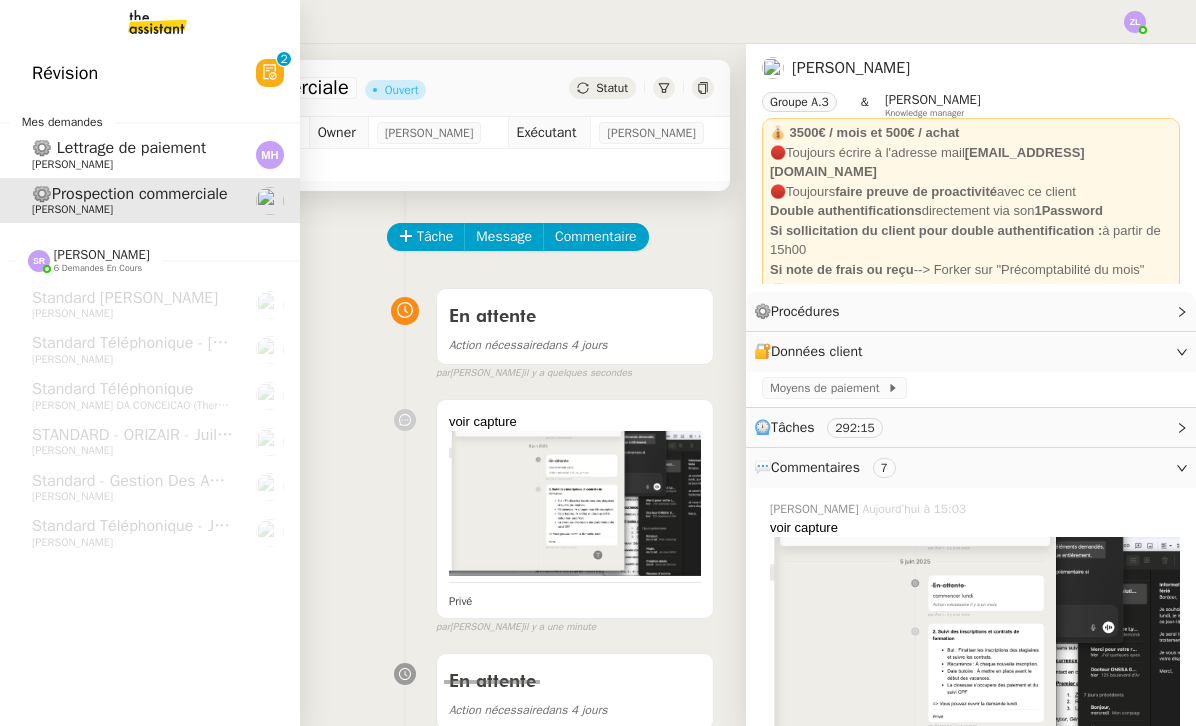 click on "⚙️Prospection commerciale" 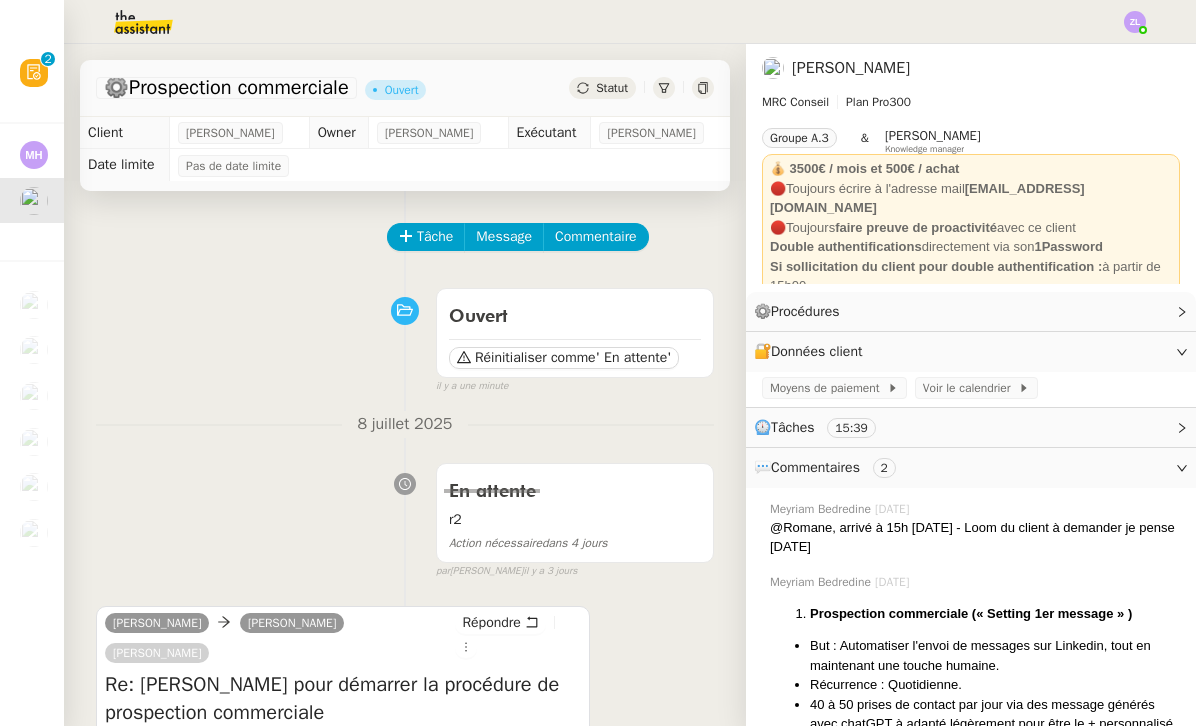 scroll, scrollTop: 0, scrollLeft: 0, axis: both 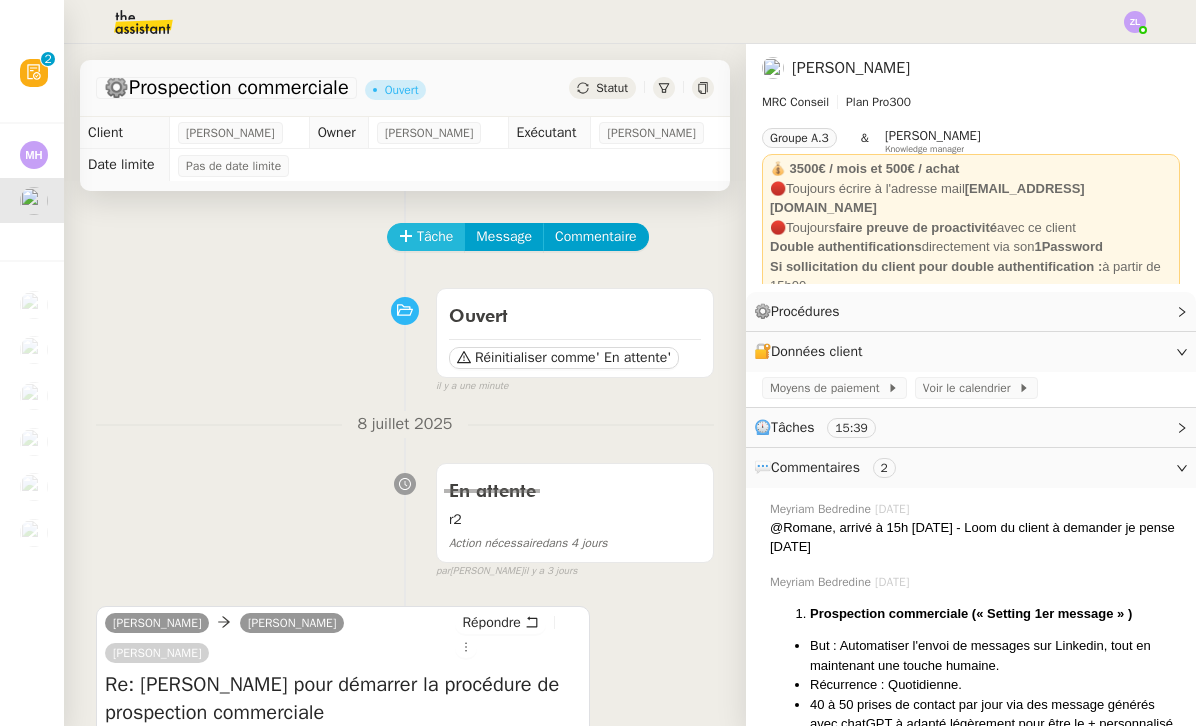 click on "Tâche" 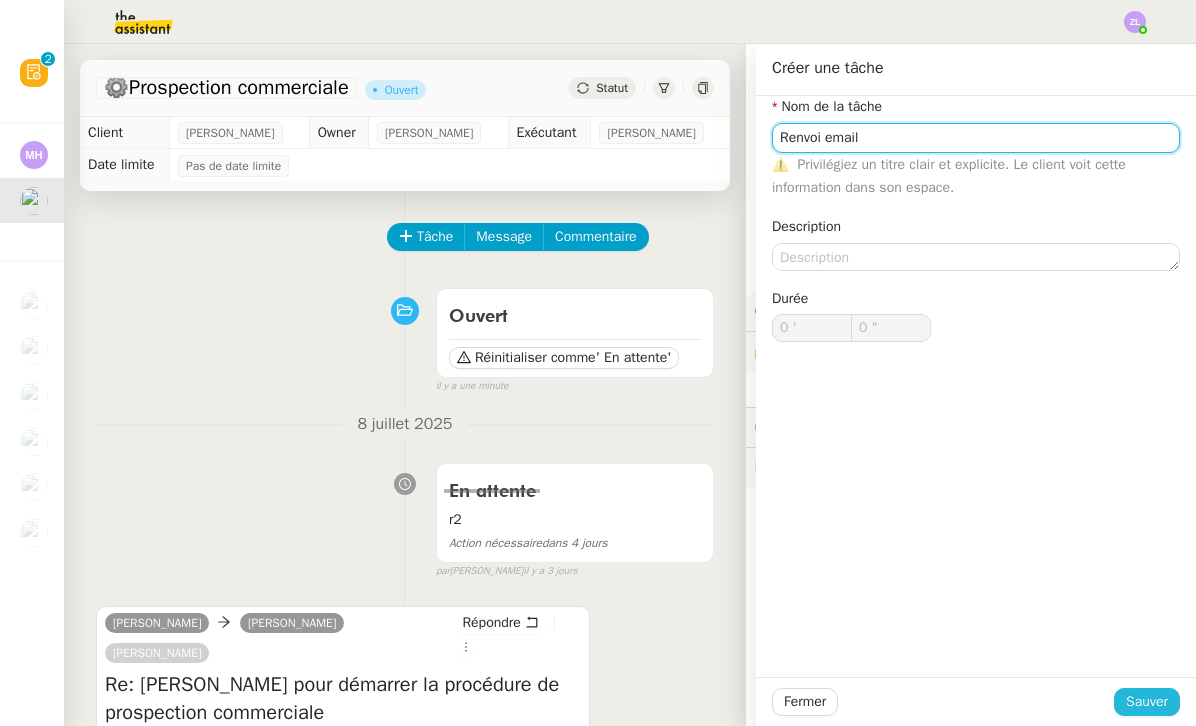 type on "Renvoi email" 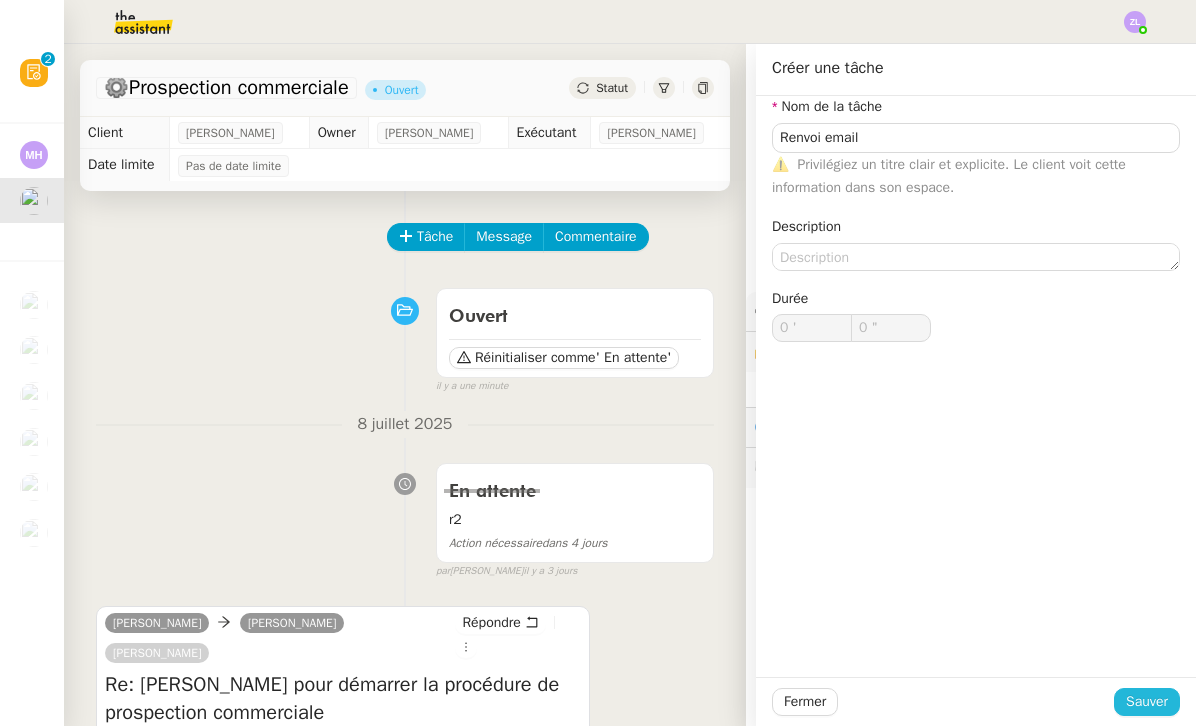 click on "Sauver" 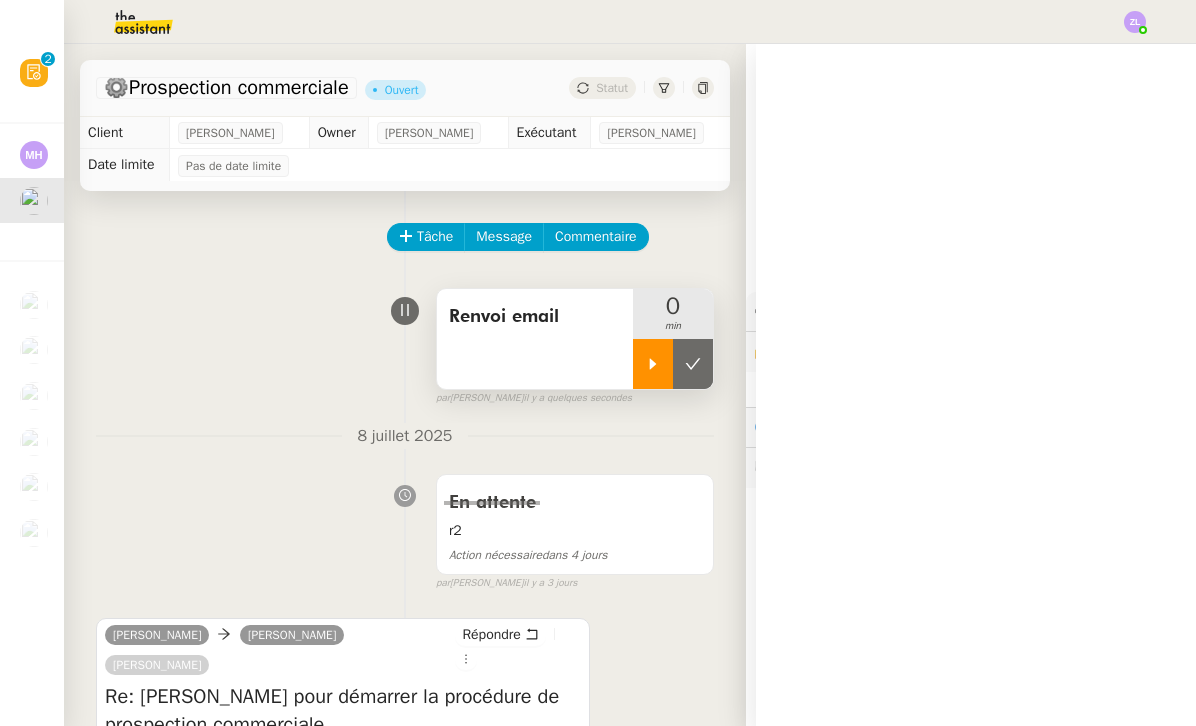 click 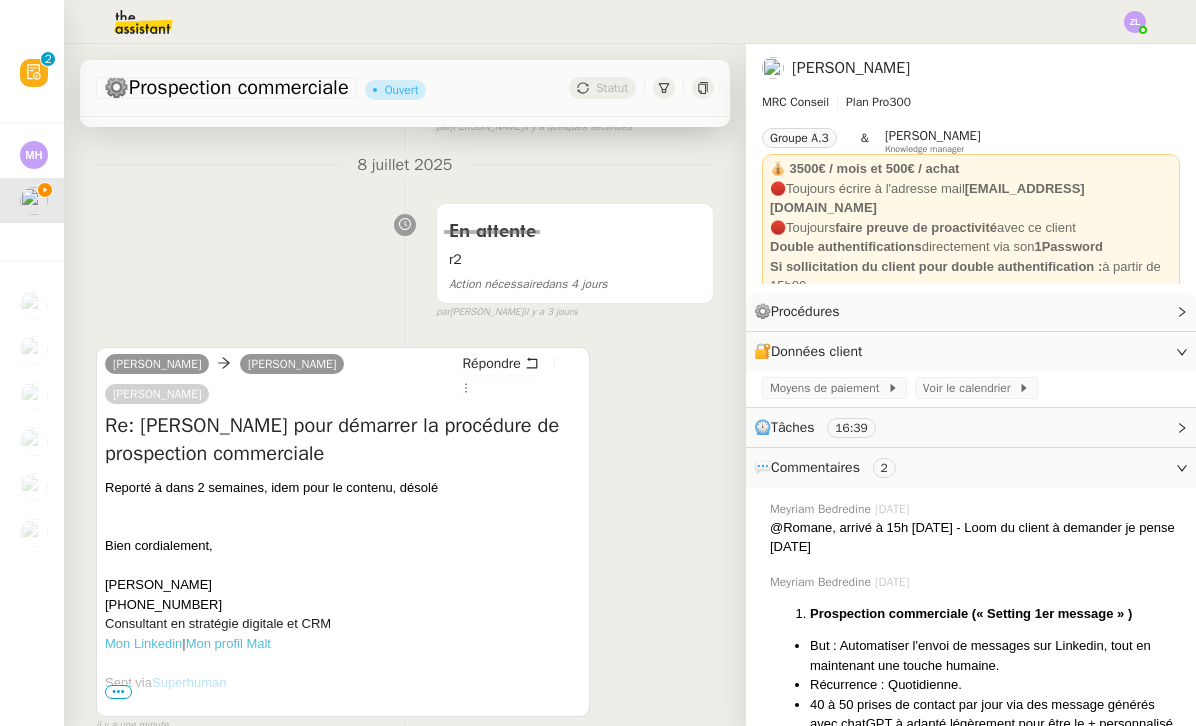 scroll, scrollTop: 337, scrollLeft: 0, axis: vertical 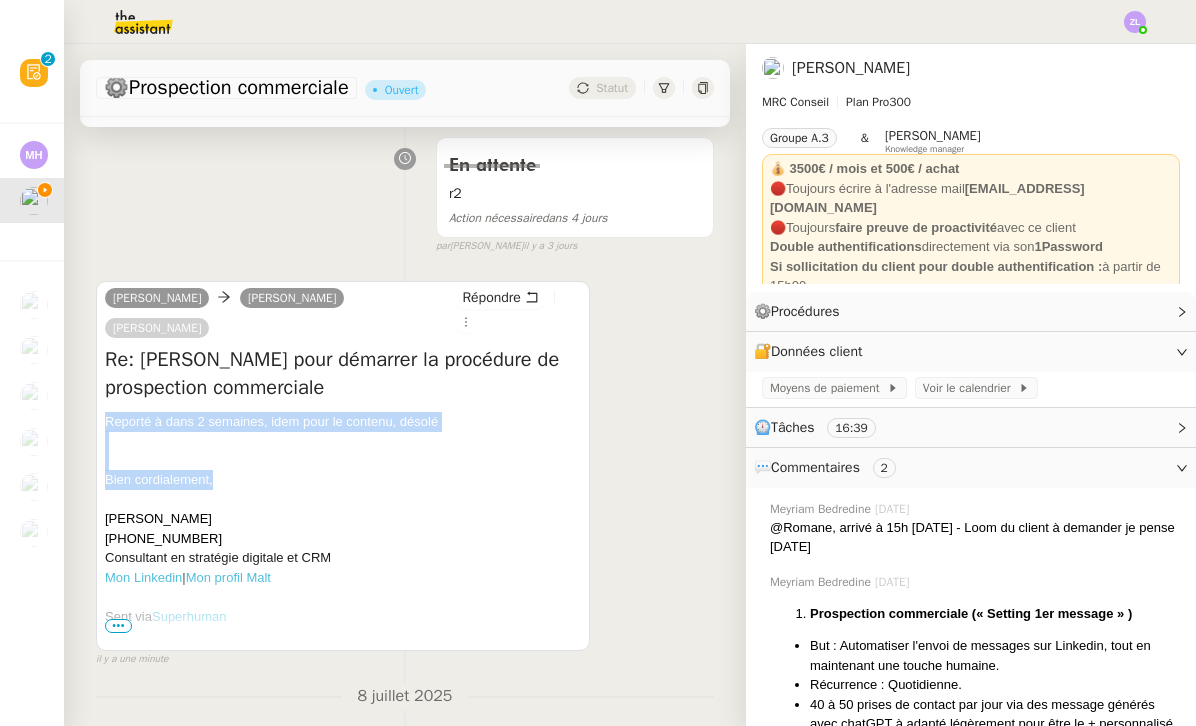 drag, startPoint x: 230, startPoint y: 482, endPoint x: 102, endPoint y: 417, distance: 143.55835 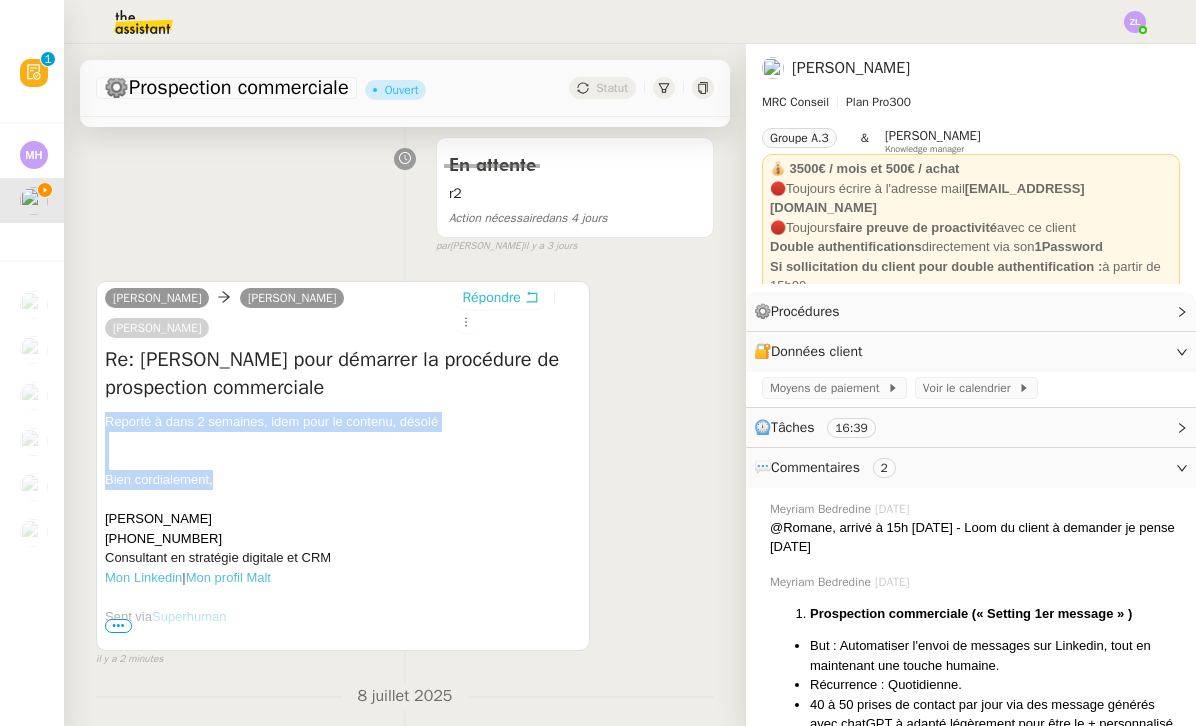 click on "Répondre" at bounding box center [491, 298] 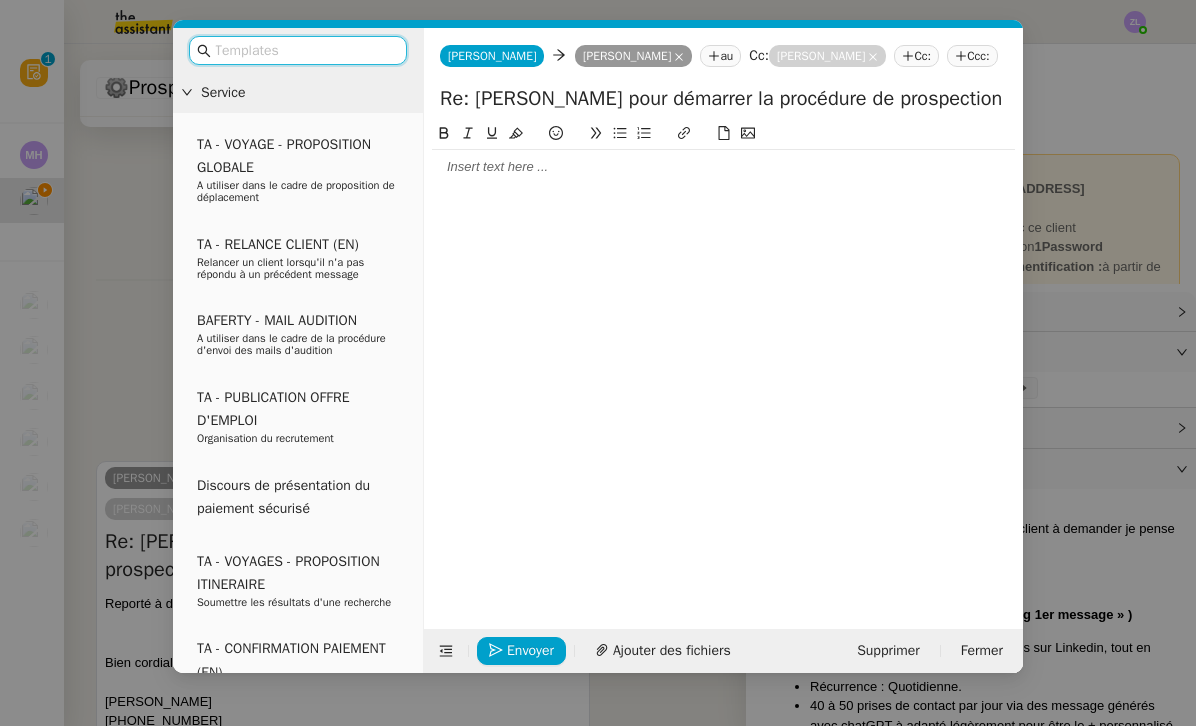click 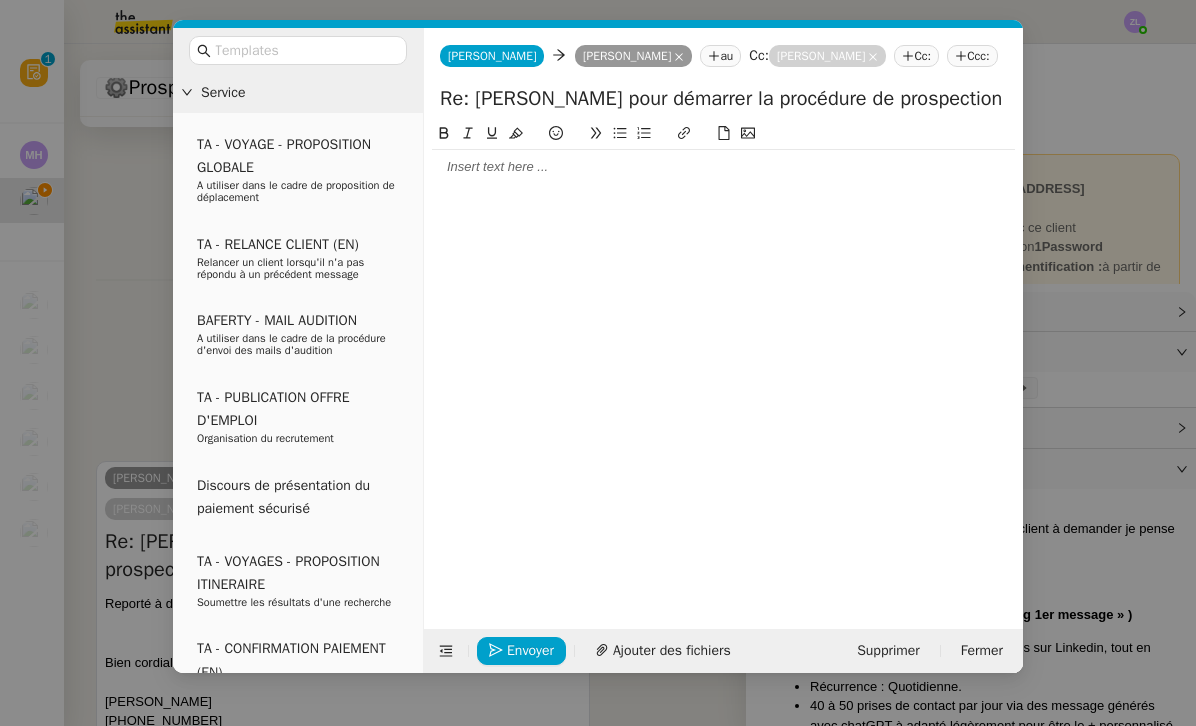 click 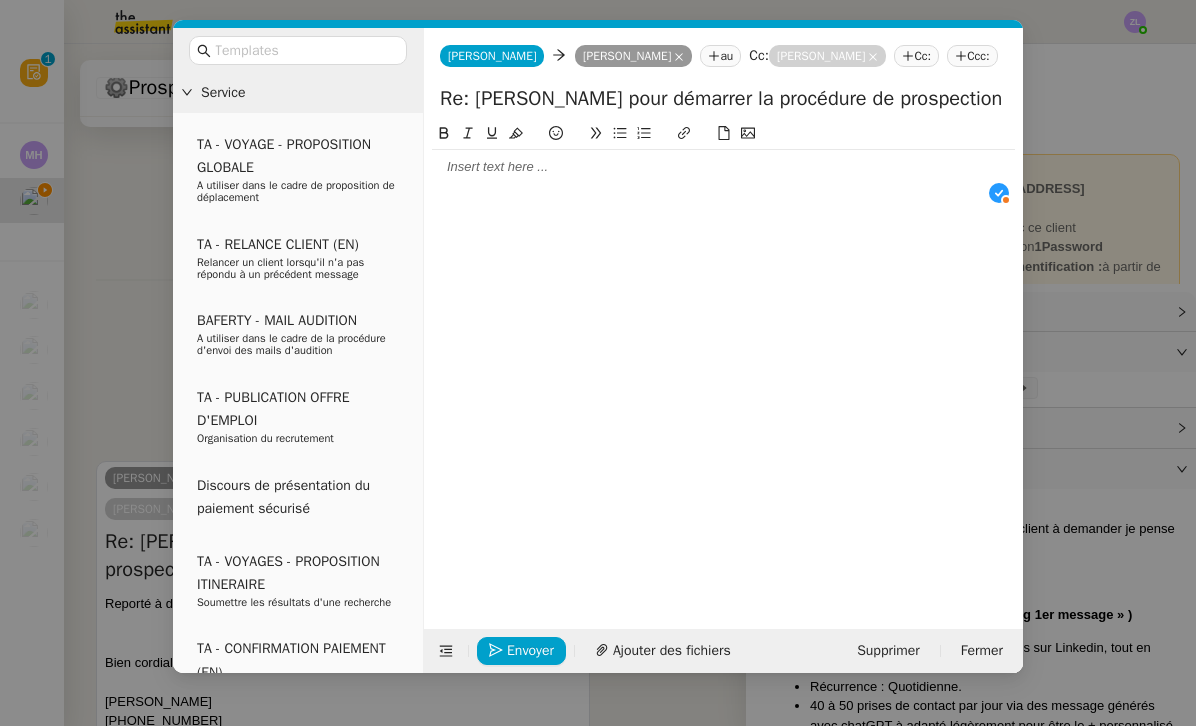 scroll, scrollTop: 21, scrollLeft: 0, axis: vertical 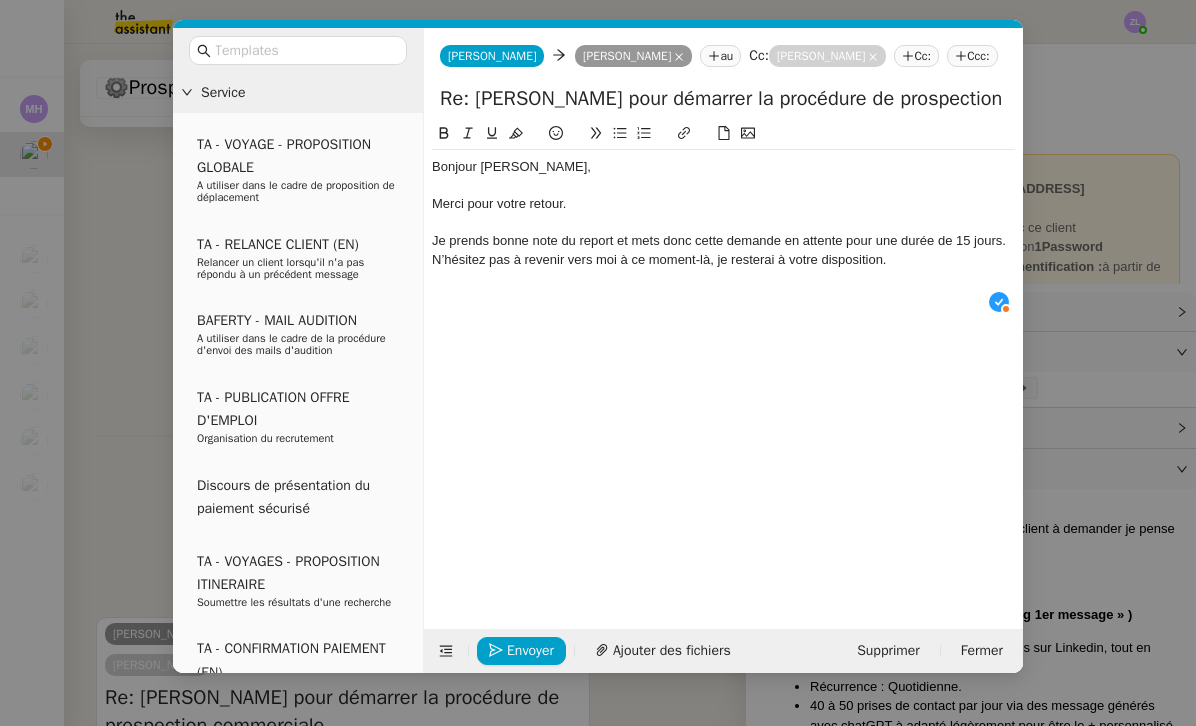 click on "Je prends bonne note du report et mets donc cette demande en attente pour une durée de 15 jours." 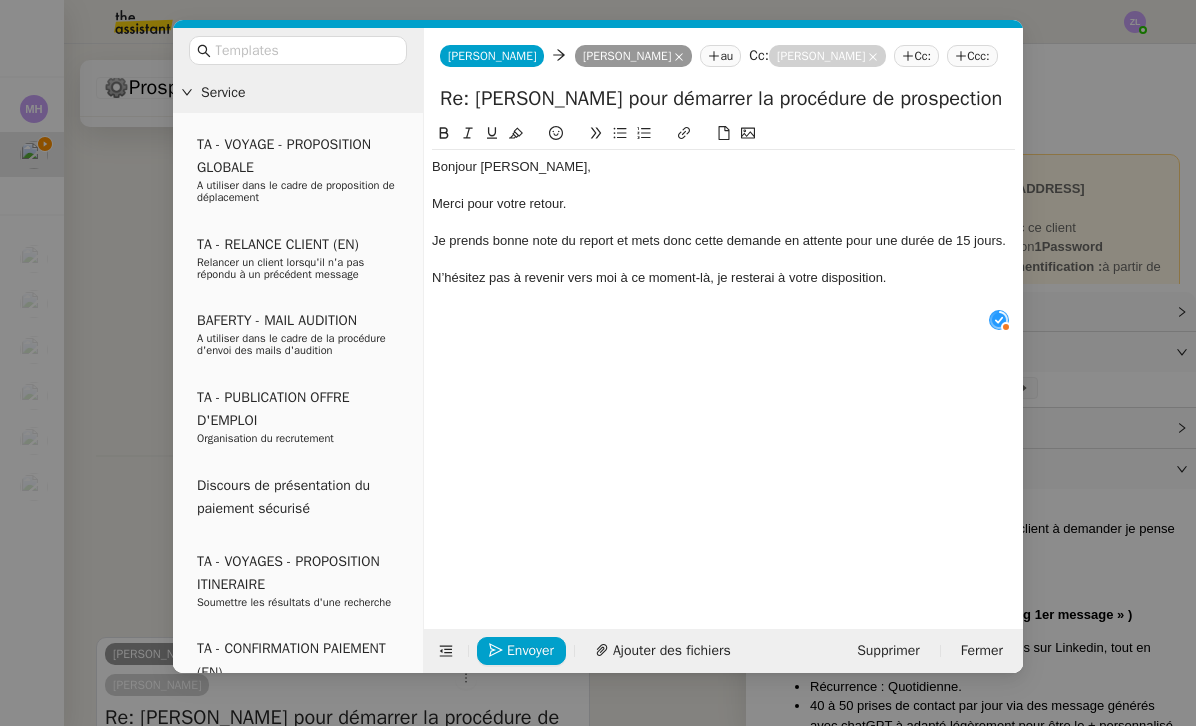 click on "N’hésitez pas à revenir vers moi à ce moment-là, je resterai à votre disposition." 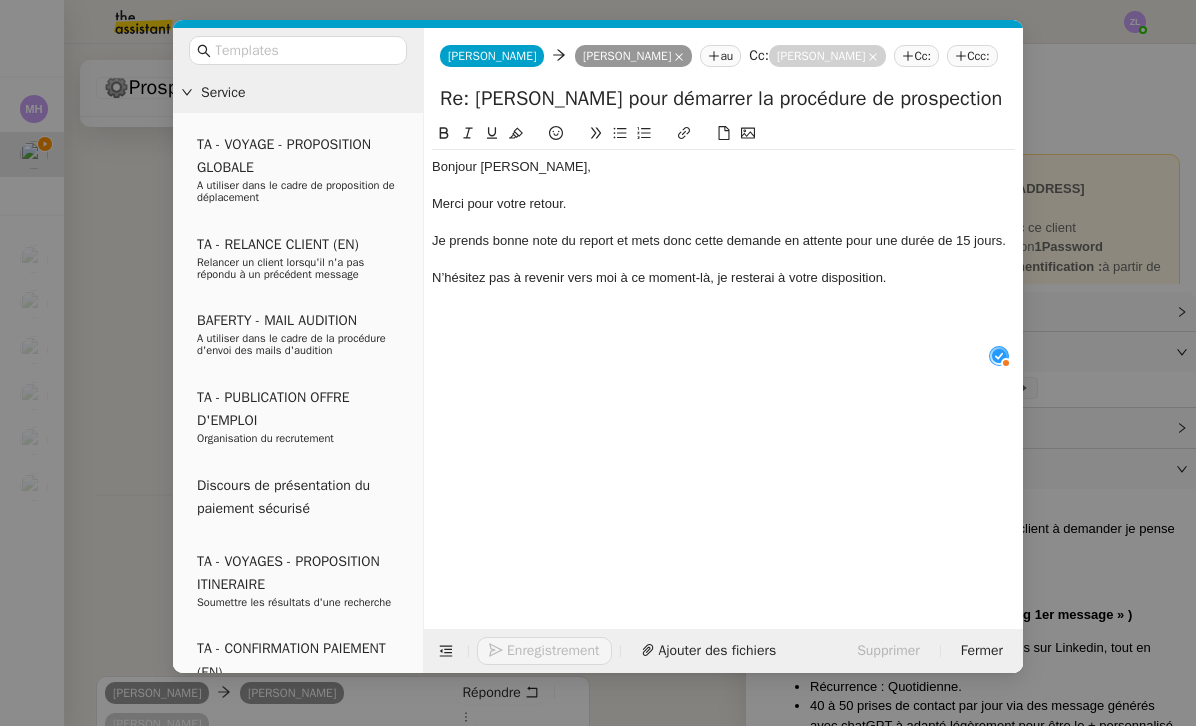 type 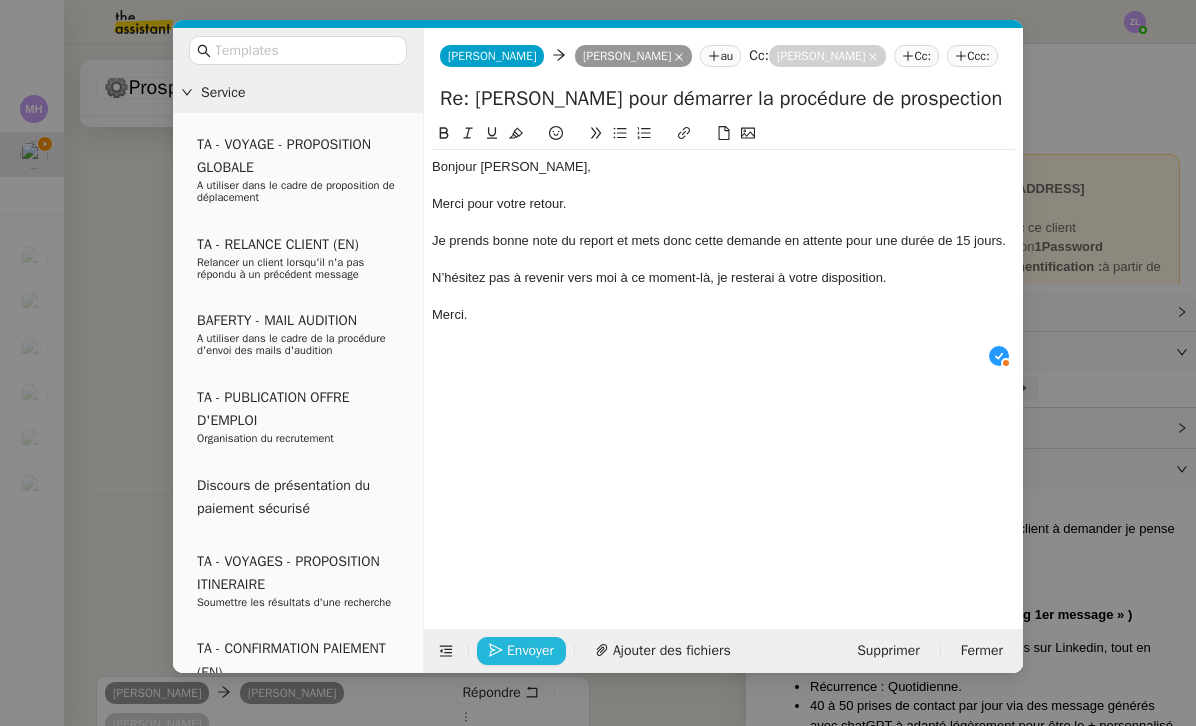 click on "Envoyer" 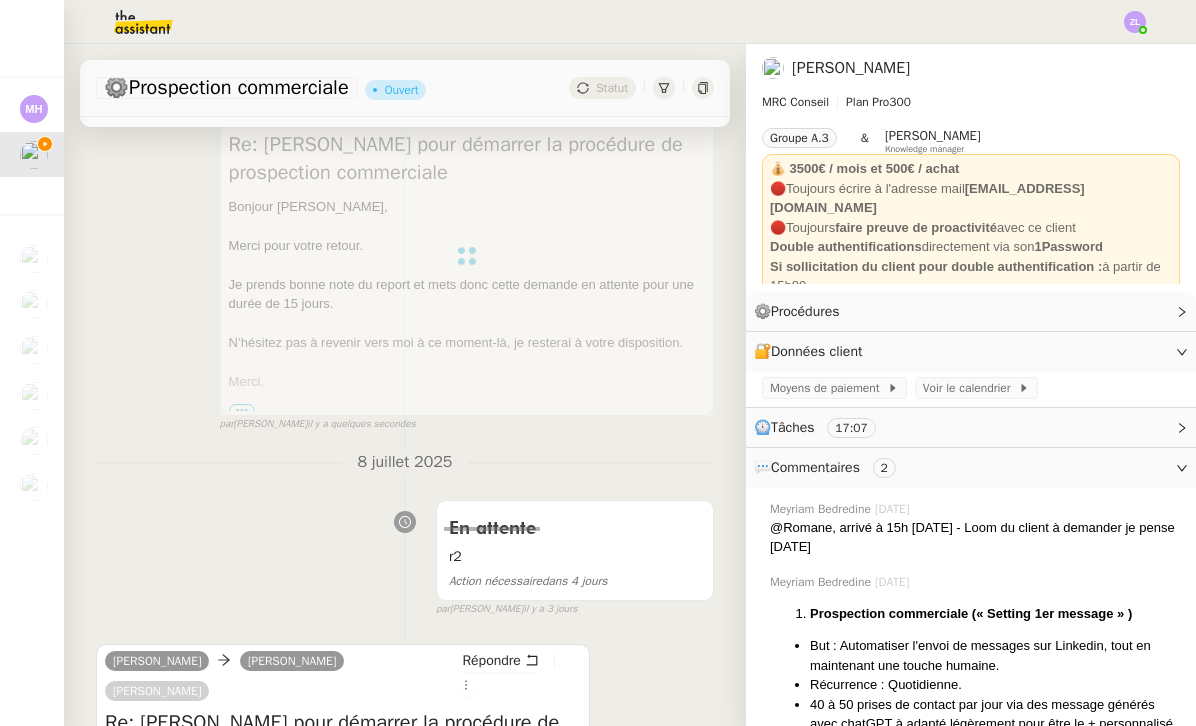 scroll, scrollTop: 0, scrollLeft: 0, axis: both 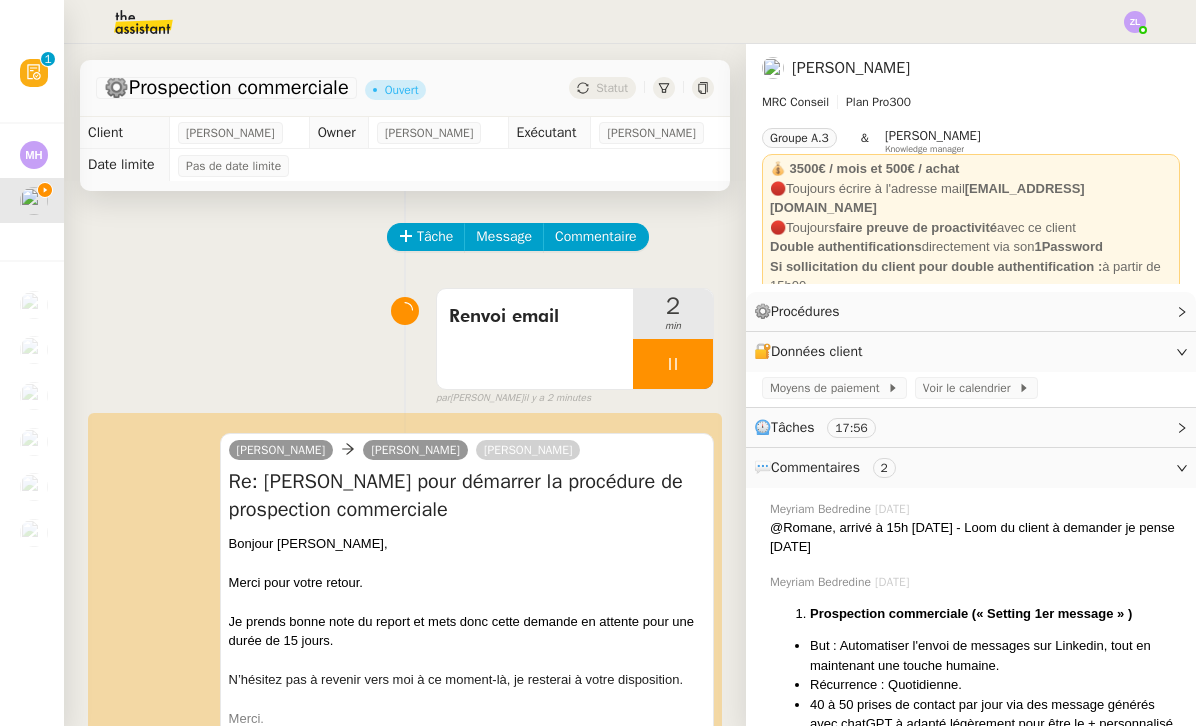 click at bounding box center (673, 364) 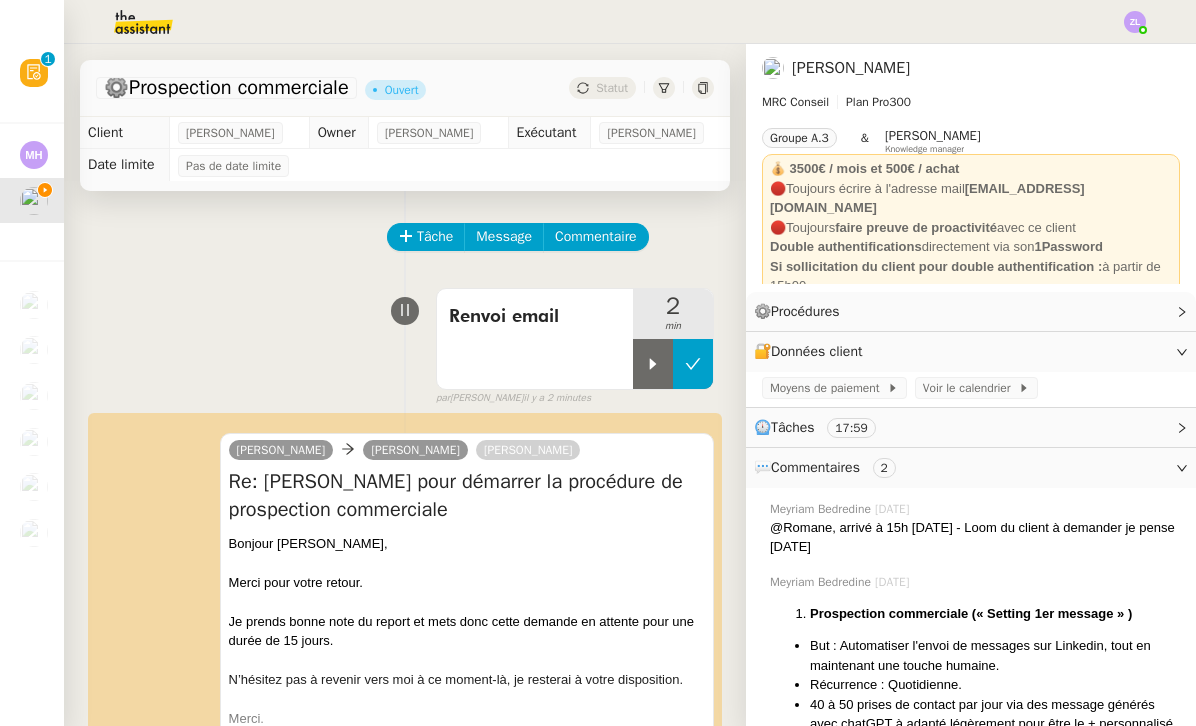 click 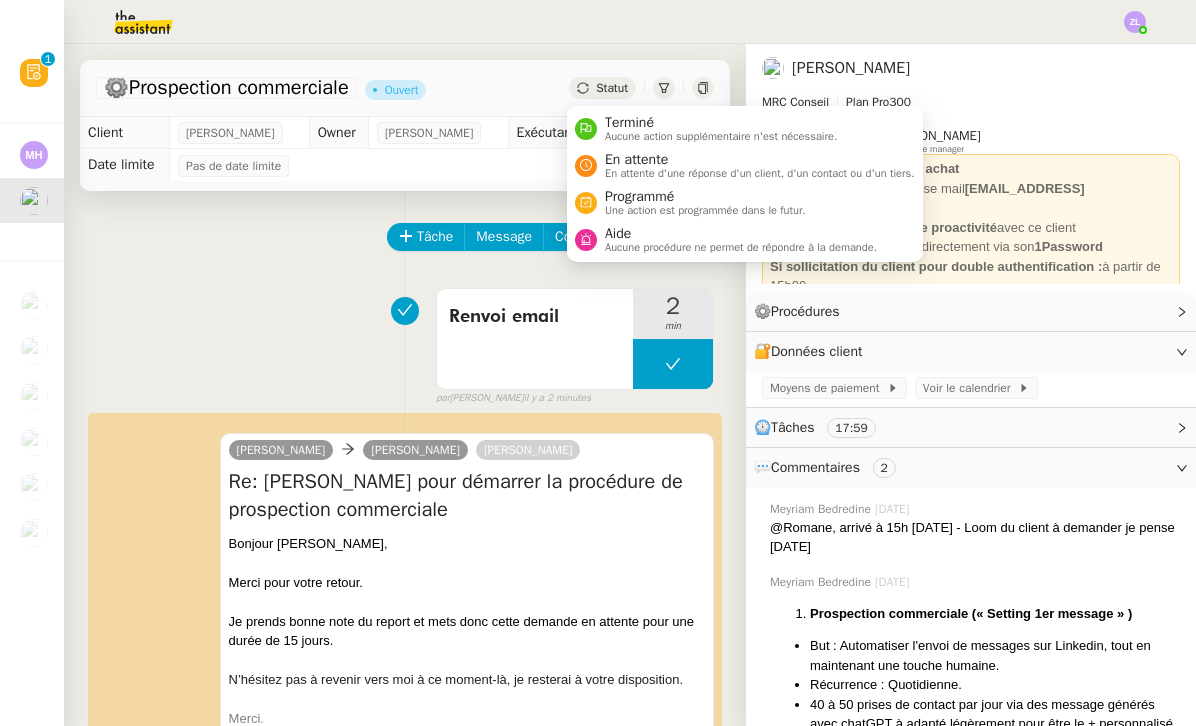 click on "Statut" 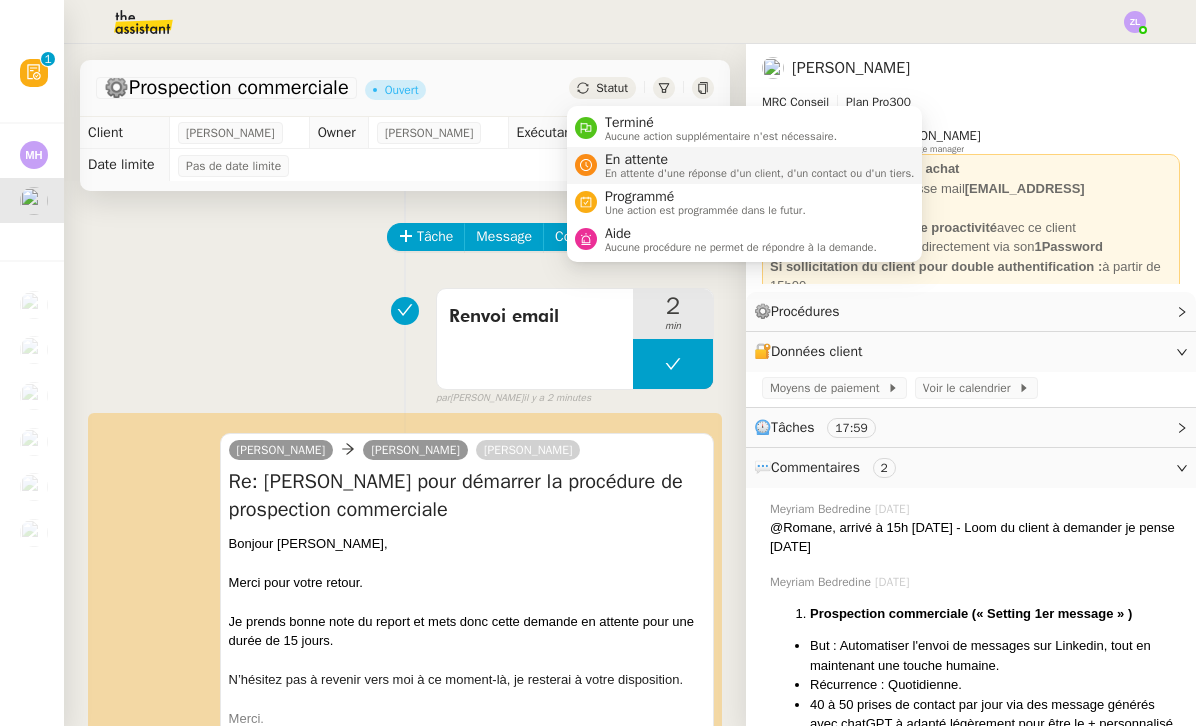 click on "En attente d'une réponse d'un client, d'un contact ou d'un tiers." at bounding box center (760, 173) 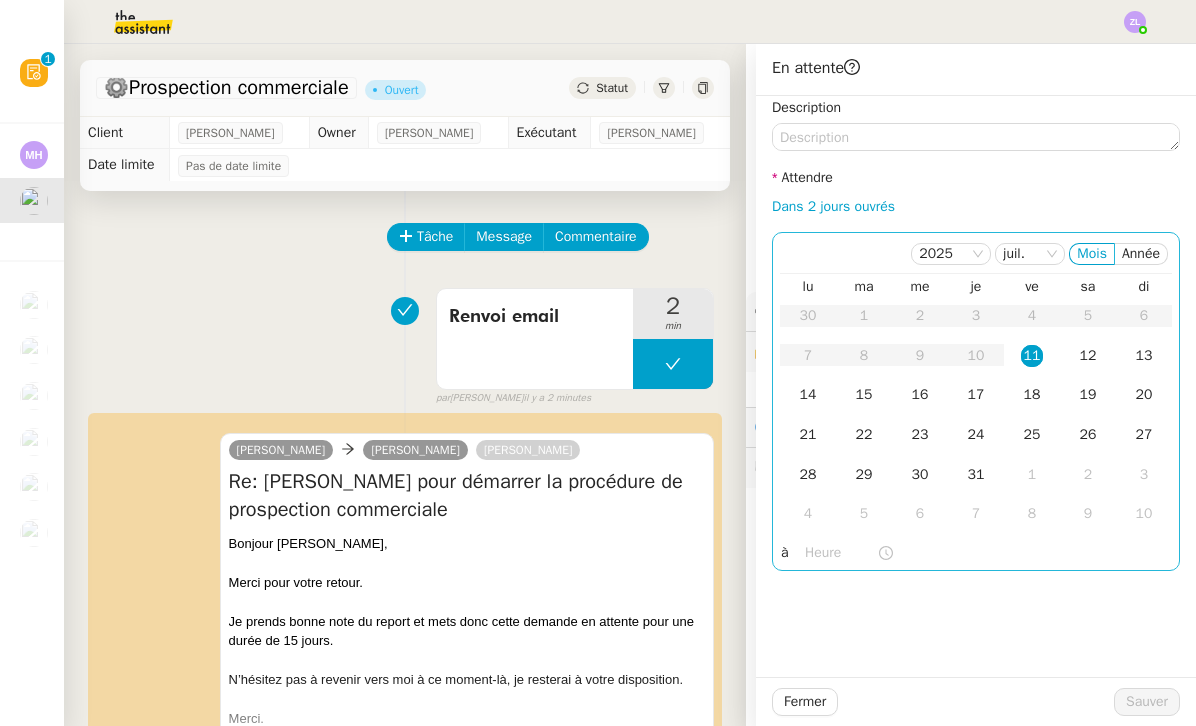 click on "Dans 2 jours ouvrés" 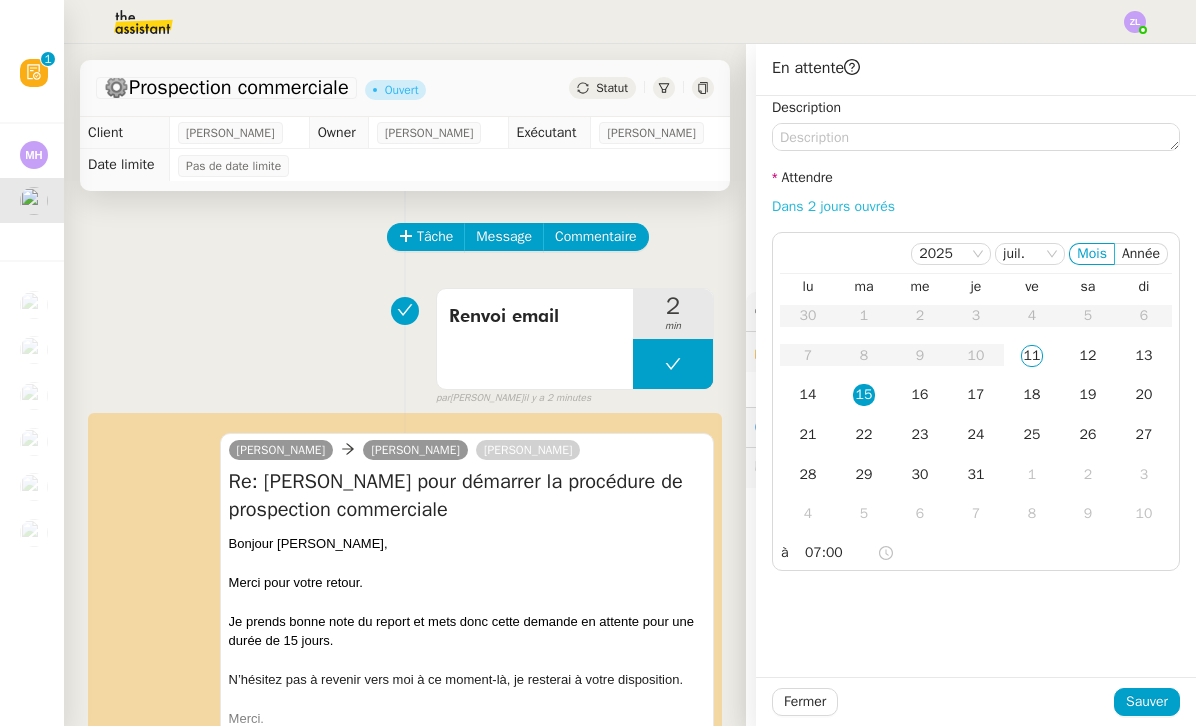 click on "Dans 2 jours ouvrés" 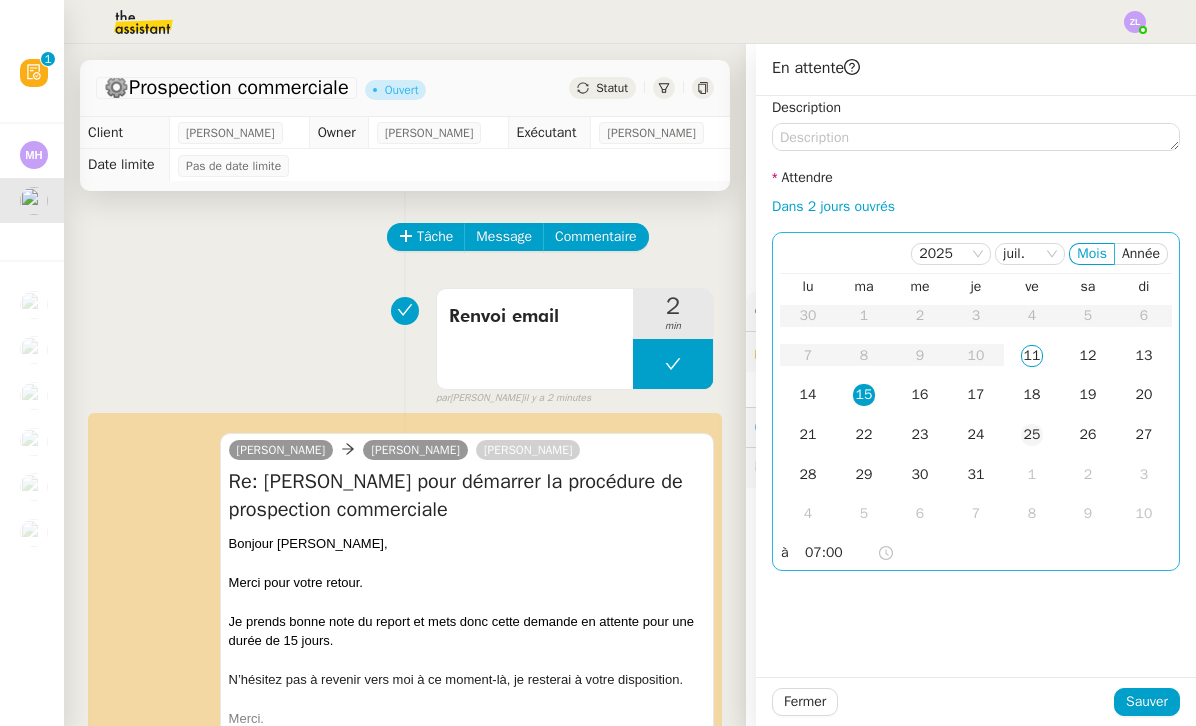 click on "25" 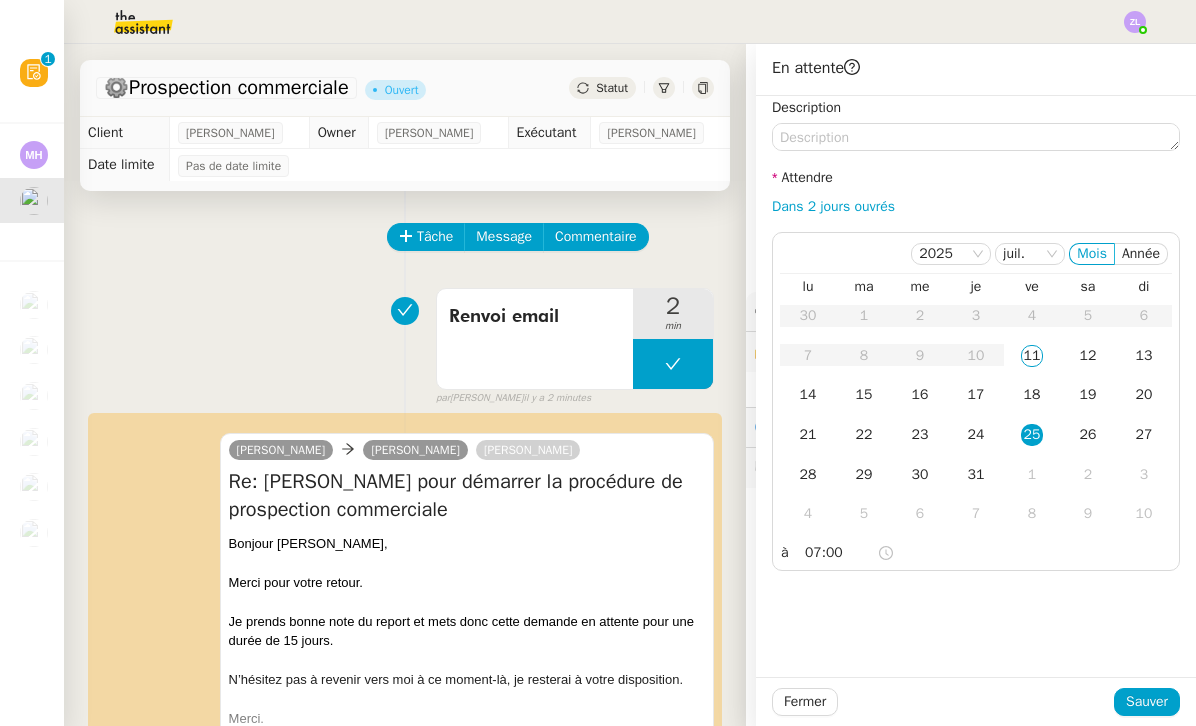click on "Description" 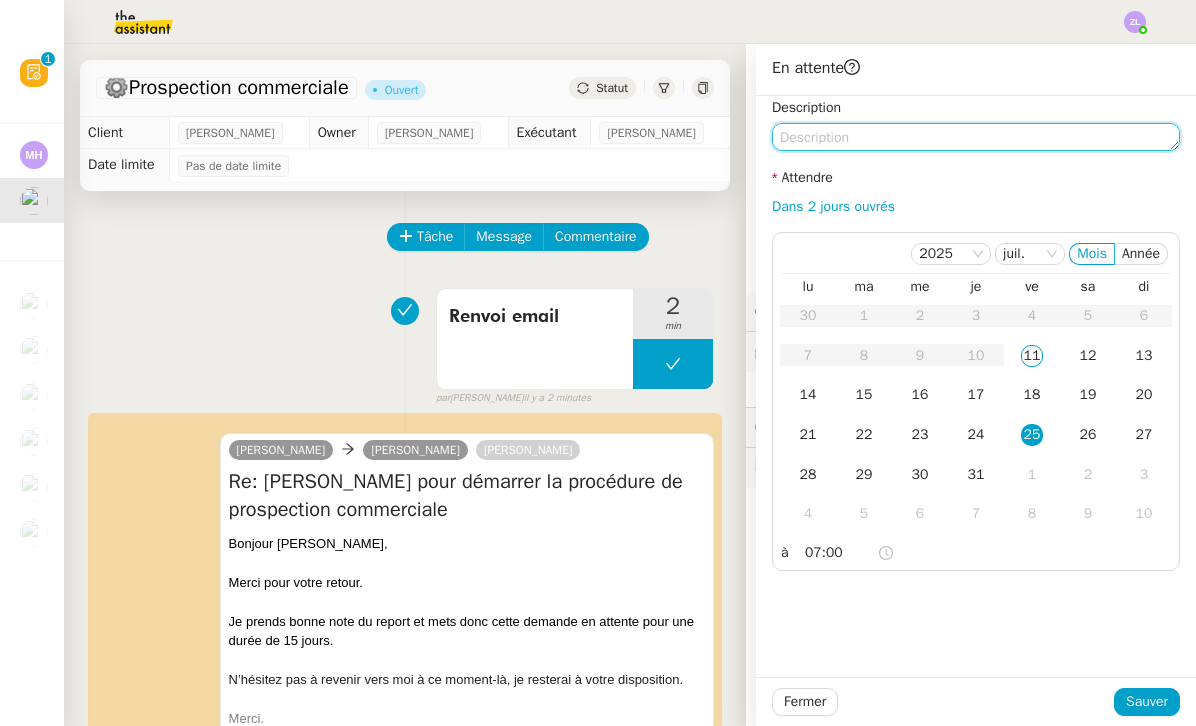 click 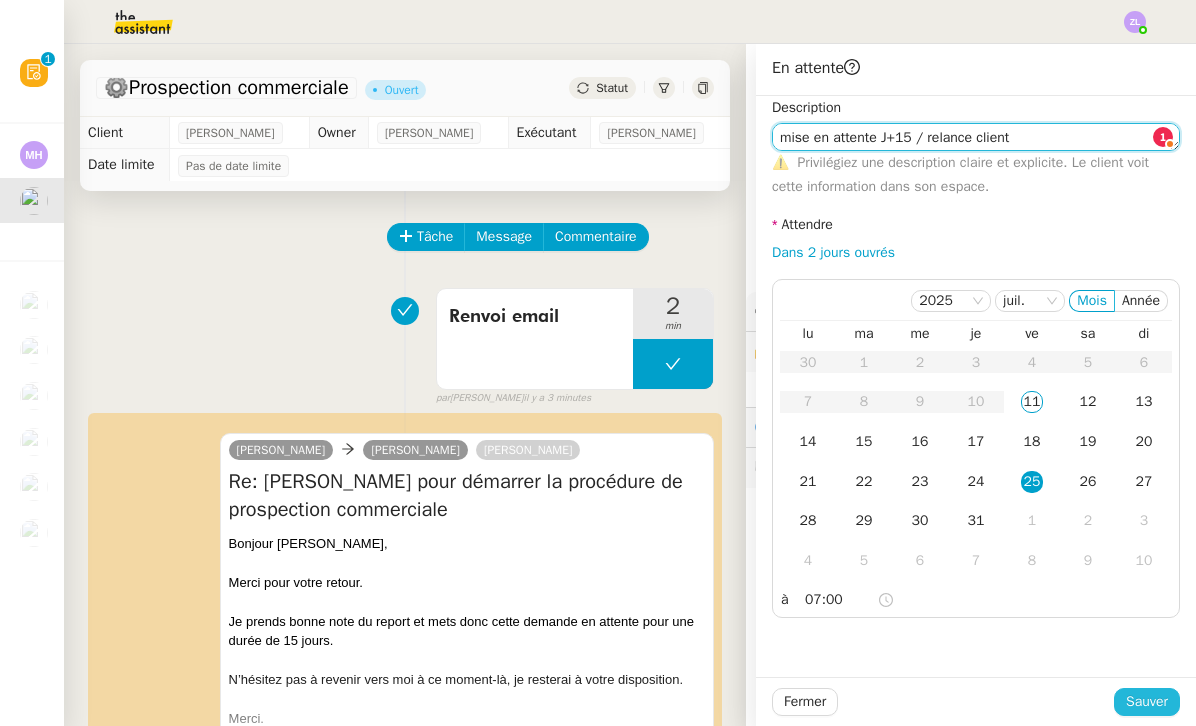 type on "mise en attente J+15 / relance client" 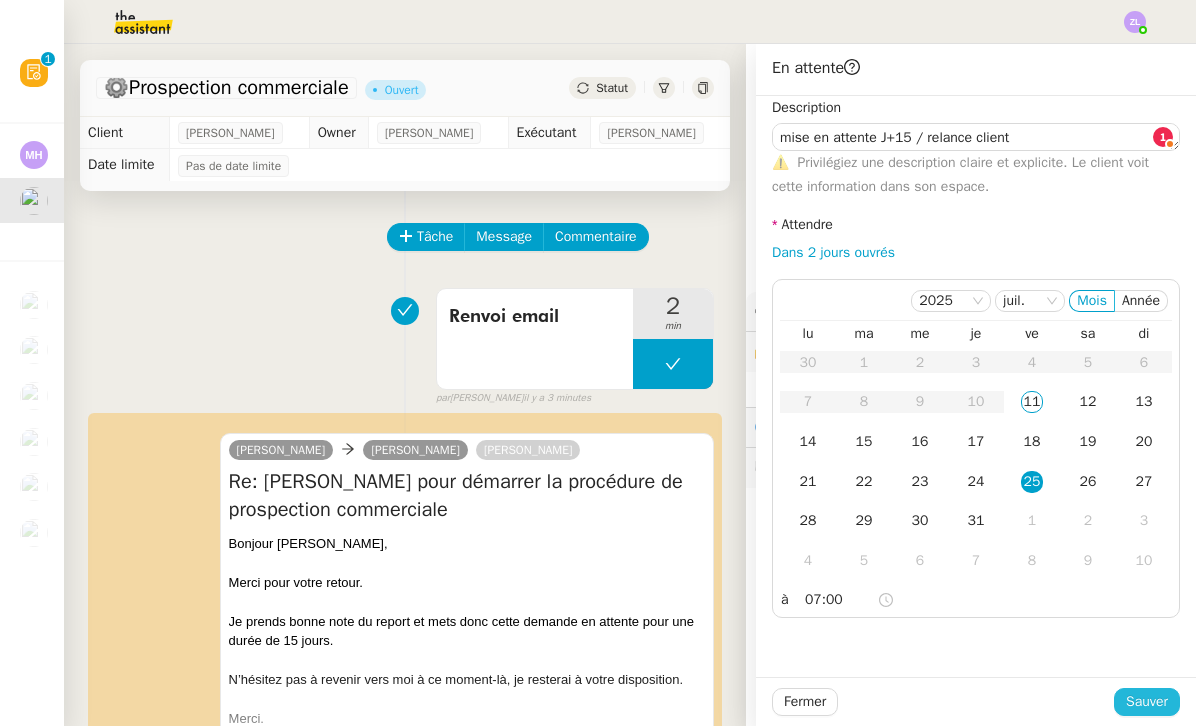 click on "Sauver" 